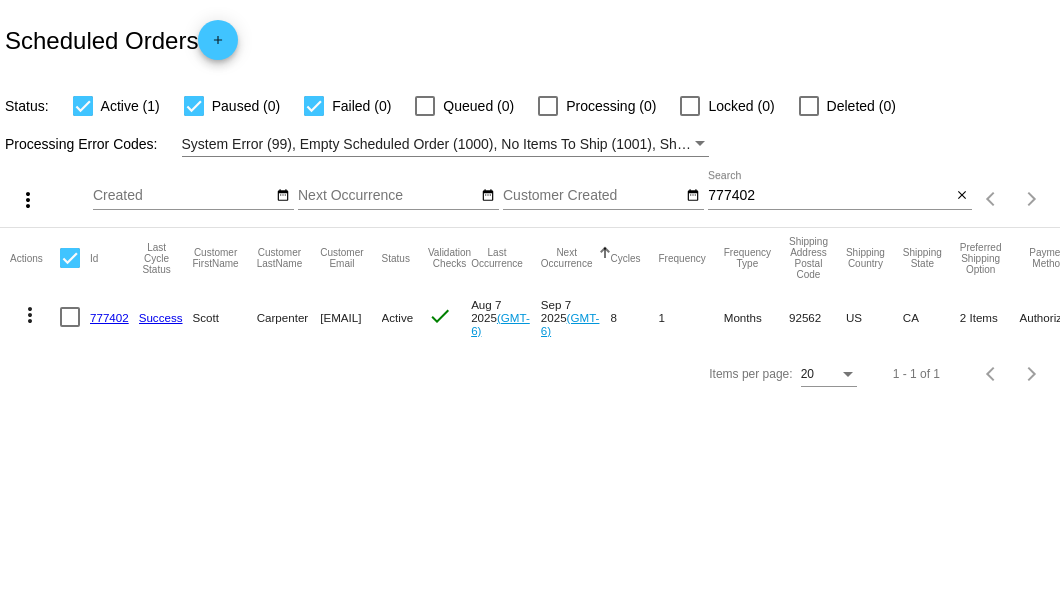 scroll, scrollTop: 0, scrollLeft: 0, axis: both 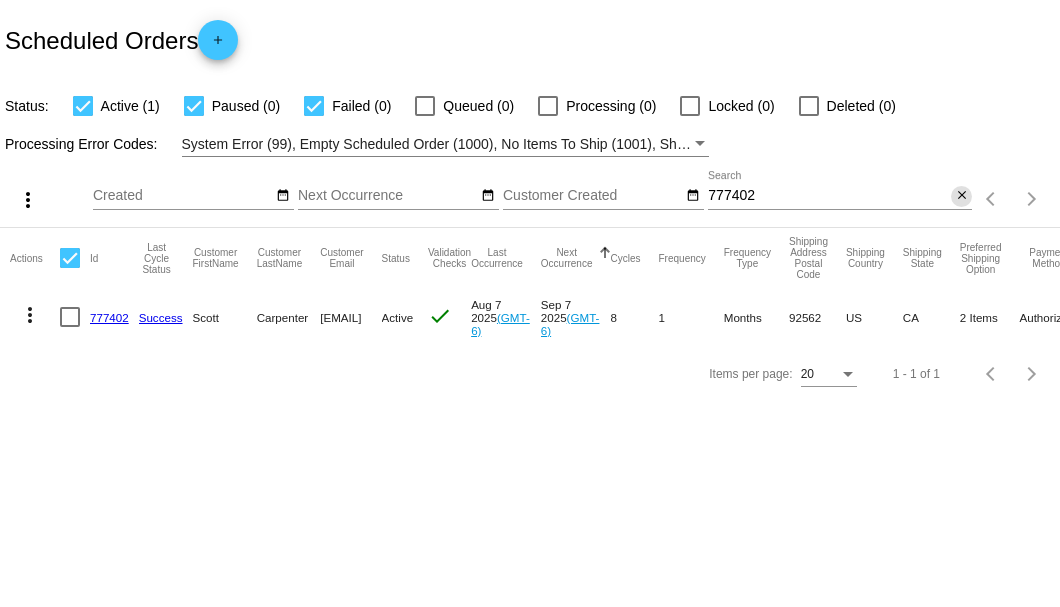 click on "close" 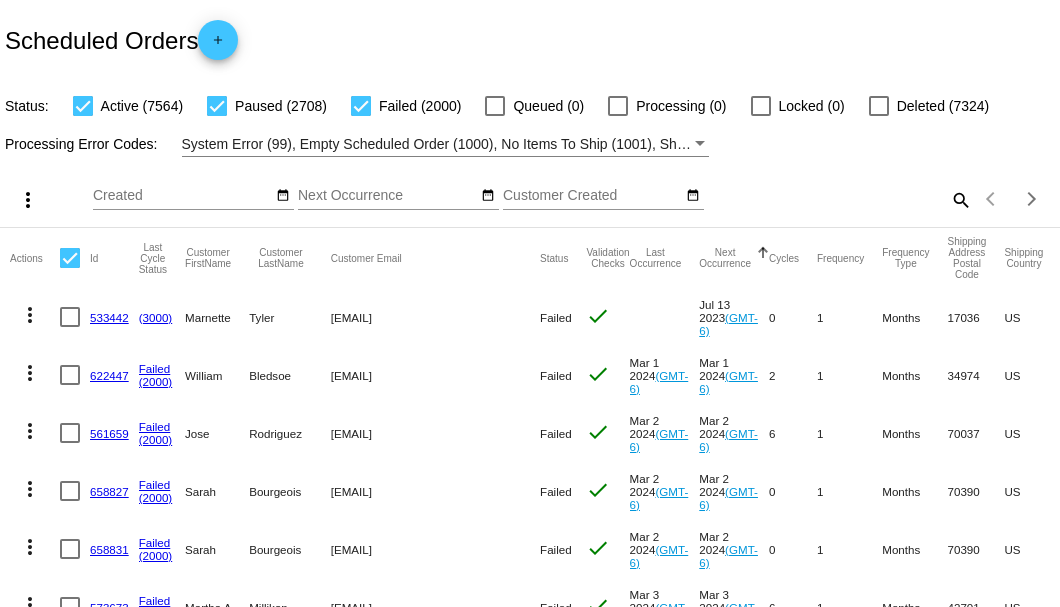 click on "search" 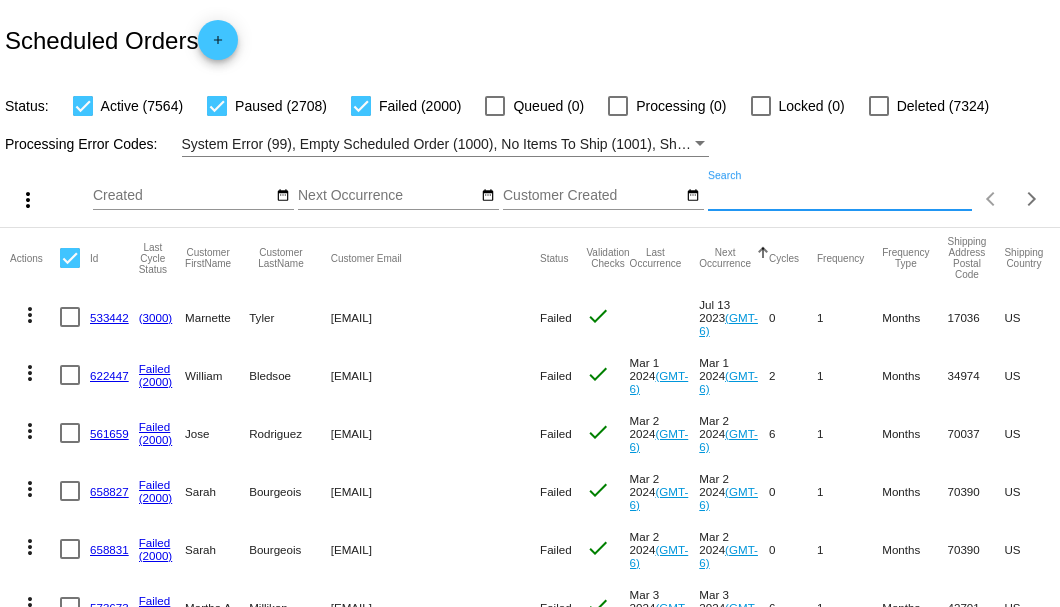 click on "Search" at bounding box center (840, 196) 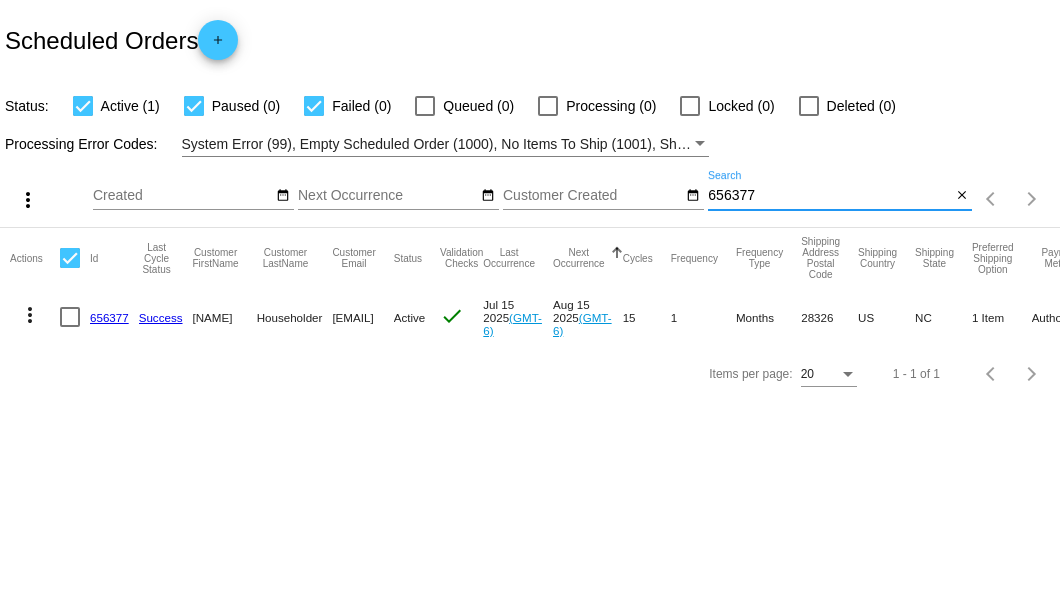 type on "656377" 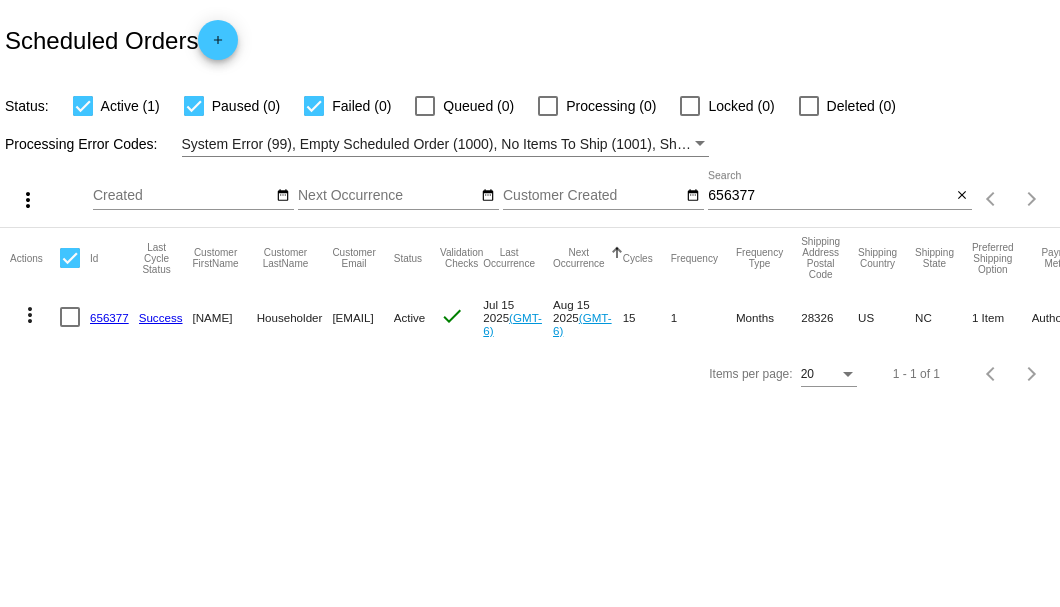 click on "656377" 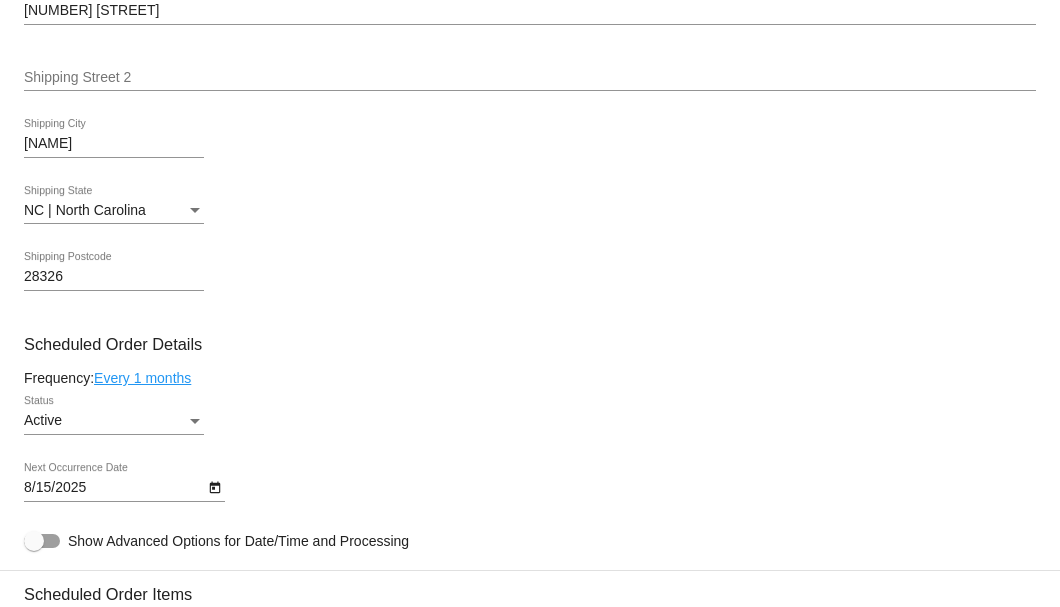 scroll, scrollTop: 1066, scrollLeft: 0, axis: vertical 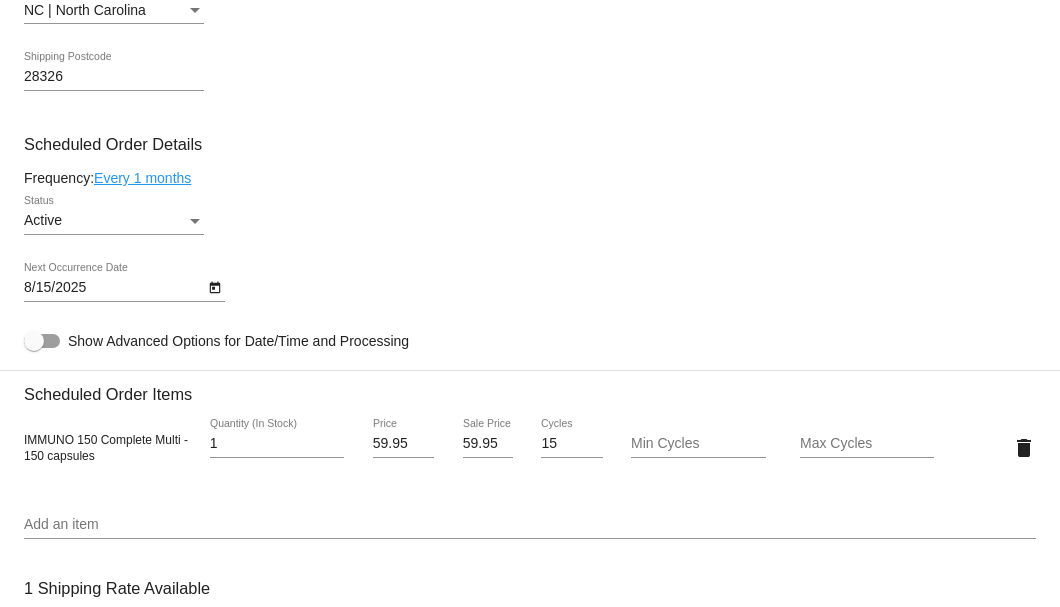 click 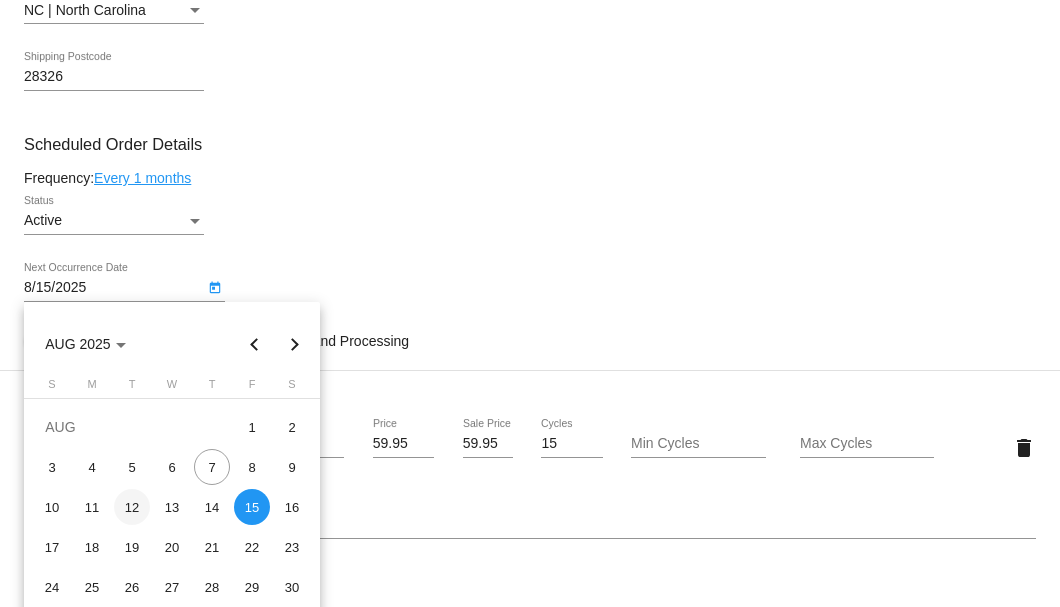 click on "12" at bounding box center (132, 507) 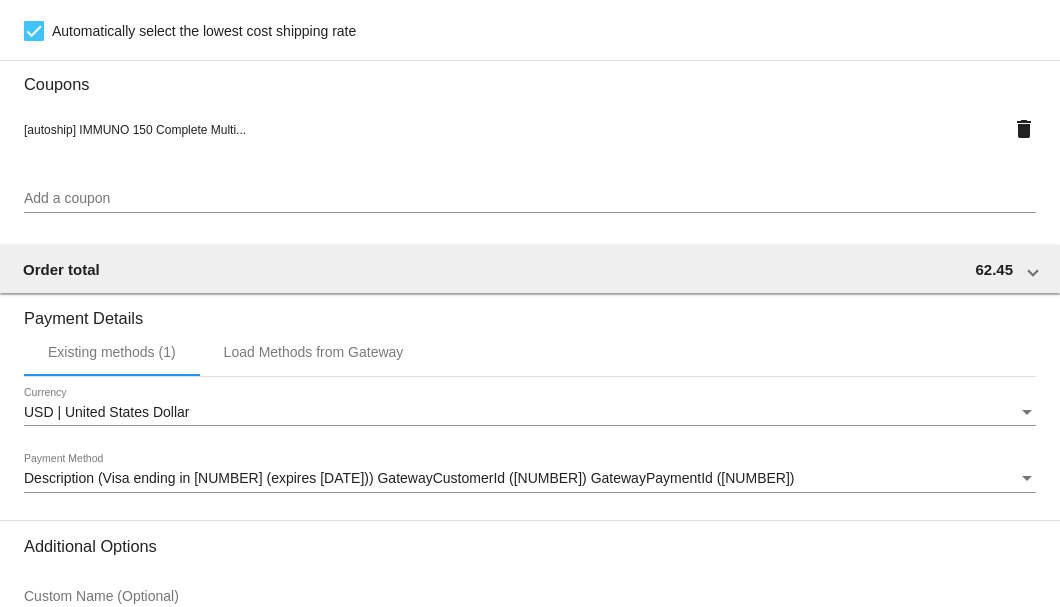 scroll, scrollTop: 1930, scrollLeft: 0, axis: vertical 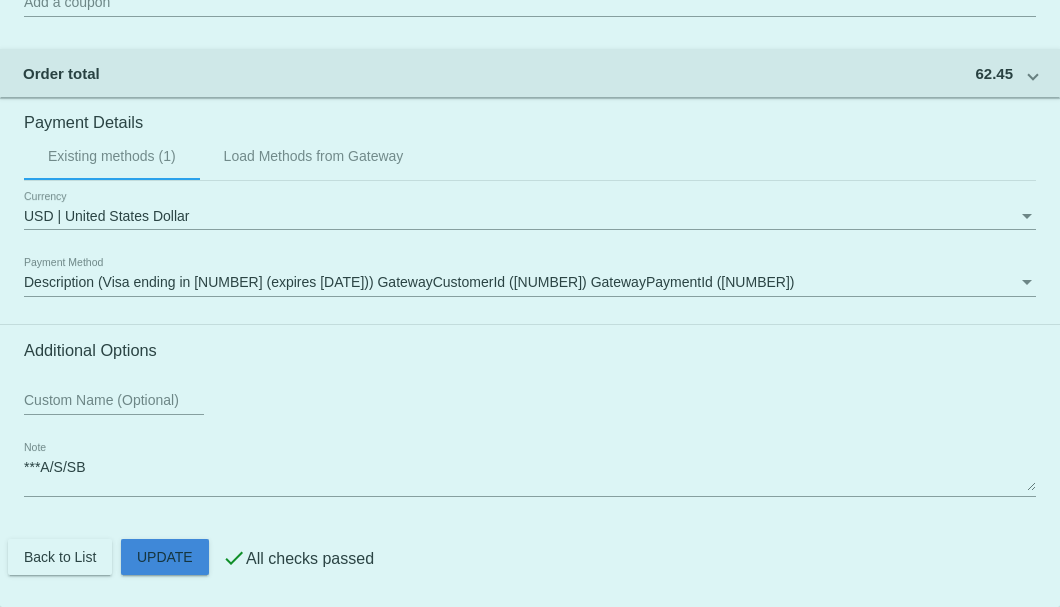 click on "Customer
2795871: Calvin Householder
calrey@charter.net
Customer Shipping
Enter Shipping Address Select A Saved Address (0)
Calvin
Shipping First Name
Householder
Shipping Last Name
US | USA
Shipping Country
60 ridgeview dr
Shipping Street 1
Shipping Street 2
Cameron
Shipping City
NC | North Carolina
Shipping State
28326
Shipping Postcode
Scheduled Order Details
Frequency:
Every 1 months
Active
Status 1" 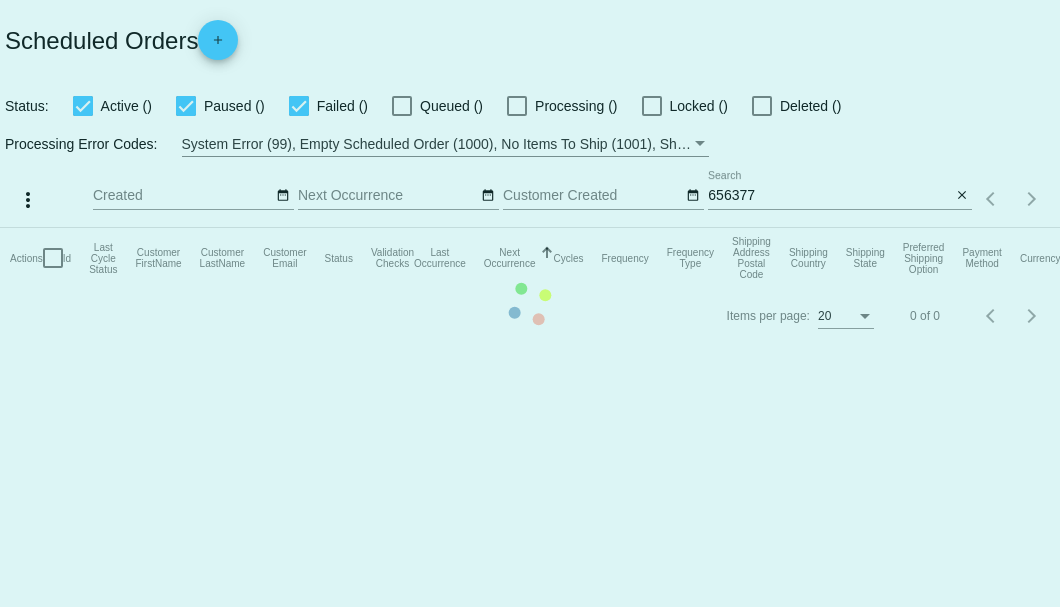 scroll, scrollTop: 0, scrollLeft: 0, axis: both 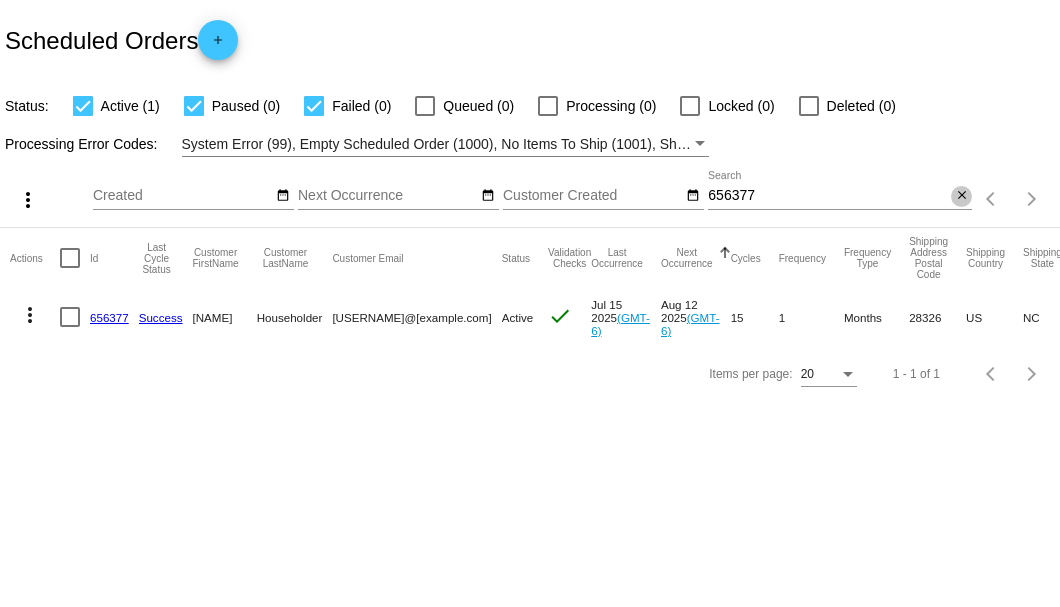 click on "close" 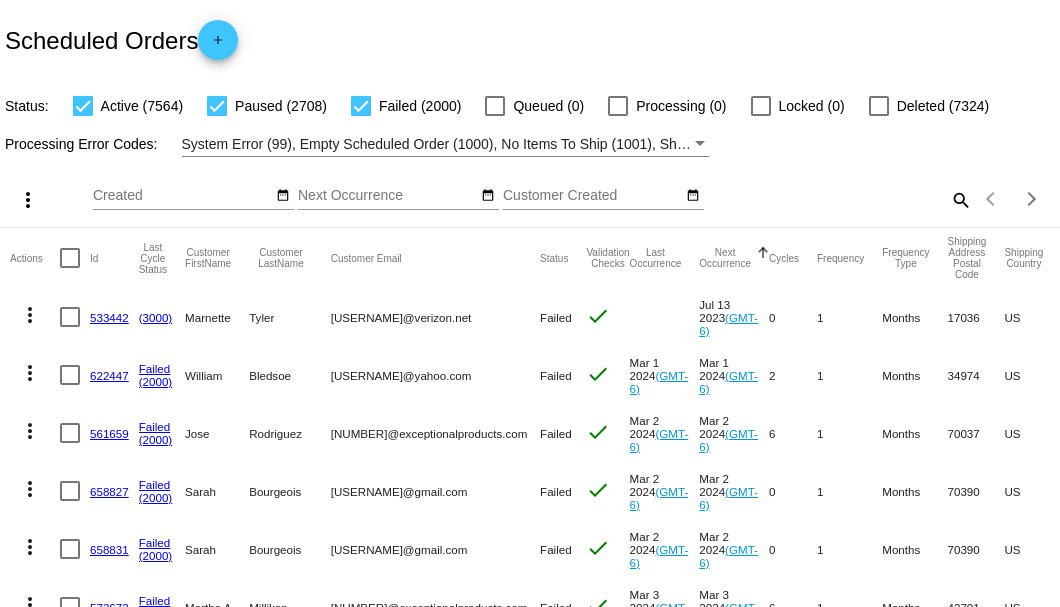 scroll, scrollTop: 0, scrollLeft: 0, axis: both 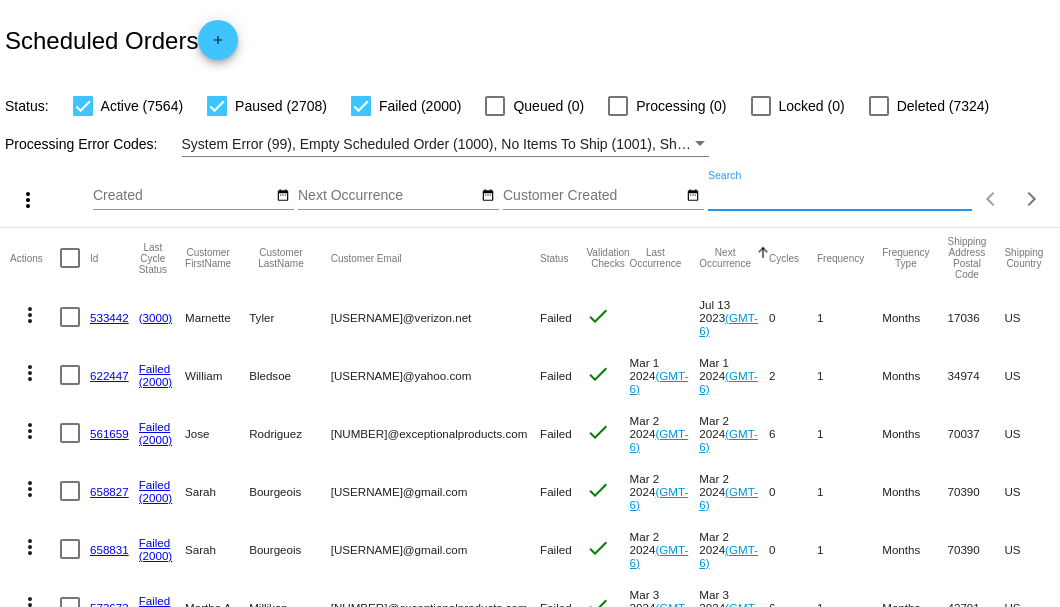 click on "Search" at bounding box center (840, 196) 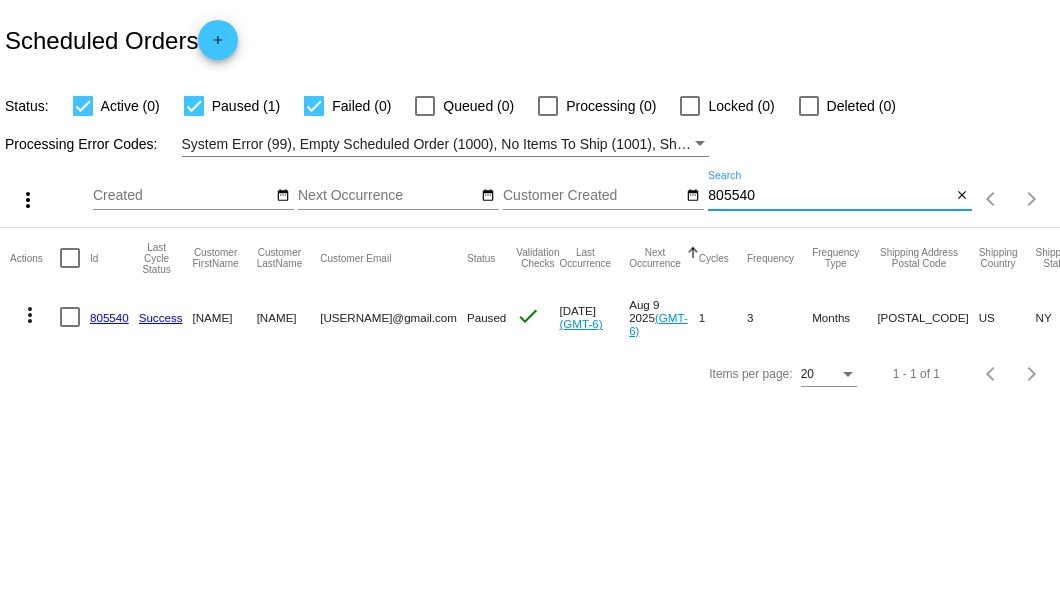type on "805540" 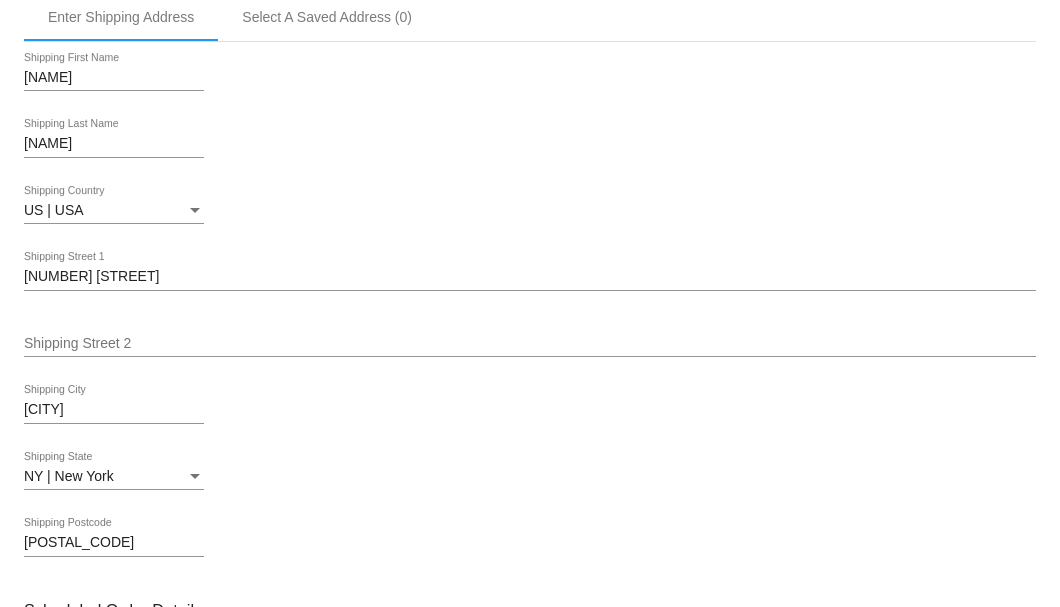 scroll, scrollTop: 866, scrollLeft: 0, axis: vertical 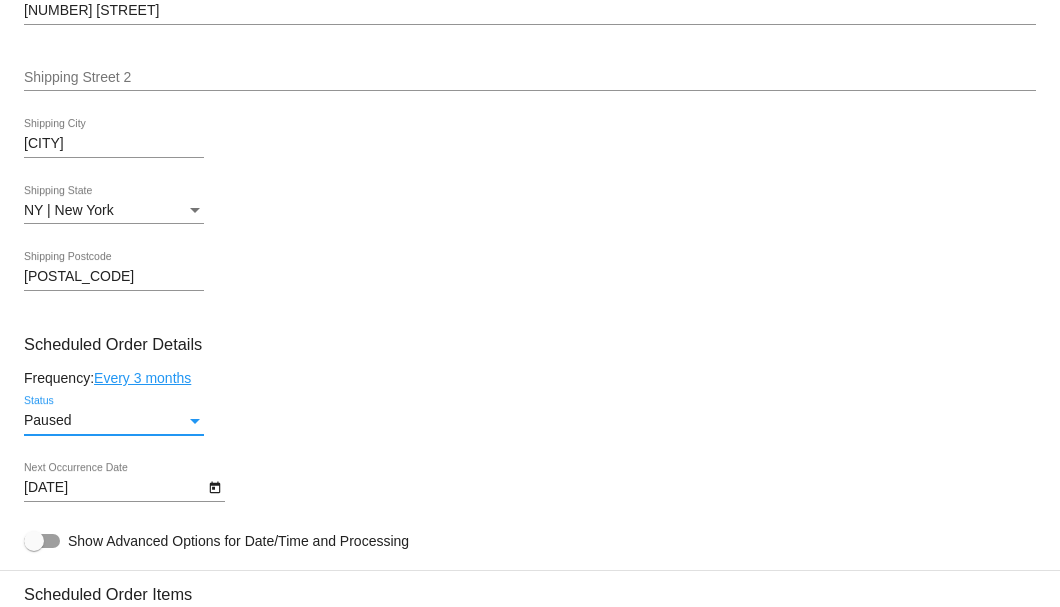 click at bounding box center (195, 421) 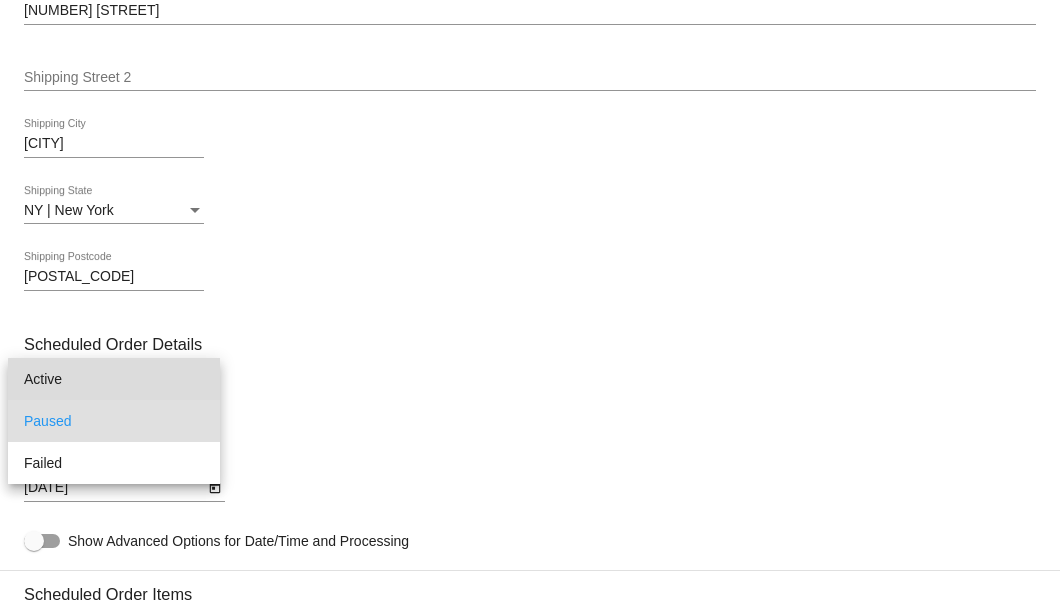 click on "Active" at bounding box center [114, 379] 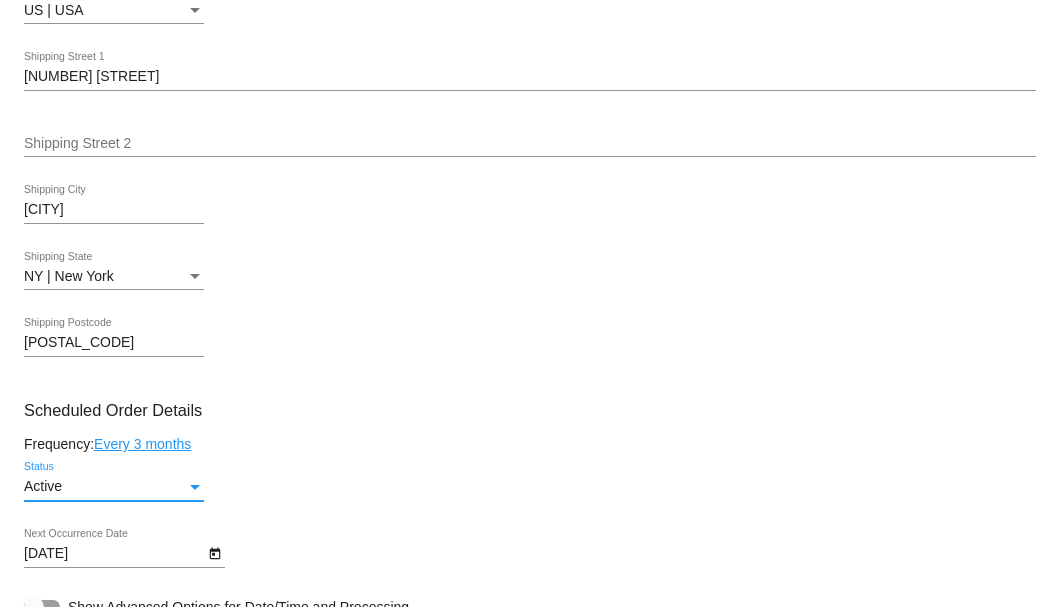 scroll, scrollTop: 1000, scrollLeft: 0, axis: vertical 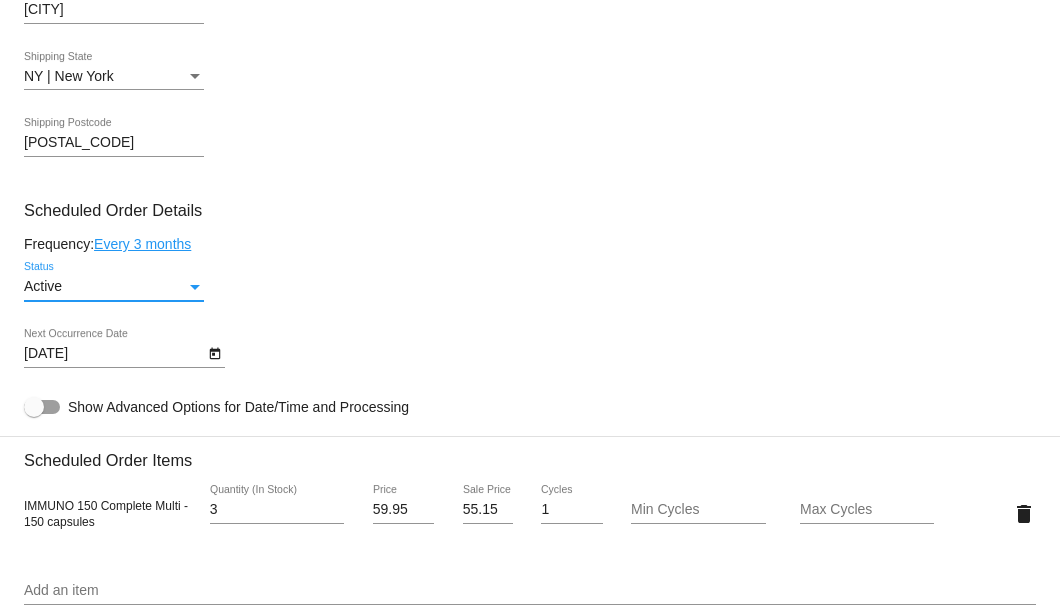 click 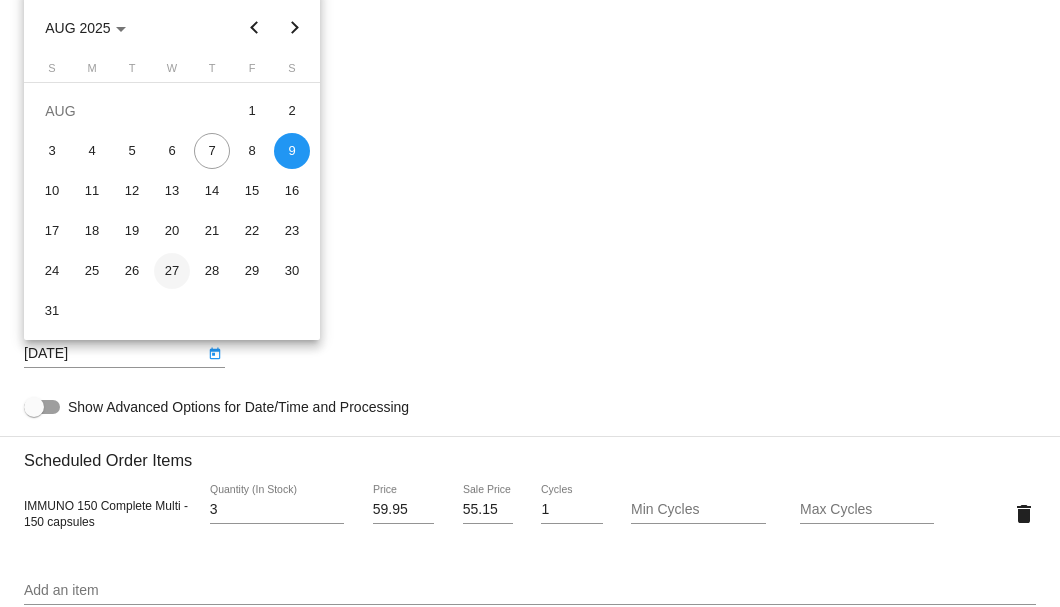click on "27" at bounding box center (172, 271) 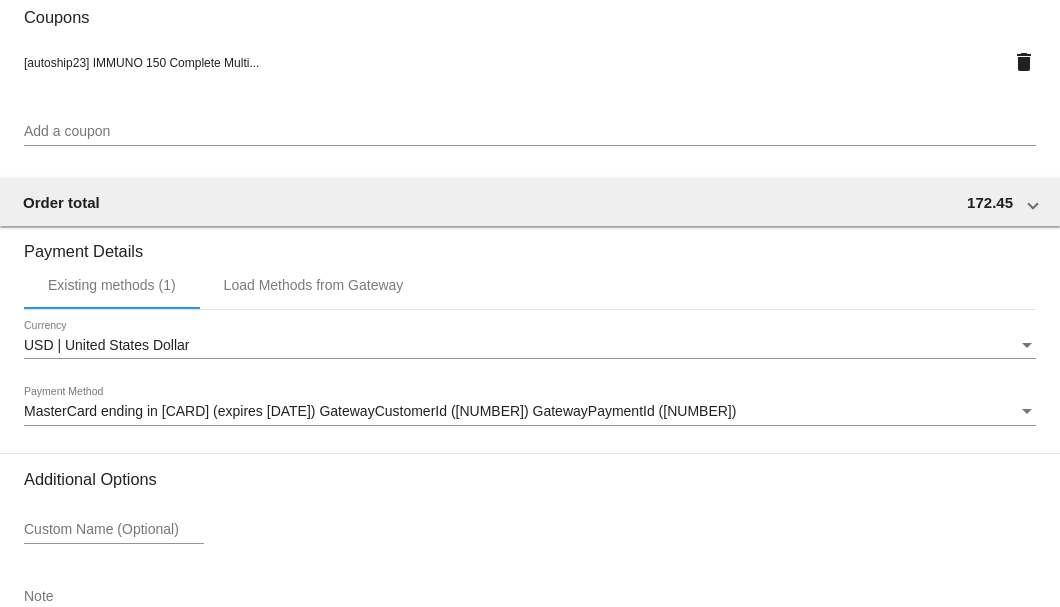 scroll, scrollTop: 1930, scrollLeft: 0, axis: vertical 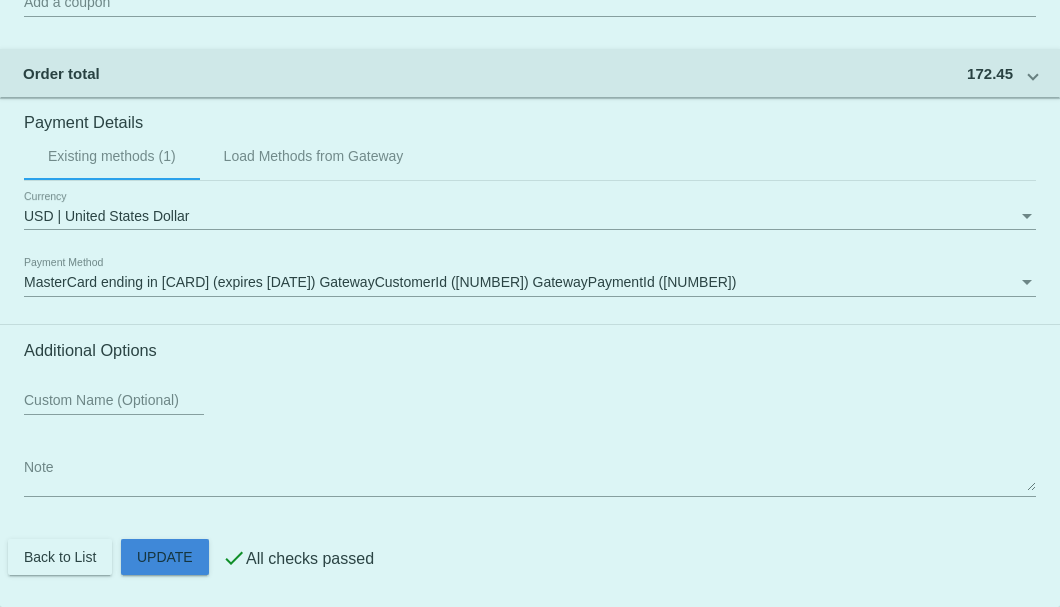 click on "Customer
5580766: Vincent Celestino
Viggy817@gmail.com
Customer Shipping
Enter Shipping Address Select A Saved Address (0)
Vincent
Shipping First Name
Celestino
Shipping Last Name
US | USA
Shipping Country
27 Bellew Avenue
Shipping Street 1
Shipping Street 2
Eastchester
Shipping City
NY | New York
Shipping State
10709
Shipping Postcode
Scheduled Order Details
Frequency:
Every 3 months
Active
Status 3 1" 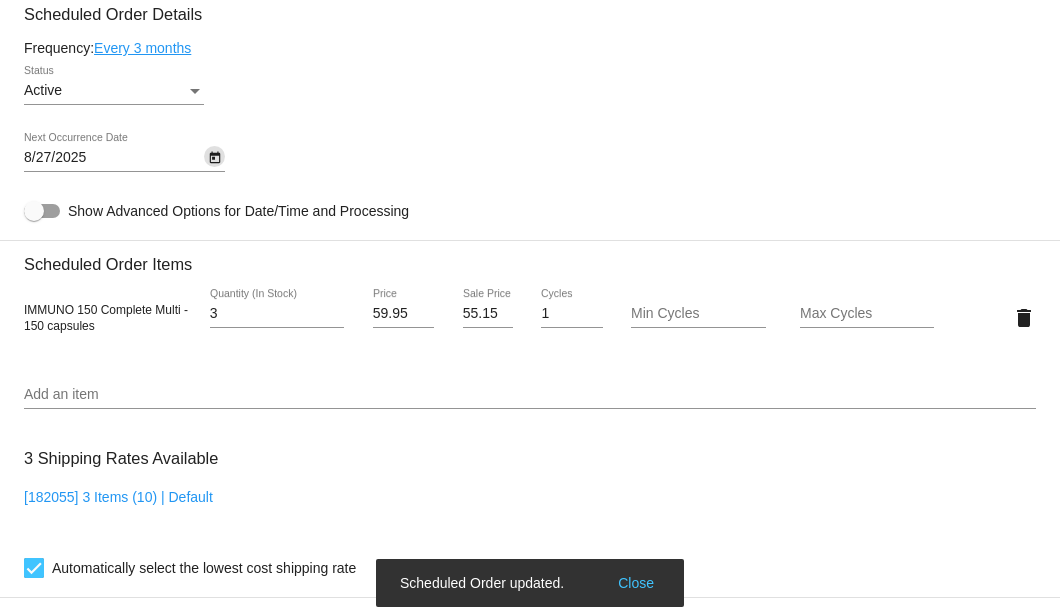 scroll, scrollTop: 996, scrollLeft: 0, axis: vertical 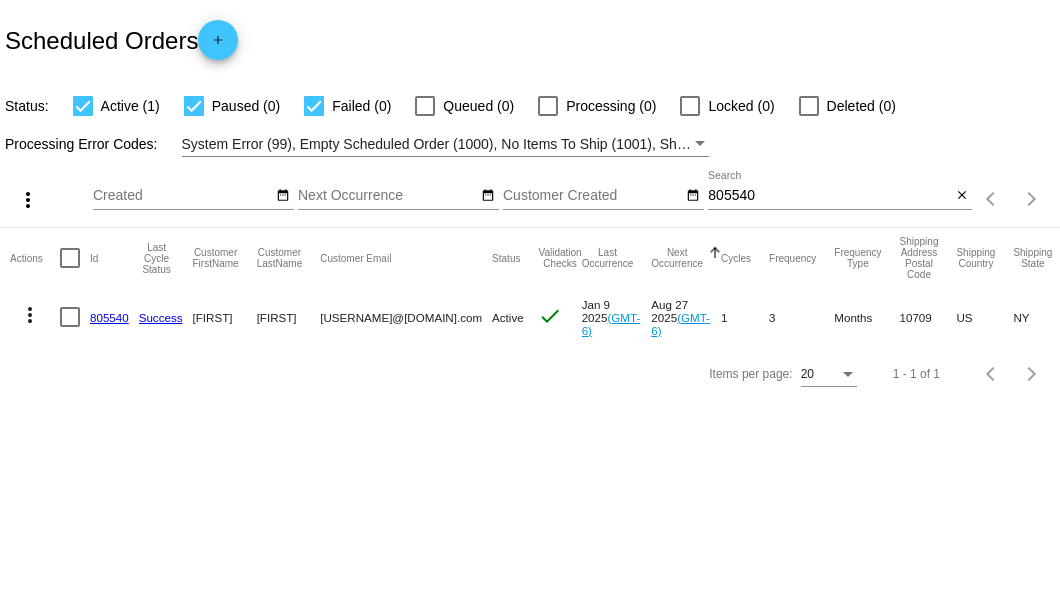 click on "805540" at bounding box center [829, 196] 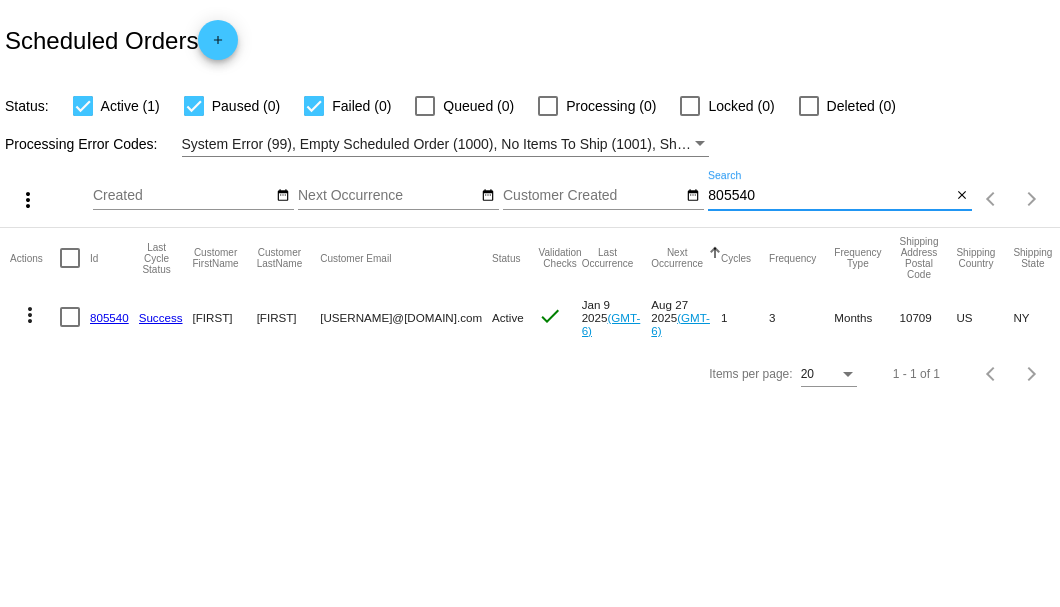 click on "805540" at bounding box center [829, 196] 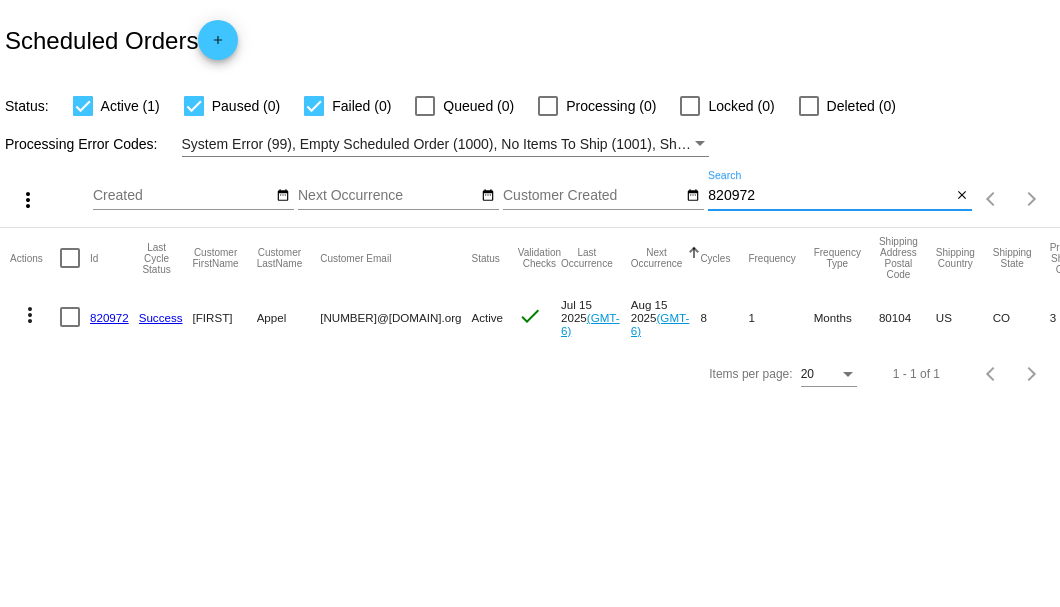 type on "820972" 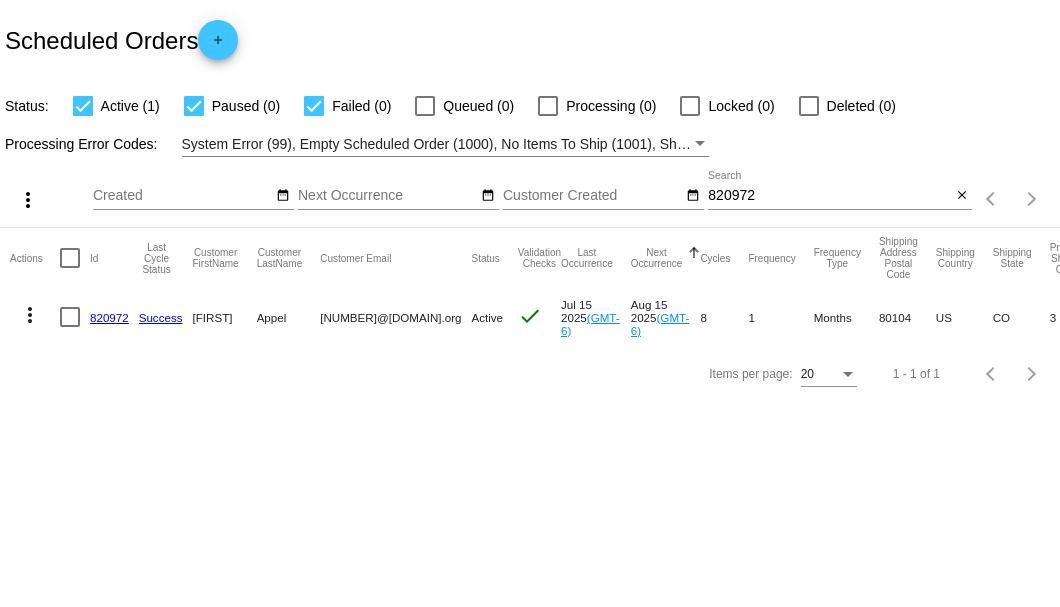 drag, startPoint x: 318, startPoint y: 313, endPoint x: 529, endPoint y: 314, distance: 211.00237 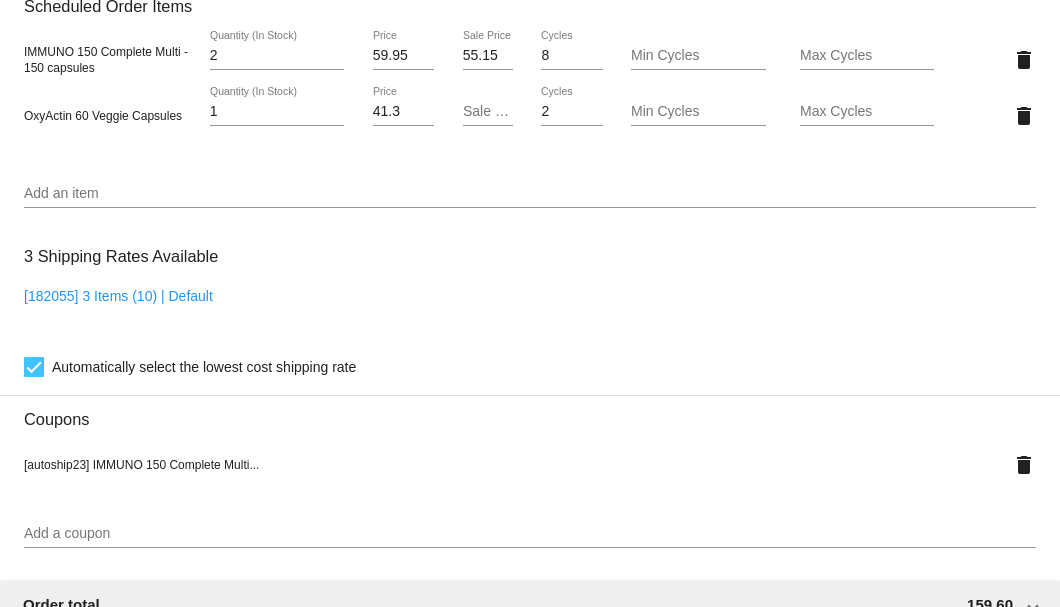 scroll, scrollTop: 1254, scrollLeft: 0, axis: vertical 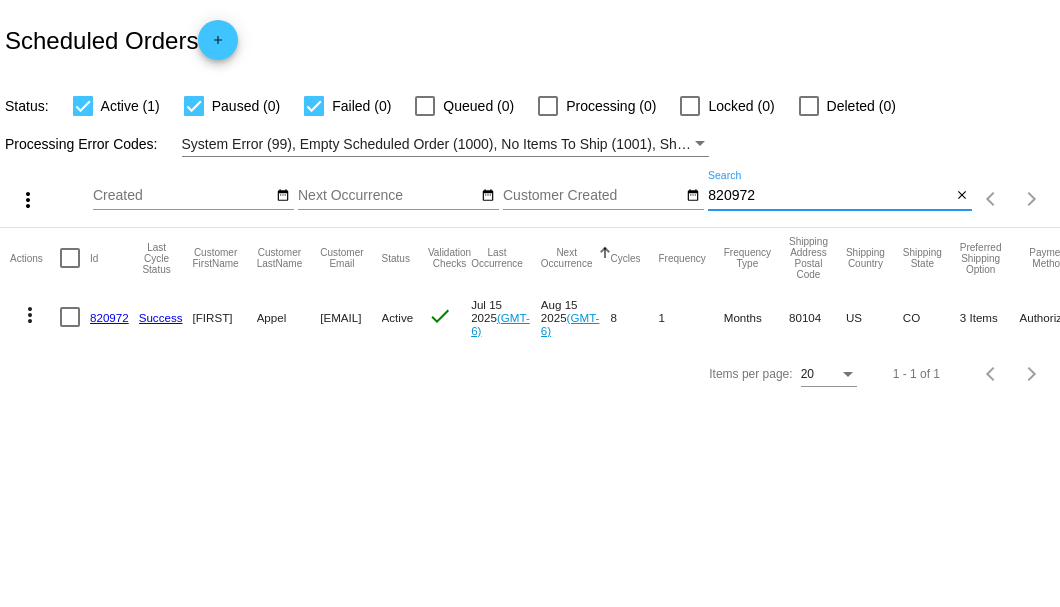click on "820972" at bounding box center [829, 196] 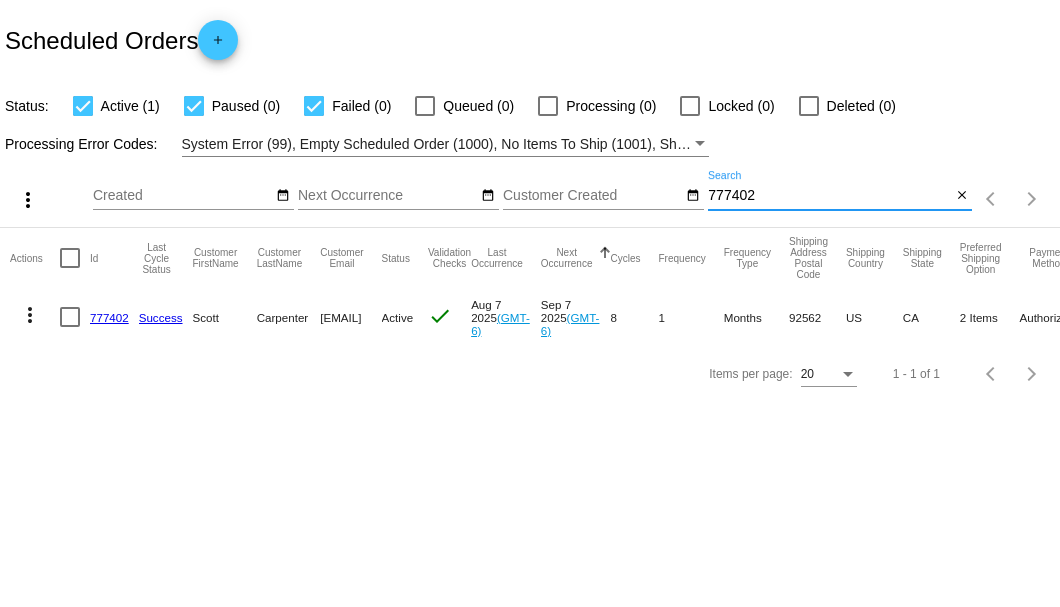 type on "777402" 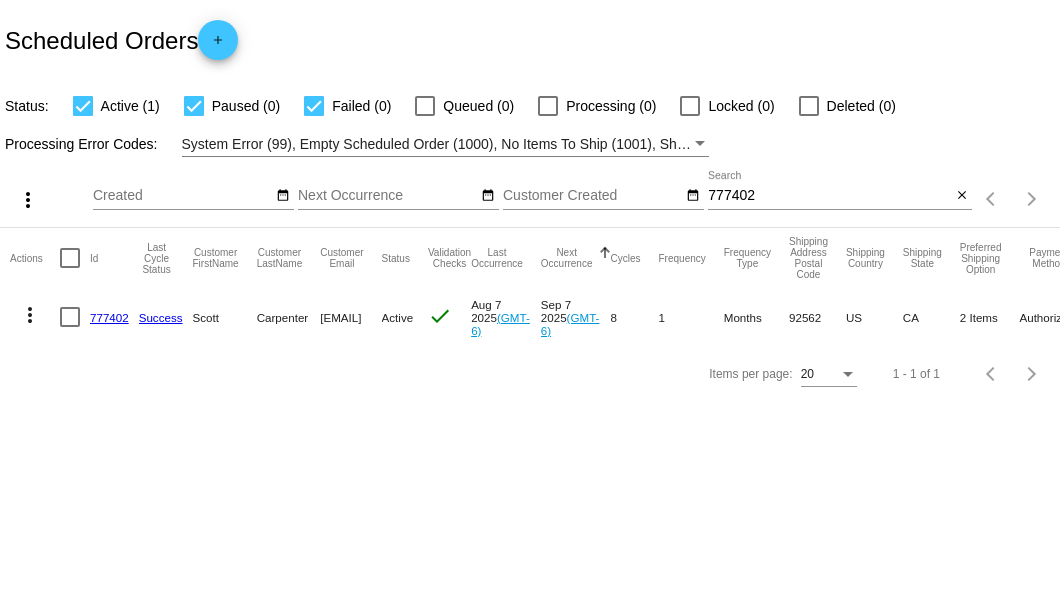 click on "777402" 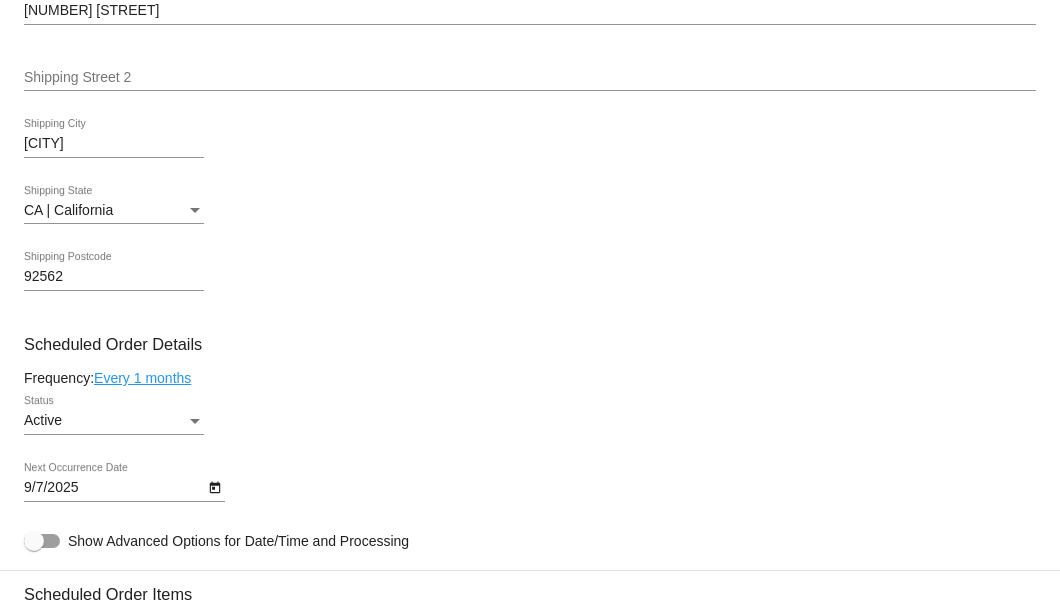 scroll, scrollTop: 1133, scrollLeft: 0, axis: vertical 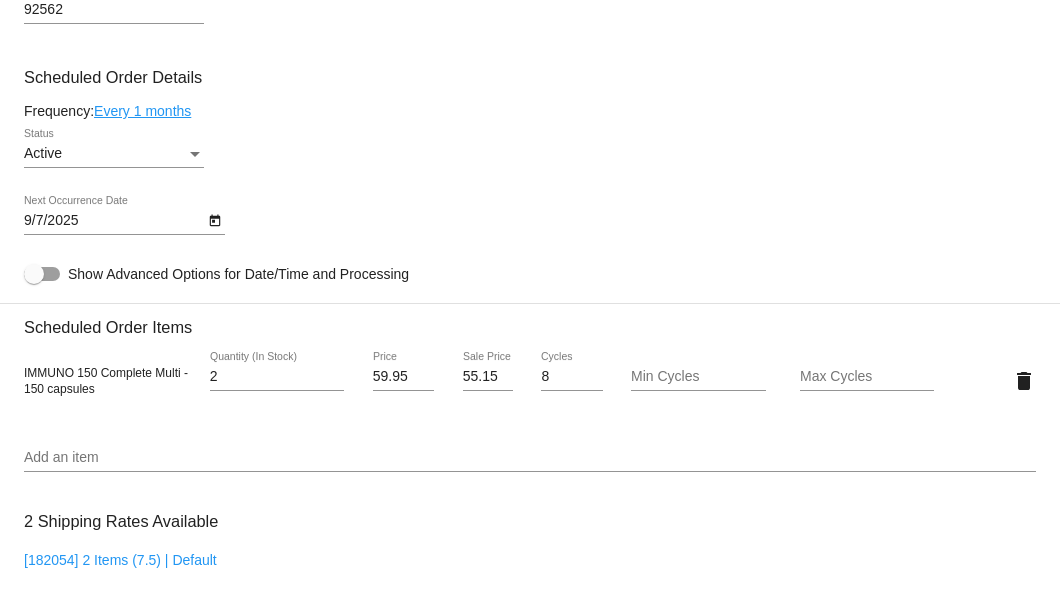 click 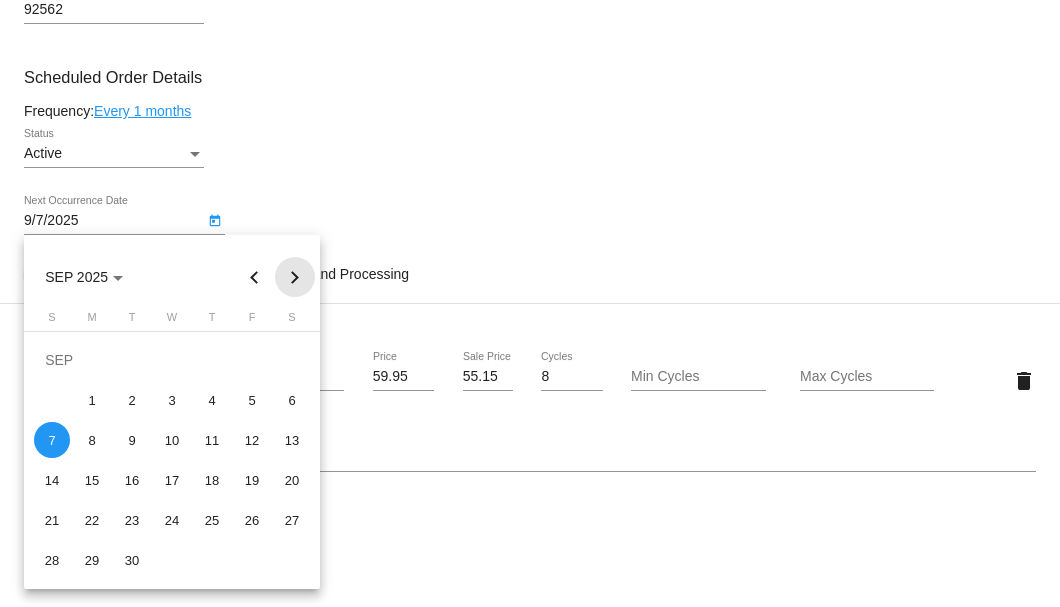 click at bounding box center [295, 277] 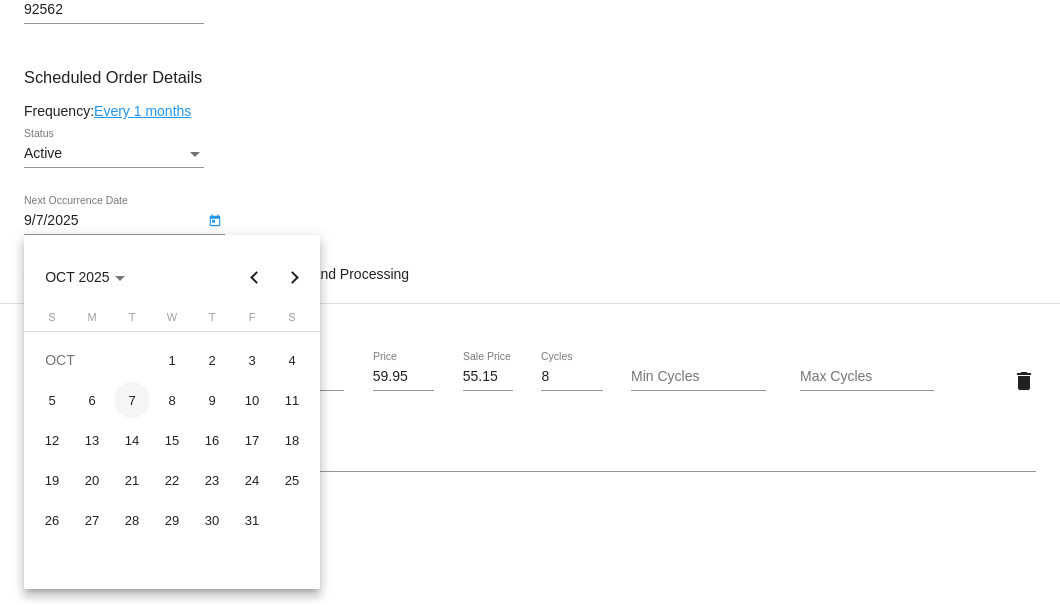 click on "7" at bounding box center [132, 400] 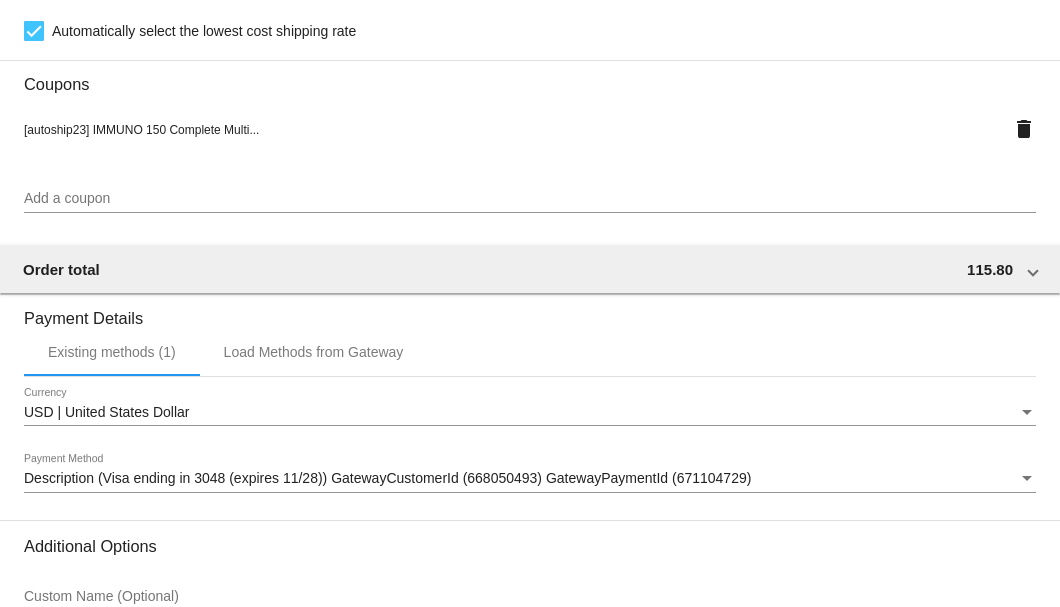 scroll, scrollTop: 1930, scrollLeft: 0, axis: vertical 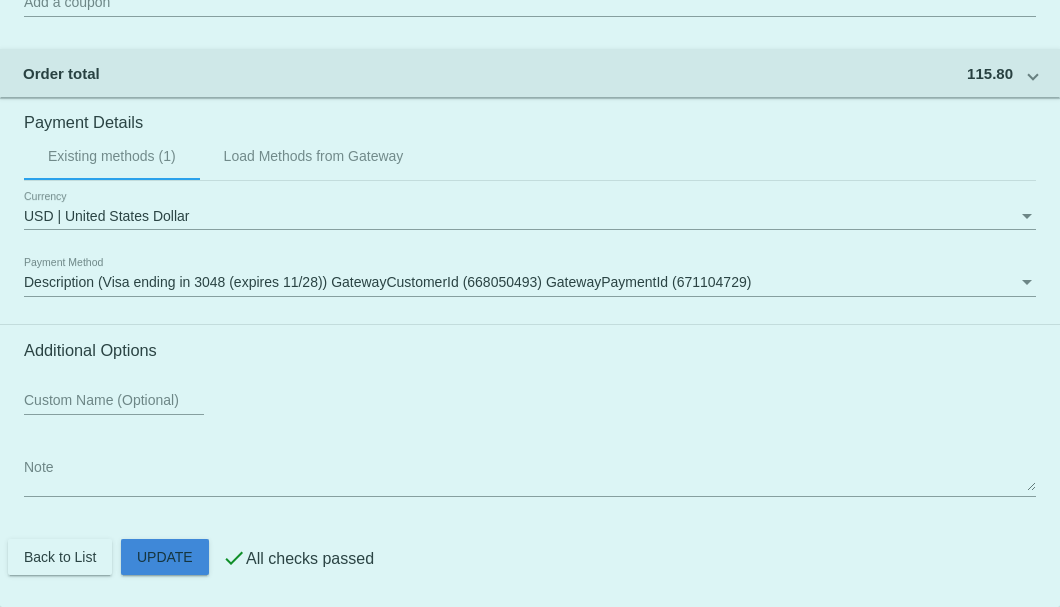 click on "Customer
4399403: Scott Carpenter
scottcarpenter64@gmail.com
Customer Shipping
Enter Shipping Address Select A Saved Address (0)
Scott
Shipping First Name
Carpenter
Shipping Last Name
US | USA
Shipping Country
42338 Circulo Cavinara
Shipping Street 1
Shipping Street 2
Murrieta
Shipping City
CA | California
Shipping State
92562
Shipping Postcode
Scheduled Order Details
Frequency:
Every 1 months
Active
2" 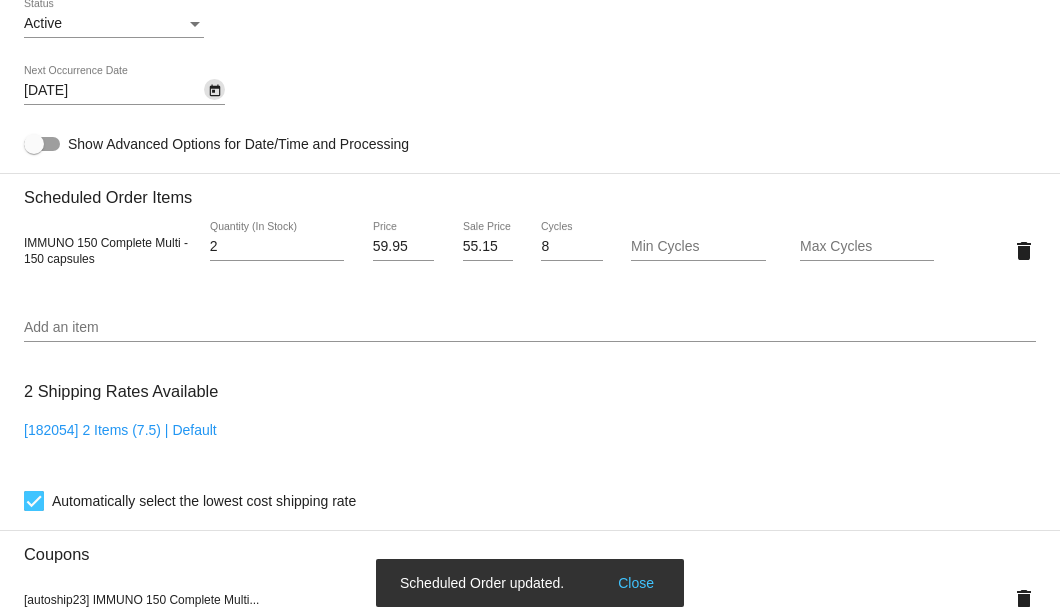 scroll, scrollTop: 1130, scrollLeft: 0, axis: vertical 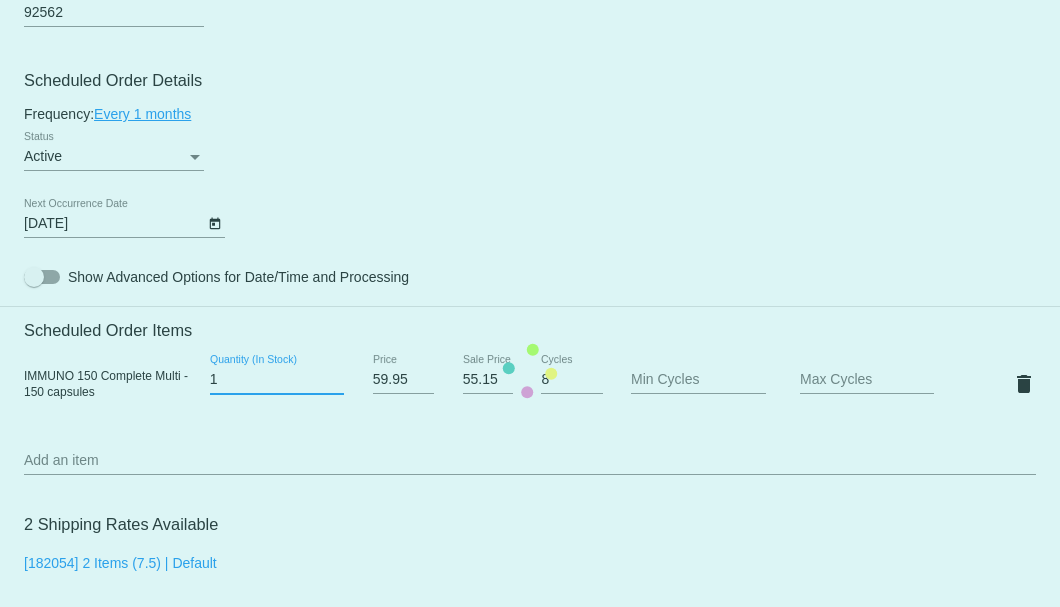 type on "1" 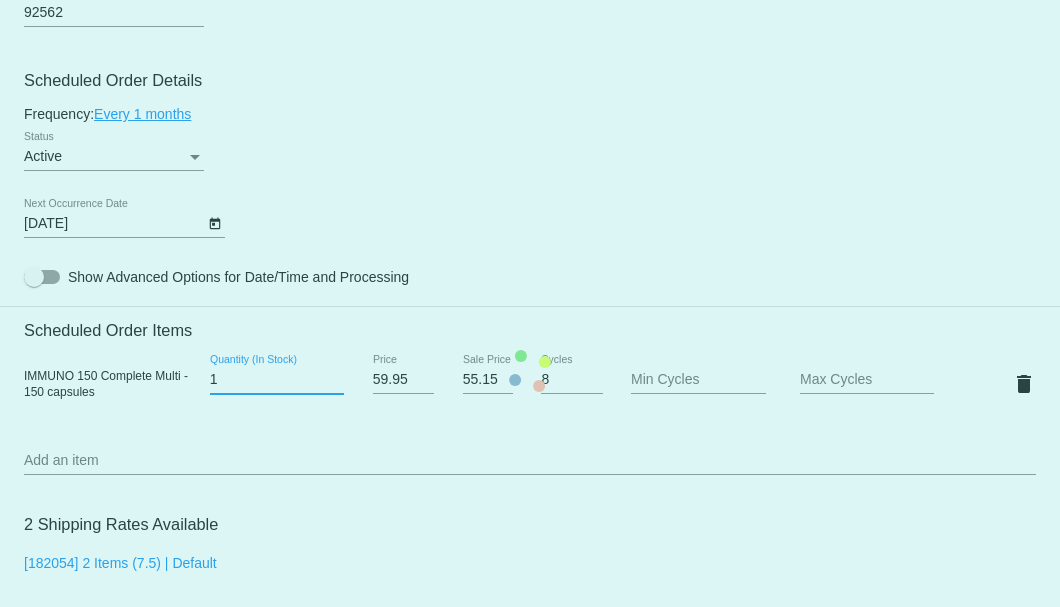 click on "1" at bounding box center (277, 380) 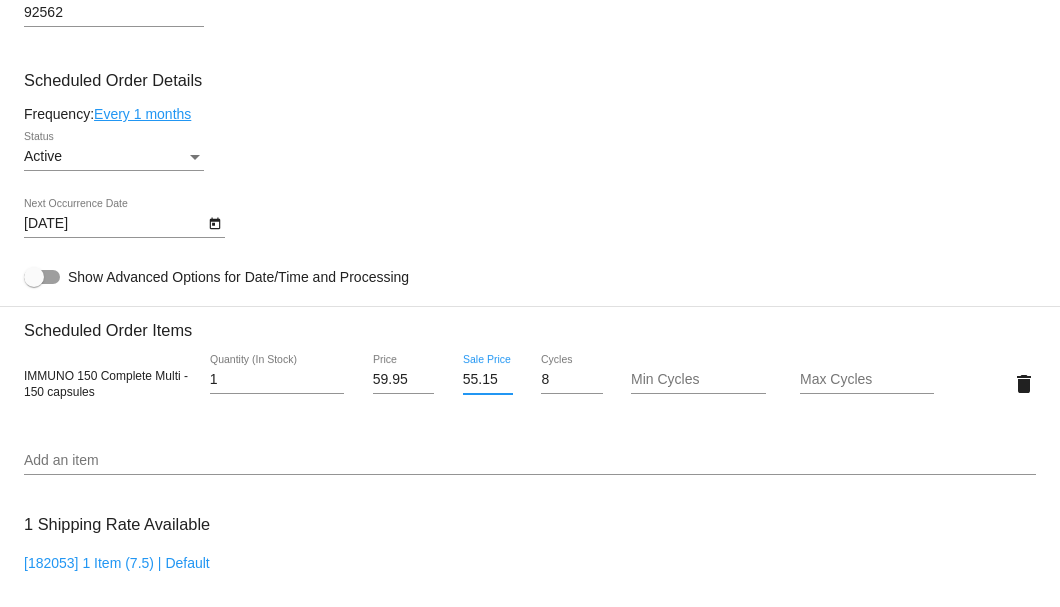 scroll, scrollTop: 0, scrollLeft: 1, axis: horizontal 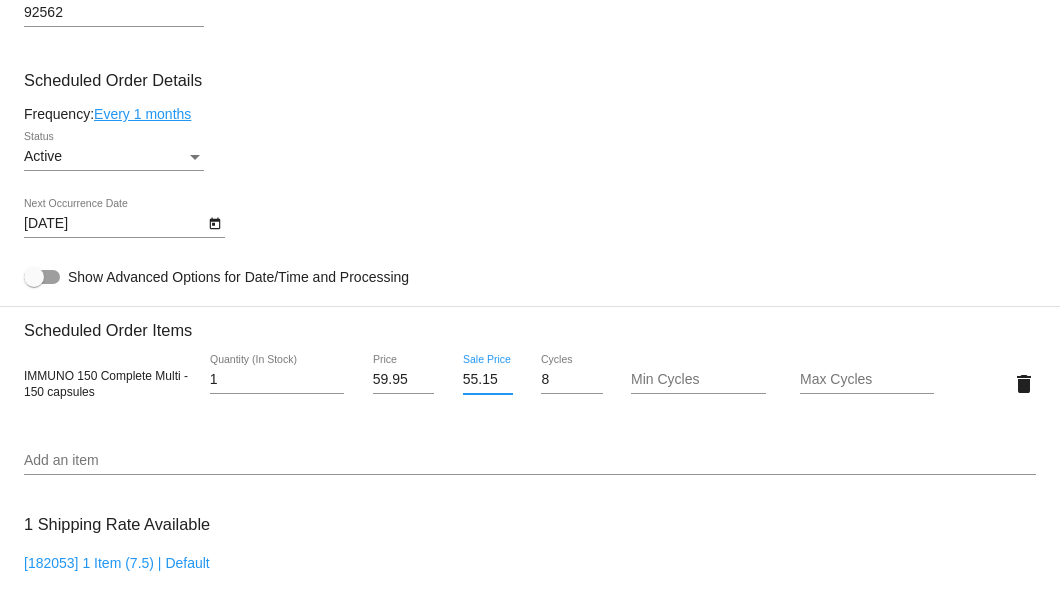 drag, startPoint x: 459, startPoint y: 379, endPoint x: 495, endPoint y: 379, distance: 36 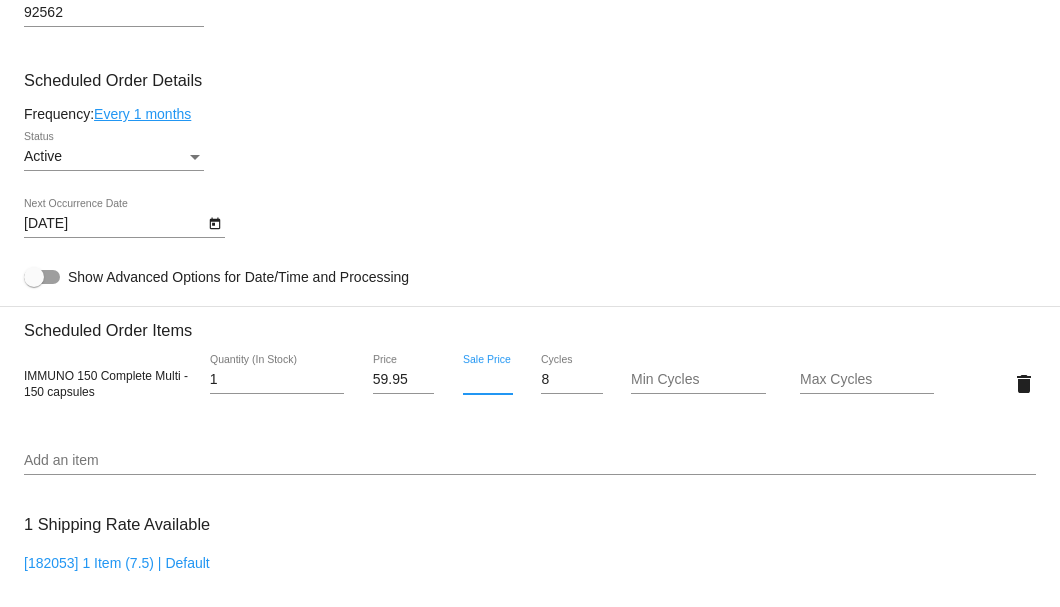 scroll, scrollTop: 0, scrollLeft: 0, axis: both 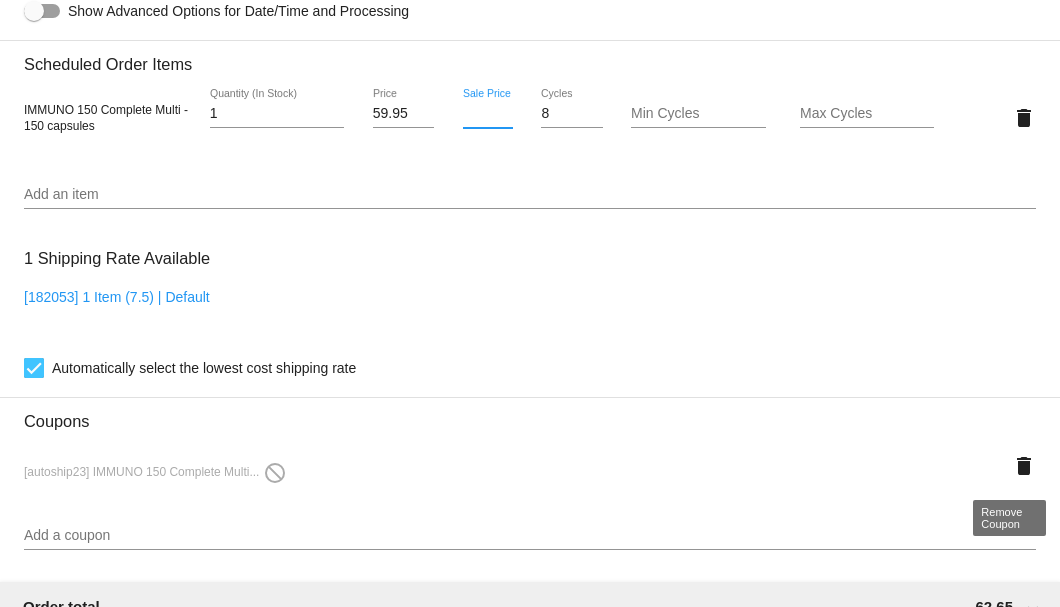 type 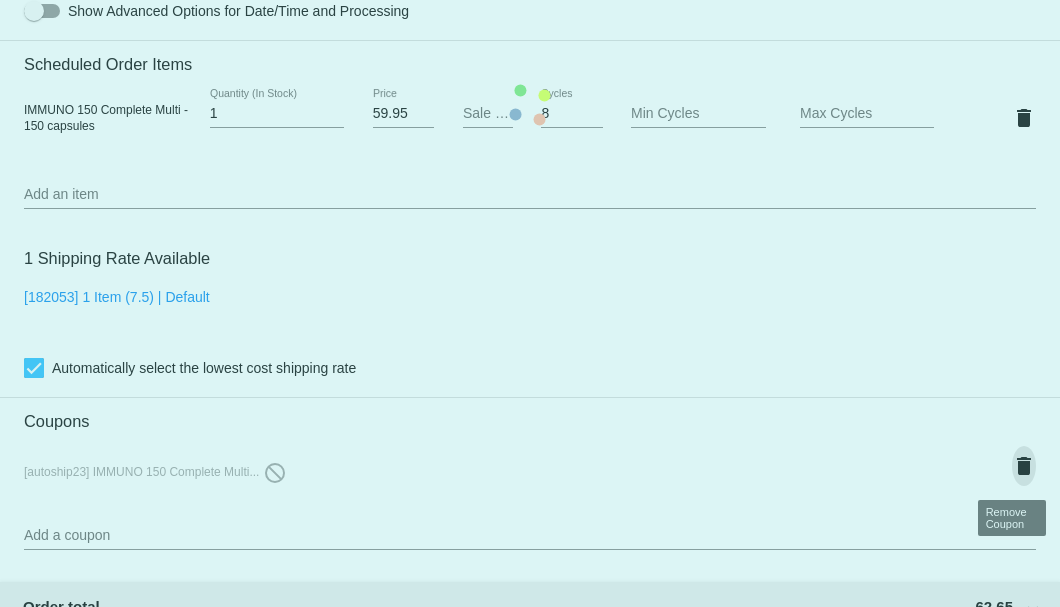 click on "Customer
4399403: Scott Carpenter
scottcarpenter64@gmail.com
Customer Shipping
Enter Shipping Address Select A Saved Address (0)
Scott
Shipping First Name
Carpenter
Shipping Last Name
US | USA
Shipping Country
42338 Circulo Cavinara
Shipping Street 1
Shipping Street 2
Murrieta
Shipping City
CA | California
Shipping State
92562
Shipping Postcode
Scheduled Order Details
Frequency:
Every 1 months
Active
1" 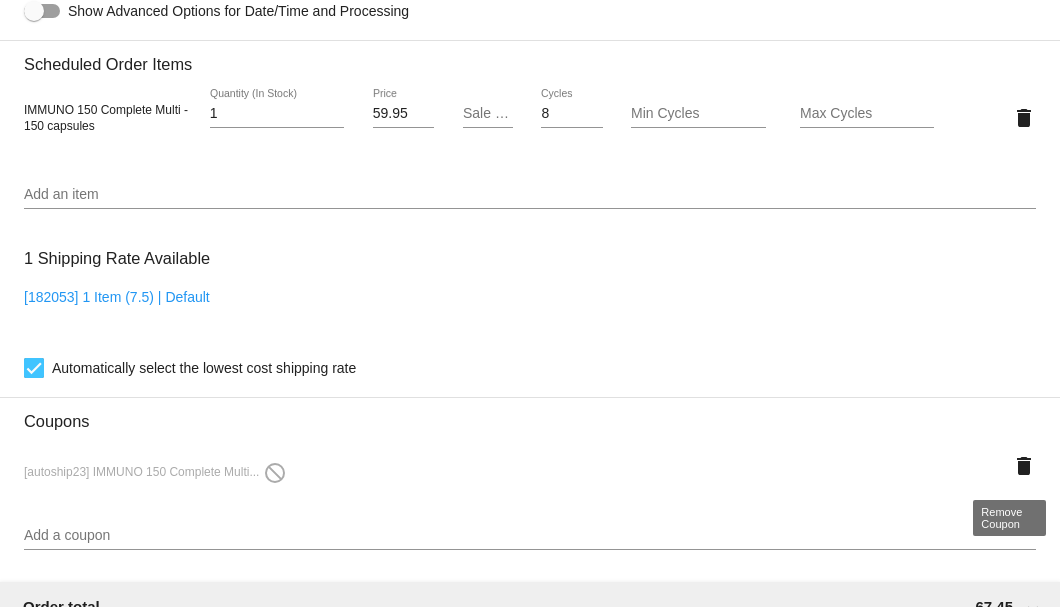 click on "delete" 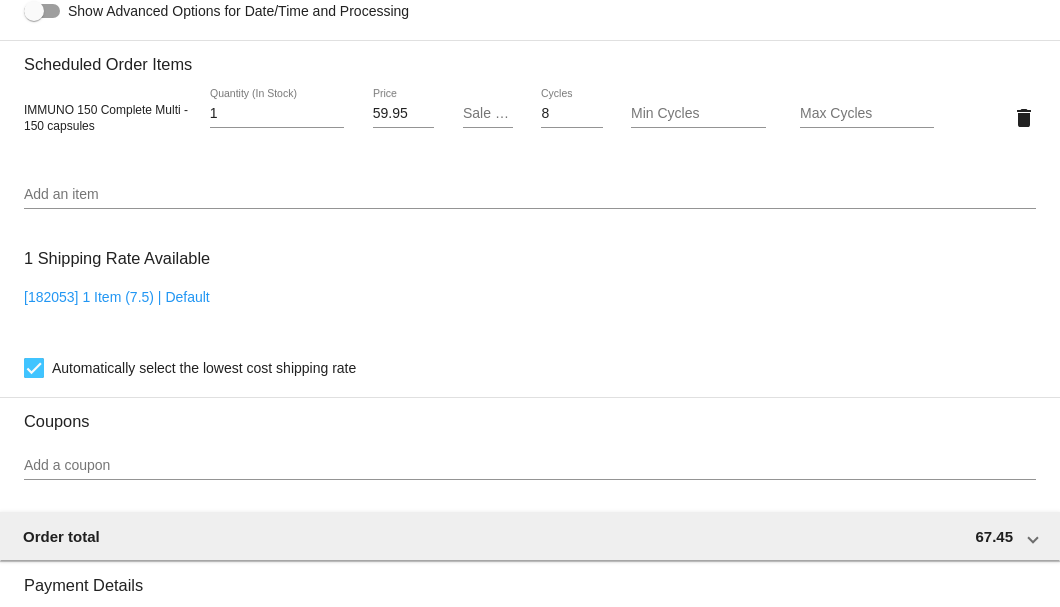 click on "Add a coupon" 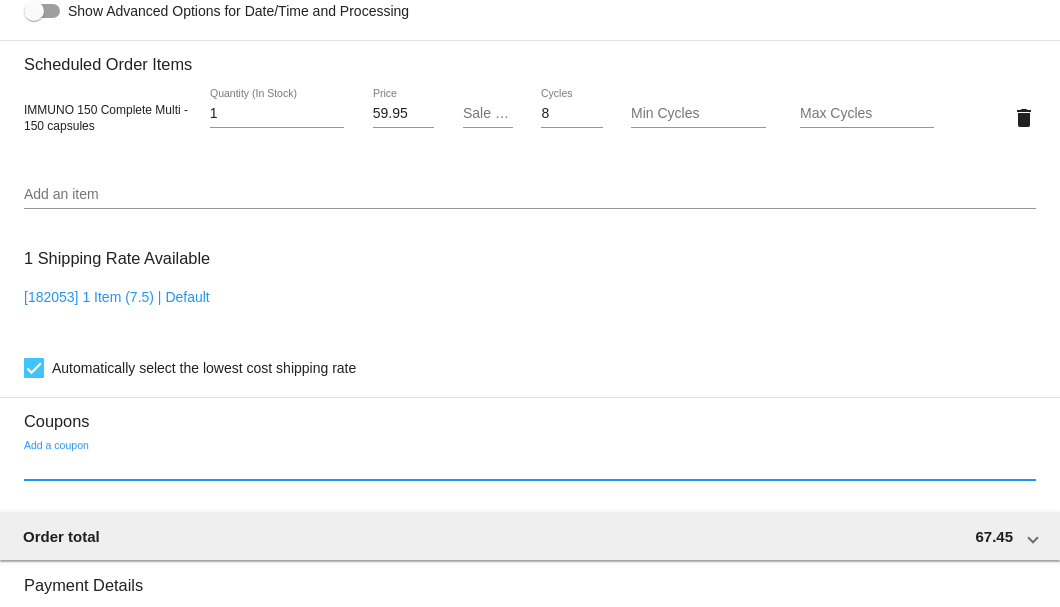 click on "Add a coupon" at bounding box center (530, 466) 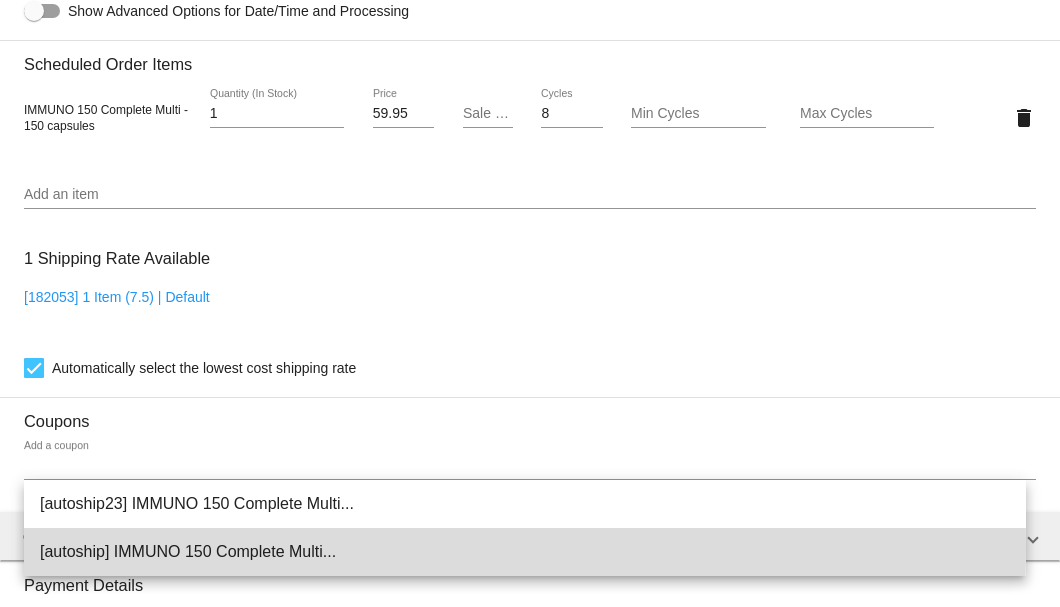 click on "[autoship] IMMUNO 150 Complete Multi..." at bounding box center (525, 552) 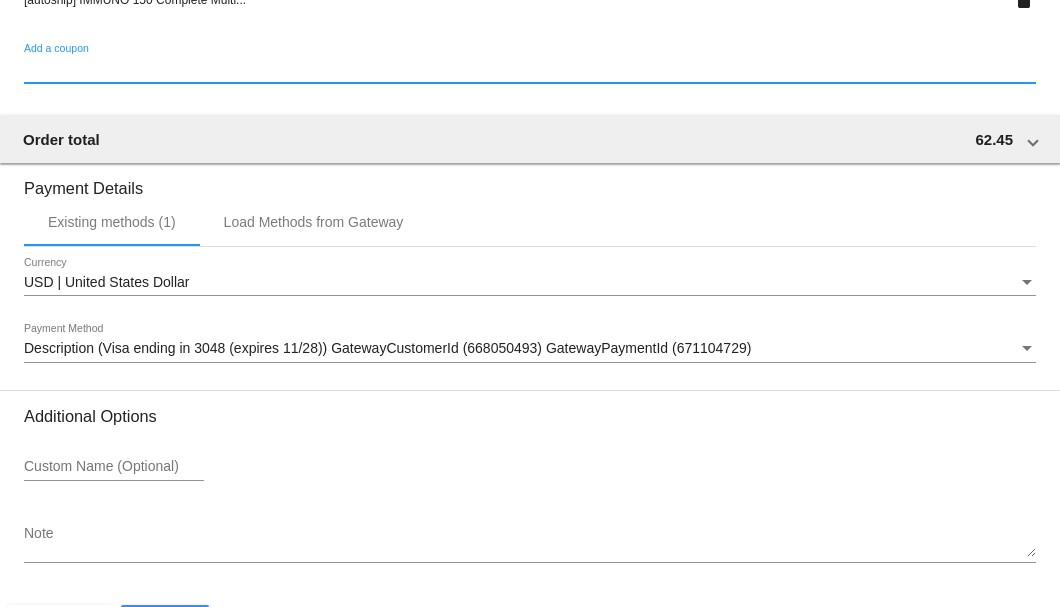 scroll, scrollTop: 1930, scrollLeft: 0, axis: vertical 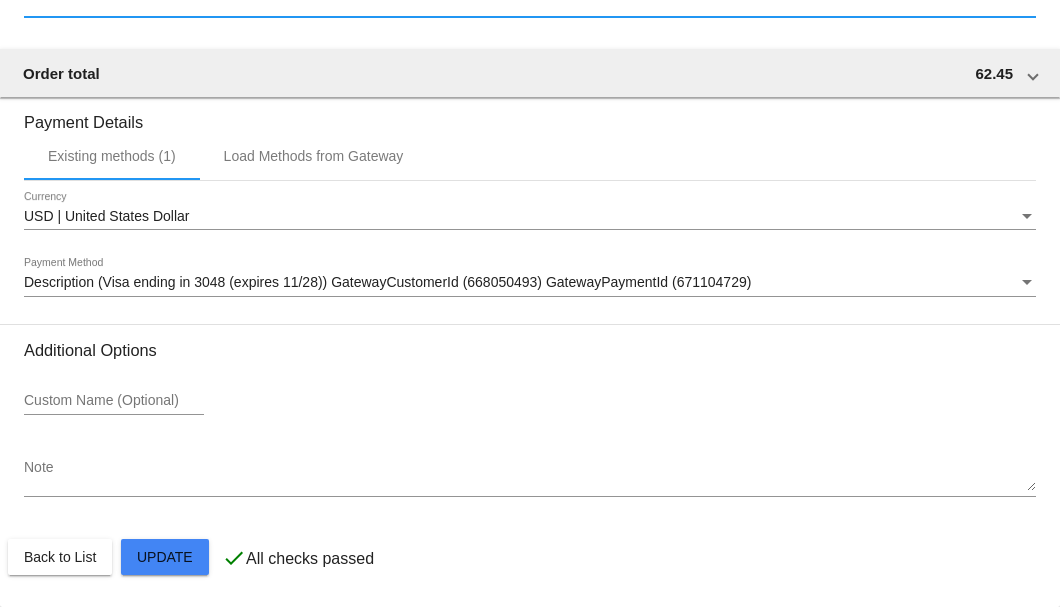 click on "Customer
4399403: Scott Carpenter
scottcarpenter64@gmail.com
Customer Shipping
Enter Shipping Address Select A Saved Address (0)
Scott
Shipping First Name
Carpenter
Shipping Last Name
US | USA
Shipping Country
42338 Circulo Cavinara
Shipping Street 1
Shipping Street 2
Murrieta
Shipping City
CA | California
Shipping State
92562
Shipping Postcode
Scheduled Order Details
Frequency:
Every 1 months
Active
1" 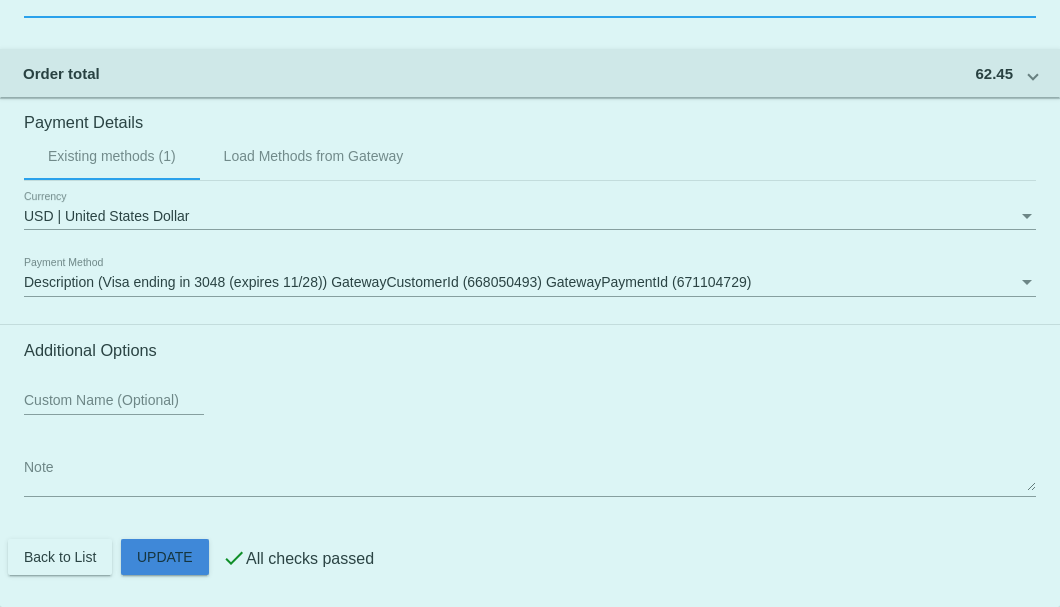click on "Customer
4399403: Scott Carpenter
scottcarpenter64@gmail.com
Customer Shipping
Enter Shipping Address Select A Saved Address (0)
Scott
Shipping First Name
Carpenter
Shipping Last Name
US | USA
Shipping Country
42338 Circulo Cavinara
Shipping Street 1
Shipping Street 2
Murrieta
Shipping City
CA | California
Shipping State
92562
Shipping Postcode
Scheduled Order Details
Frequency:
Every 1 months
Active
1" 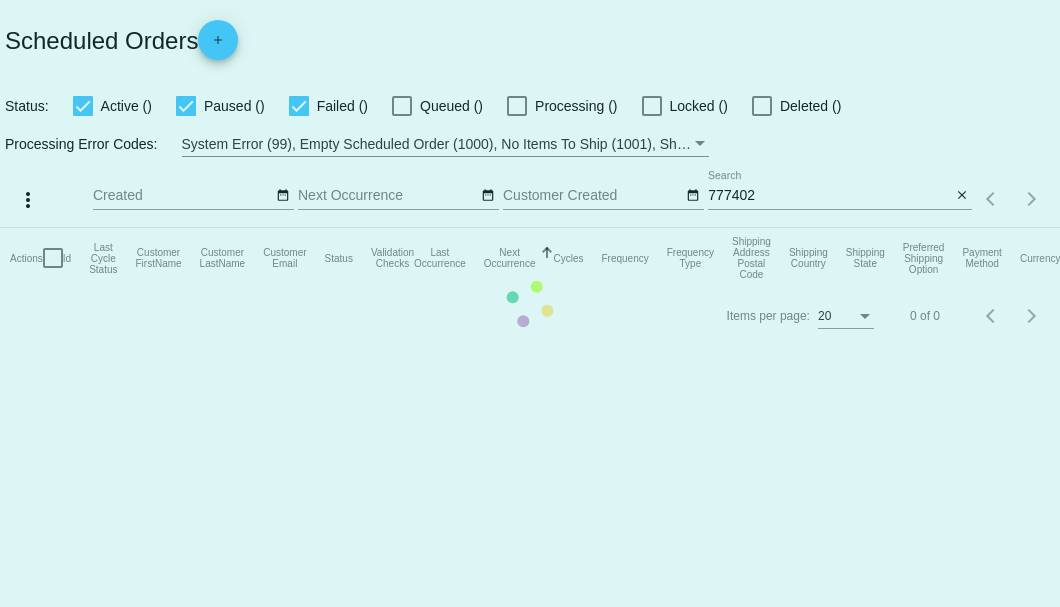 scroll, scrollTop: 0, scrollLeft: 0, axis: both 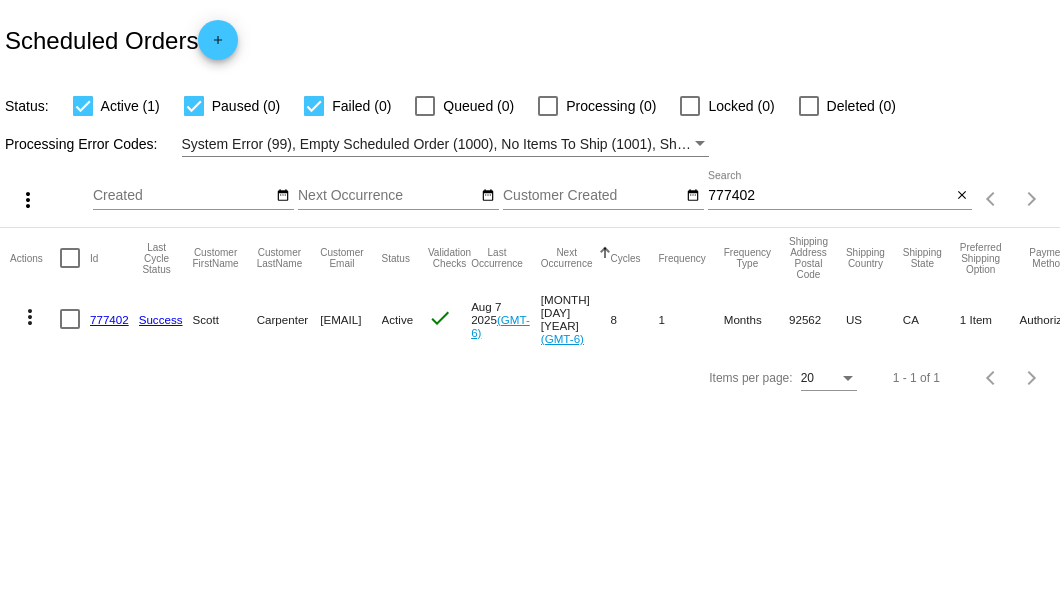 drag, startPoint x: 315, startPoint y: 320, endPoint x: 472, endPoint y: 318, distance: 157.01274 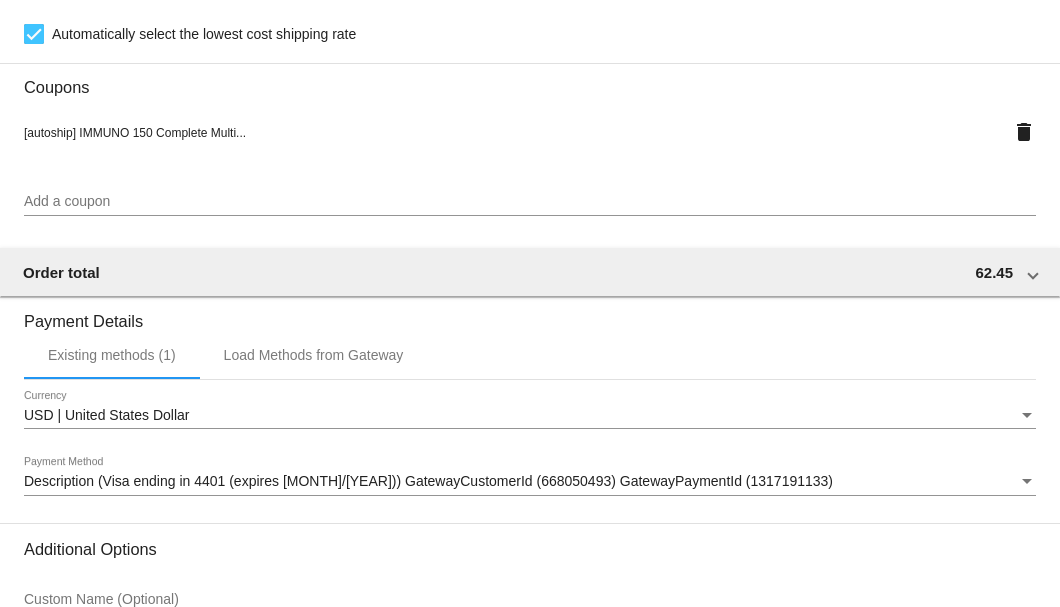 scroll, scrollTop: 1930, scrollLeft: 0, axis: vertical 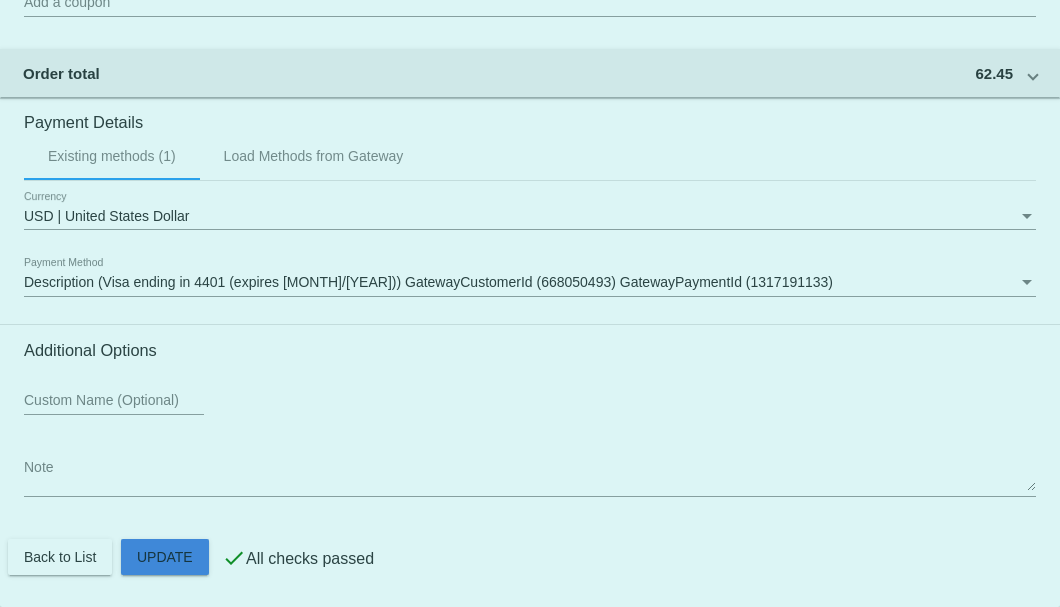 click on "Customer
4399403: [FIRST] [LAST]
[EMAIL]
Customer Shipping
Enter Shipping Address Select A Saved Address
[FIRST]
Shipping First Name
[LAST]
Shipping Last Name
US | USA
Shipping Country
[NUMBER] [STREET]
Shipping Street 1
Shipping Street 2
[CITY]
Shipping City
CA | California
Shipping State
92562
Shipping Postcode
Scheduled Order Details
Frequency:
Every 1 months
Active" 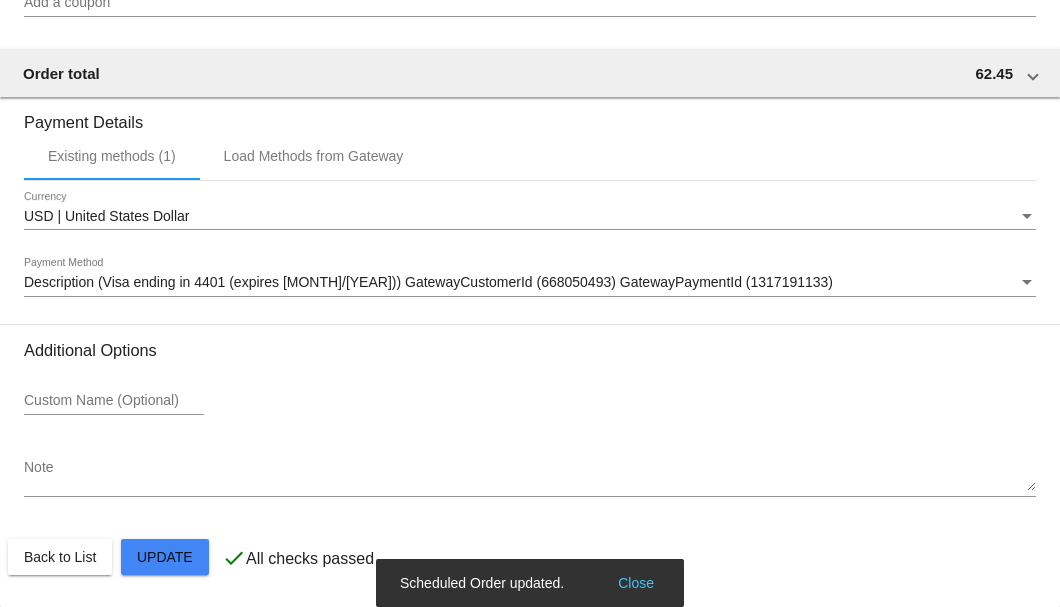 scroll, scrollTop: 1730, scrollLeft: 0, axis: vertical 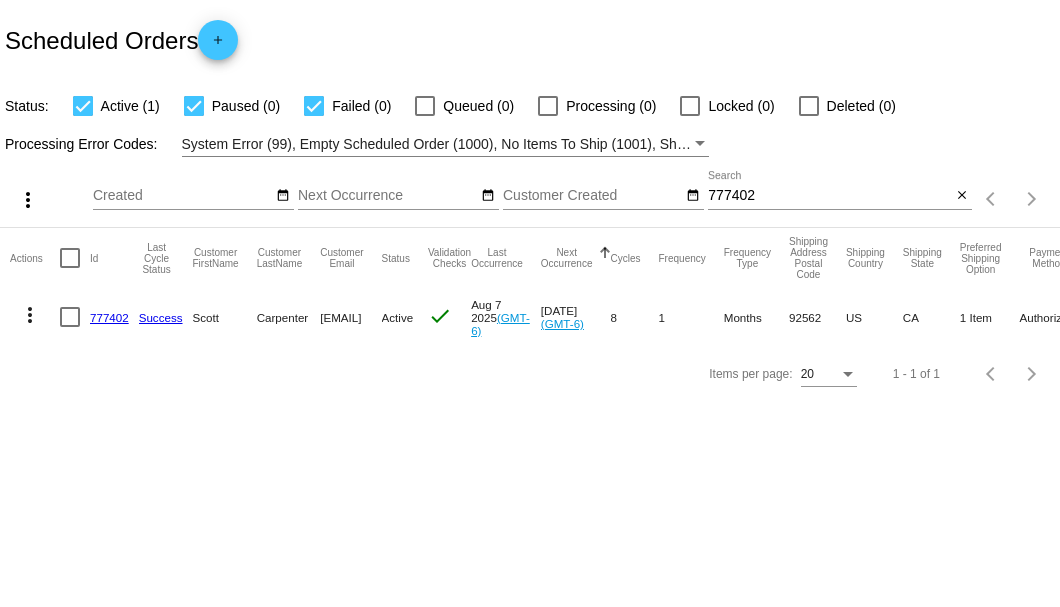 click on "777402" at bounding box center [829, 196] 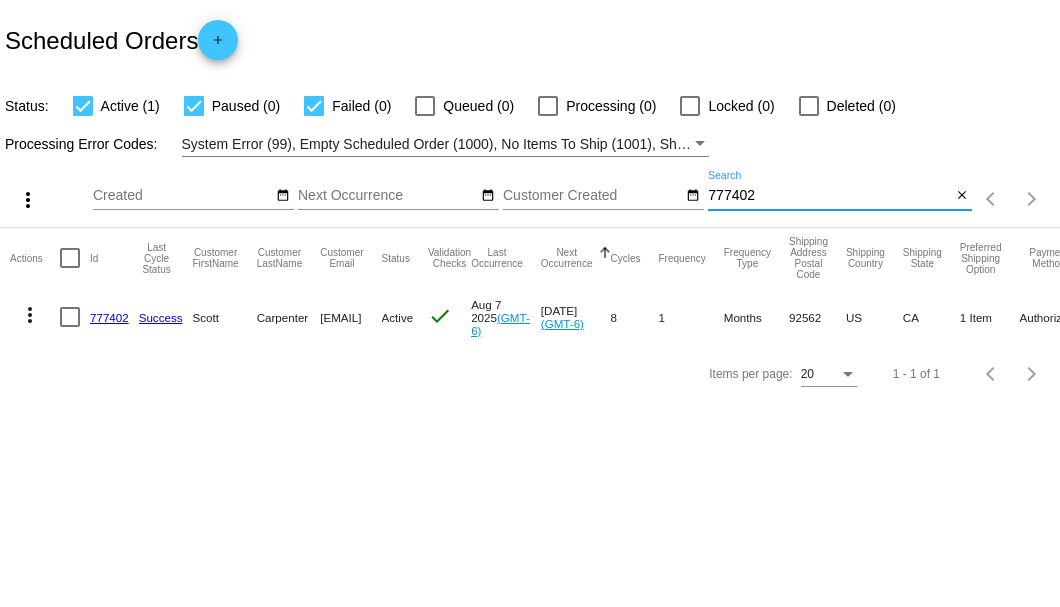click on "777402" at bounding box center [829, 196] 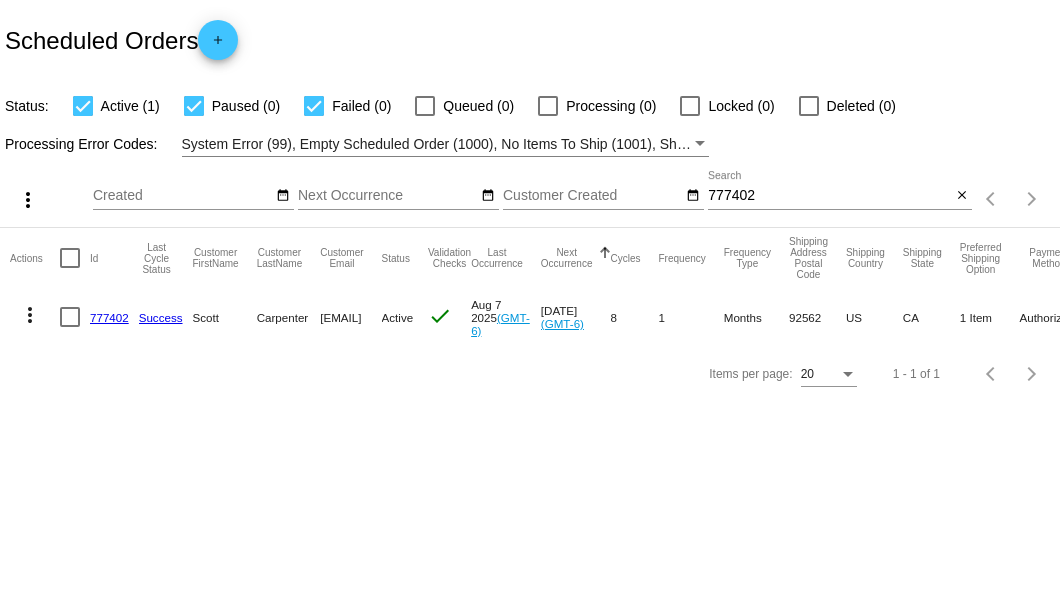click on "Scheduled Orders
add" 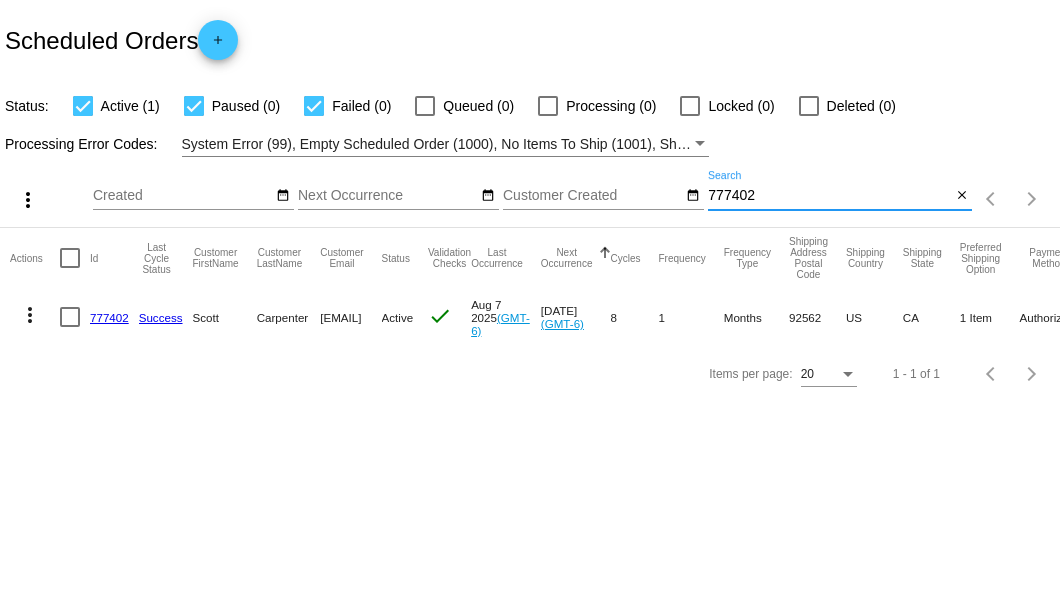 click on "777402" at bounding box center [829, 196] 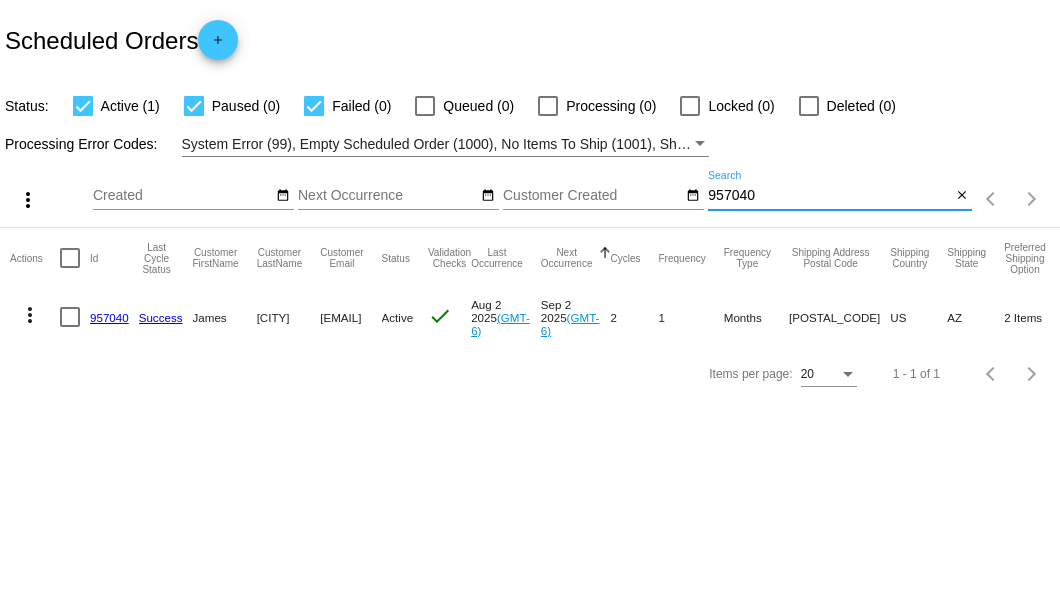 type on "957040" 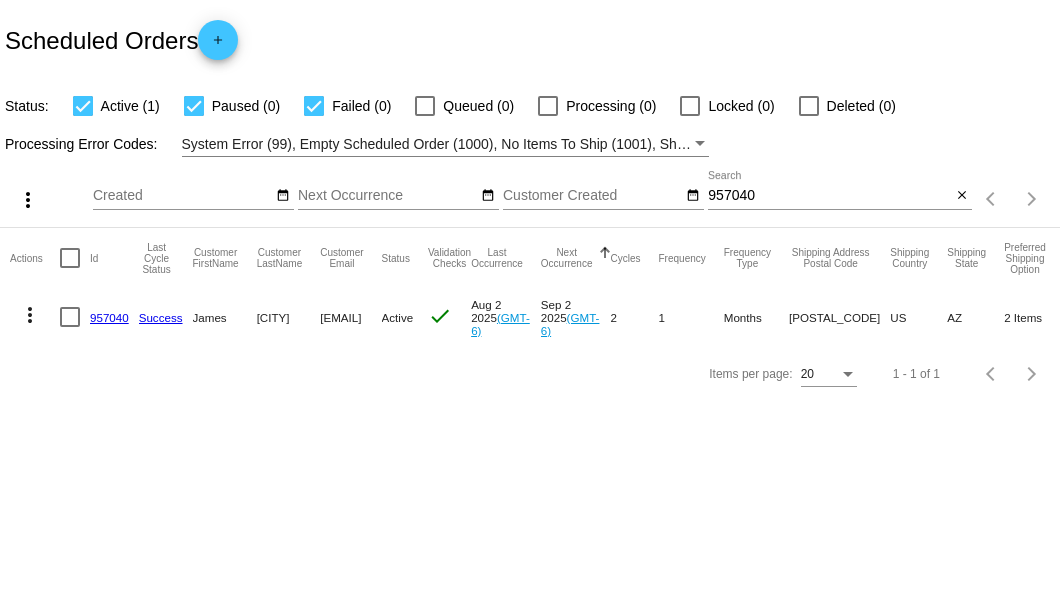 click on "957040" 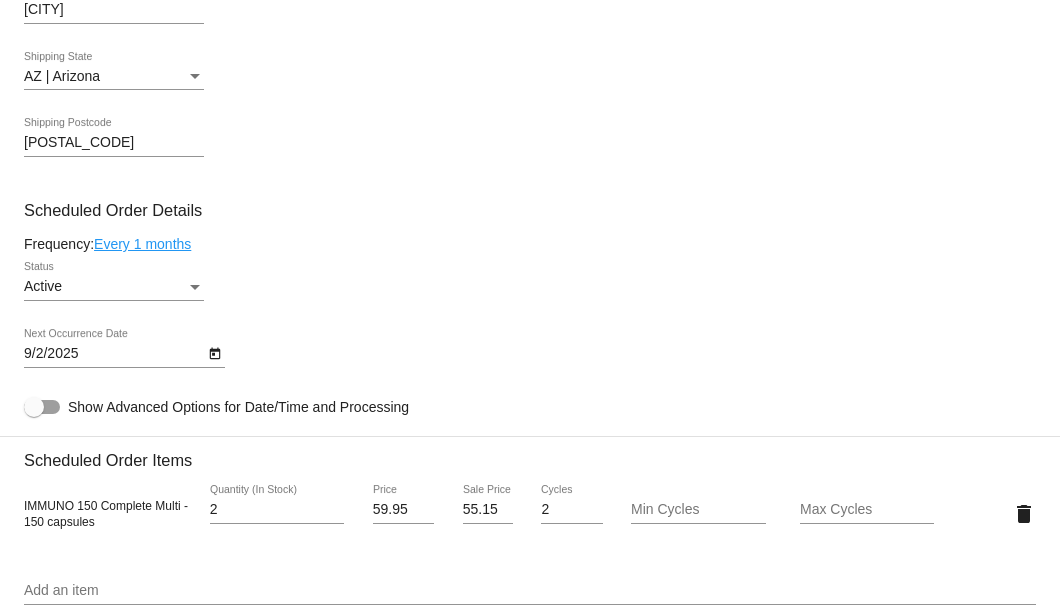 scroll, scrollTop: 1066, scrollLeft: 0, axis: vertical 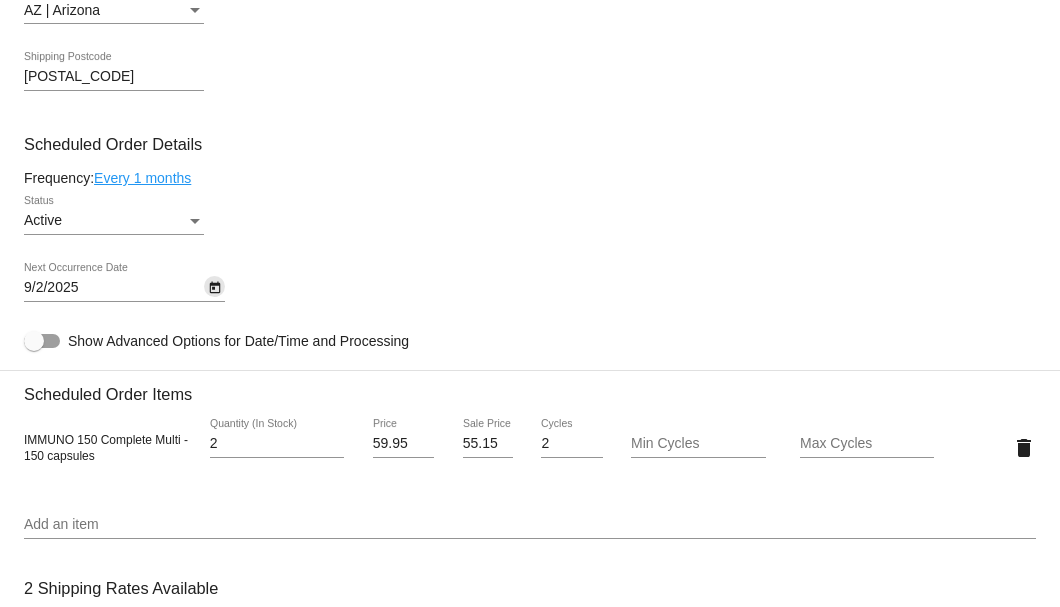 click 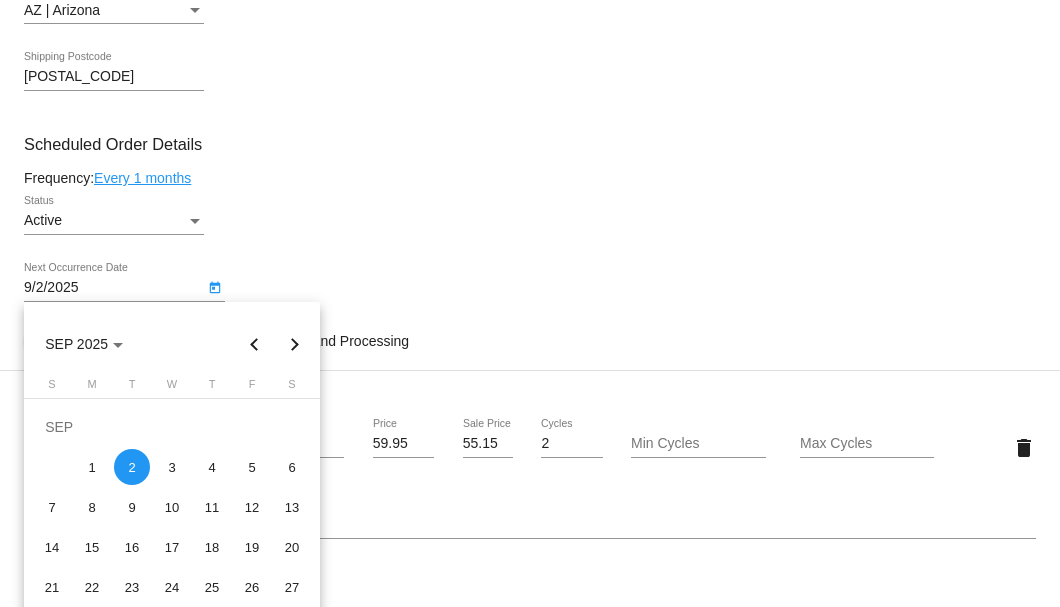 click at bounding box center [255, 344] 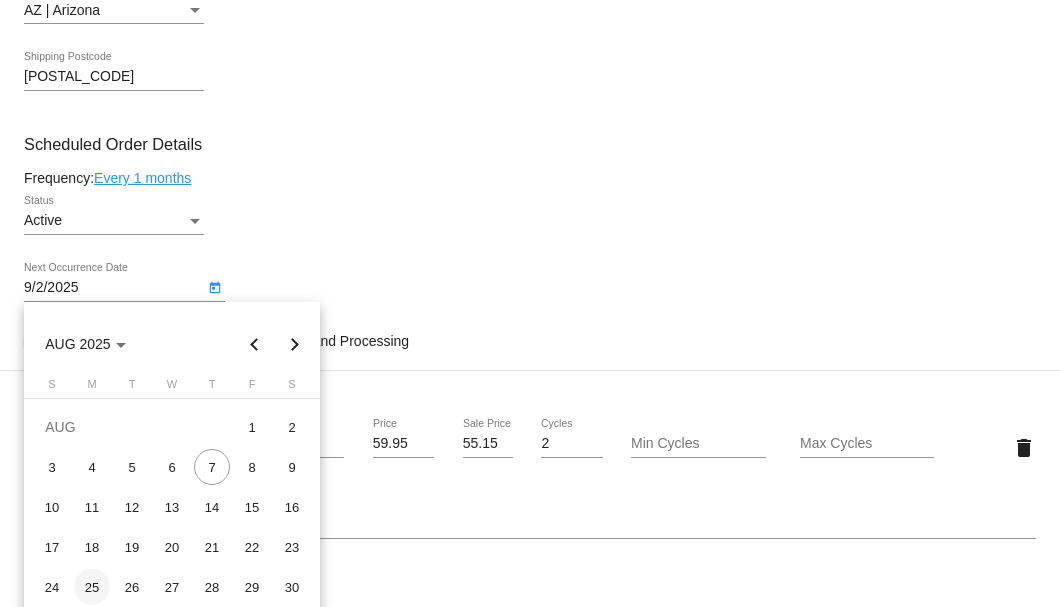 click on "25" at bounding box center [92, 587] 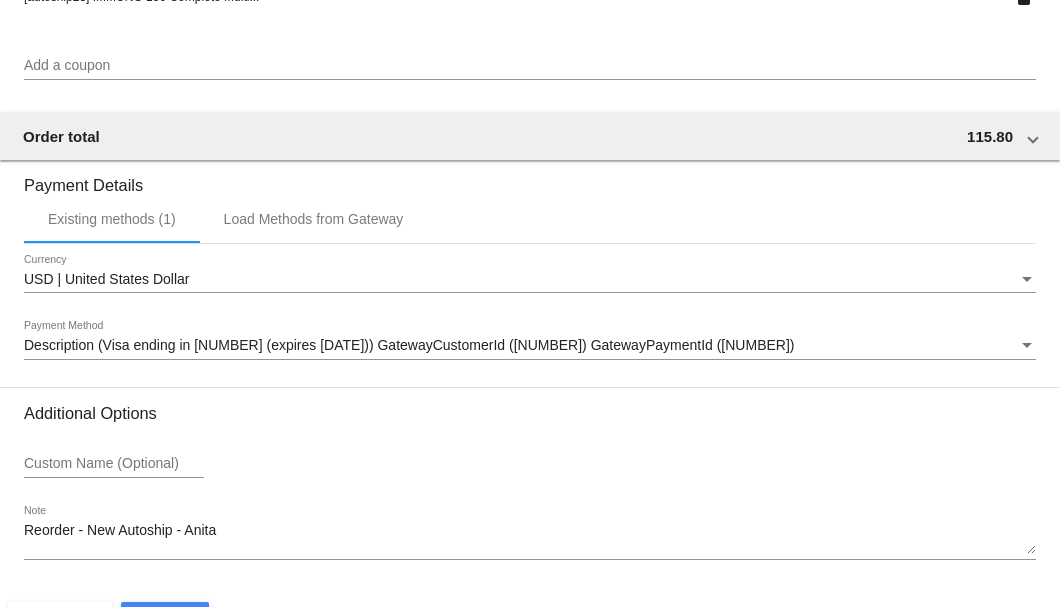 scroll, scrollTop: 1930, scrollLeft: 0, axis: vertical 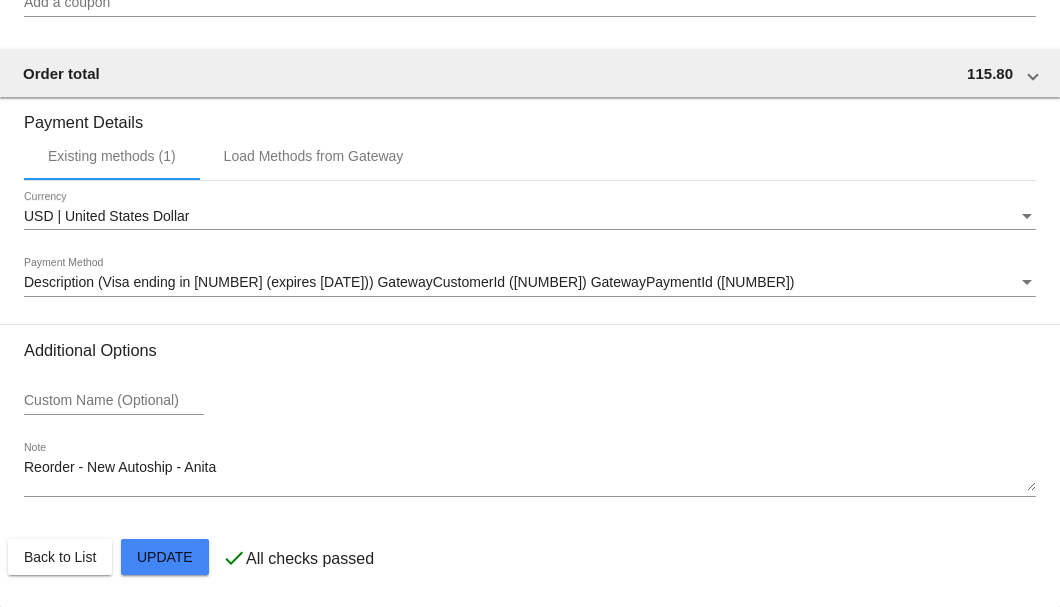 click on "Customer
6804463: James Niles
jniles3581@comcast.net
Customer Shipping
Enter Shipping Address Select A Saved Address (0)
James
Shipping First Name
Niles
Shipping Last Name
US | USA
Shipping Country
38500 N School House Road Unit 1
Shipping Street 1
Shipping Street 2
Cave Creek
Shipping City
AZ | Arizona
Shipping State
85331-4610
Shipping Postcode
Scheduled Order Details
Frequency:
Every 1 months
Active" 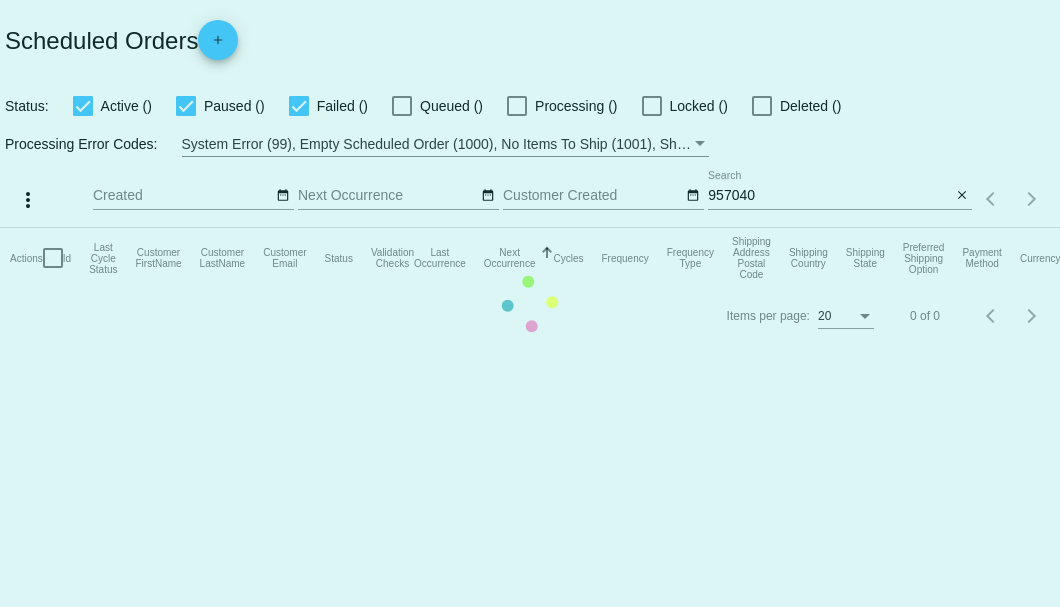 scroll, scrollTop: 0, scrollLeft: 0, axis: both 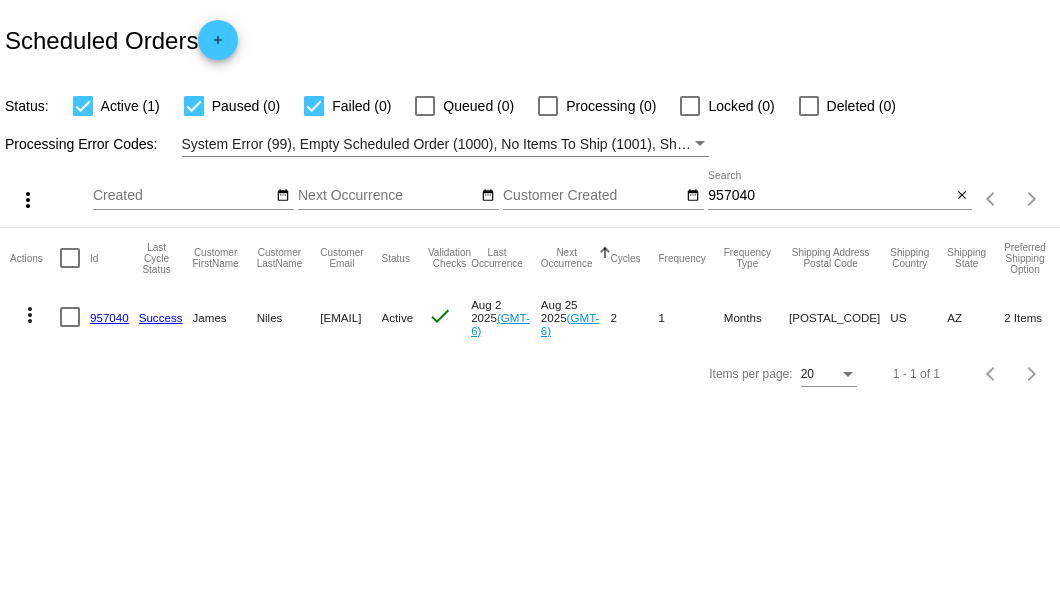 click on "957040" at bounding box center [829, 196] 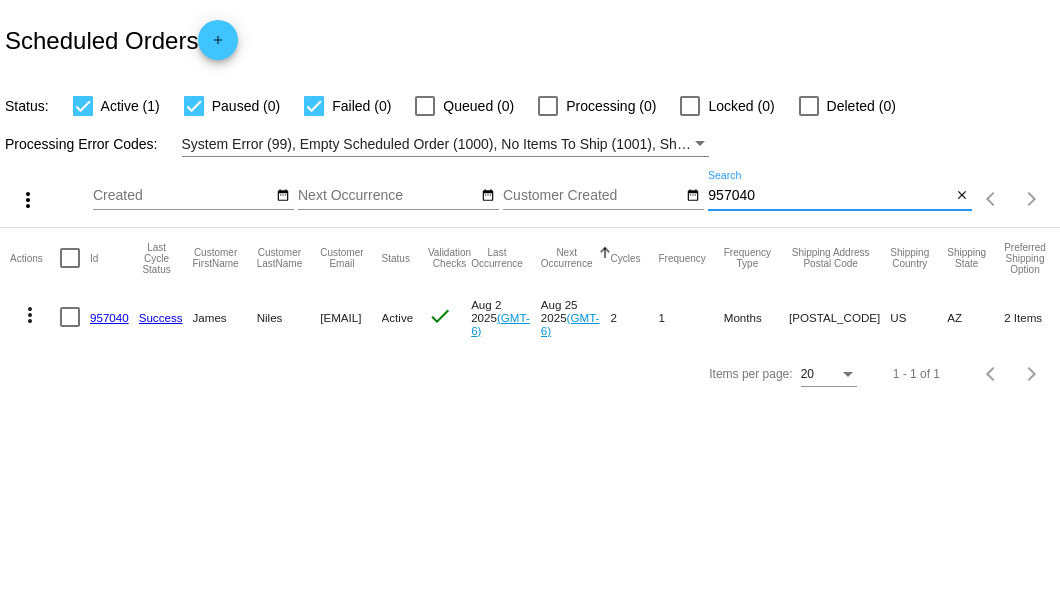 click on "957040" at bounding box center [829, 196] 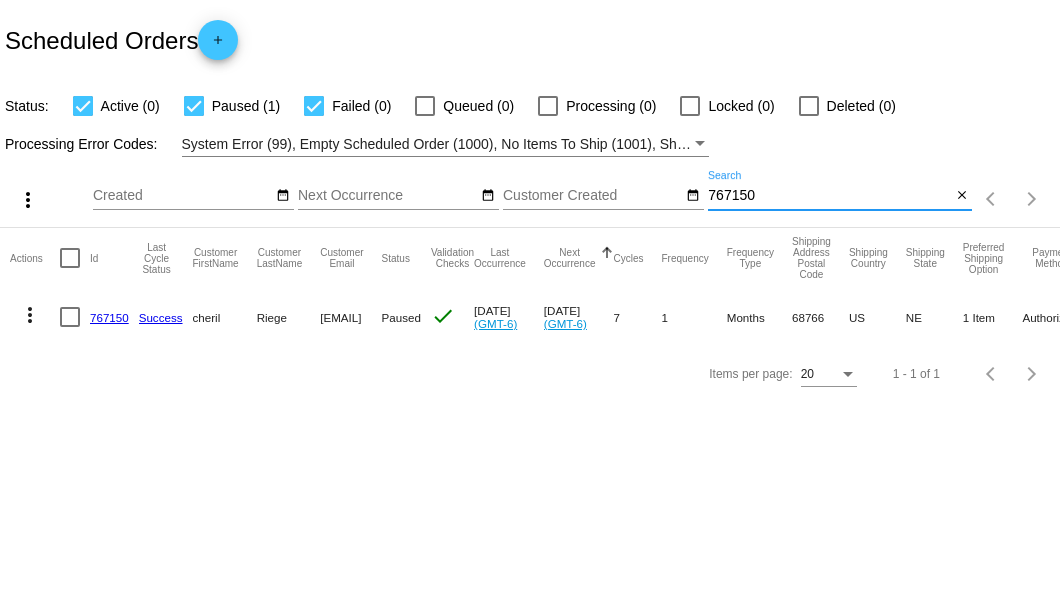type on "767150" 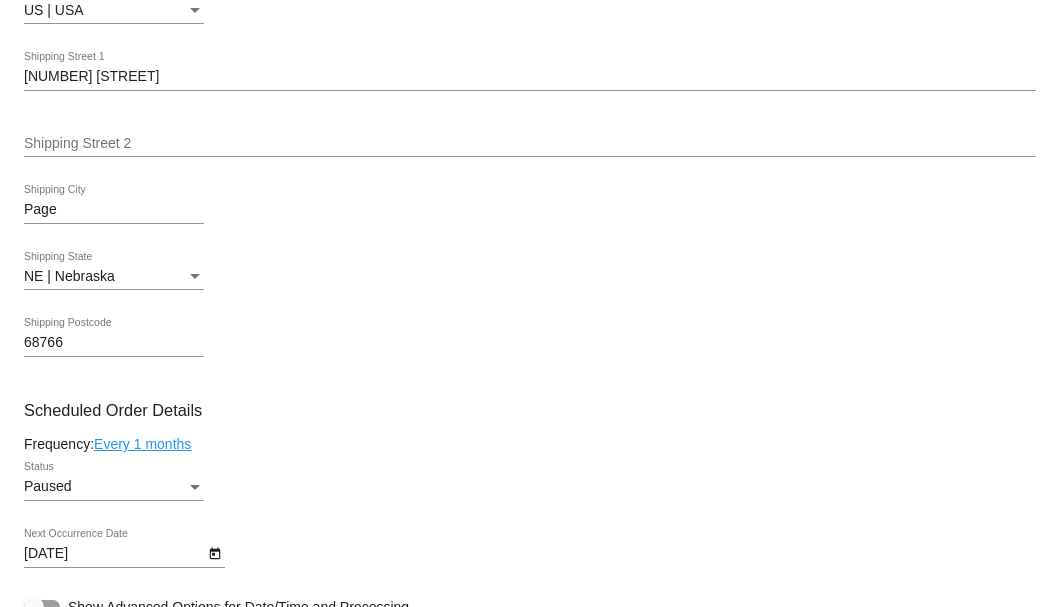 scroll, scrollTop: 1066, scrollLeft: 0, axis: vertical 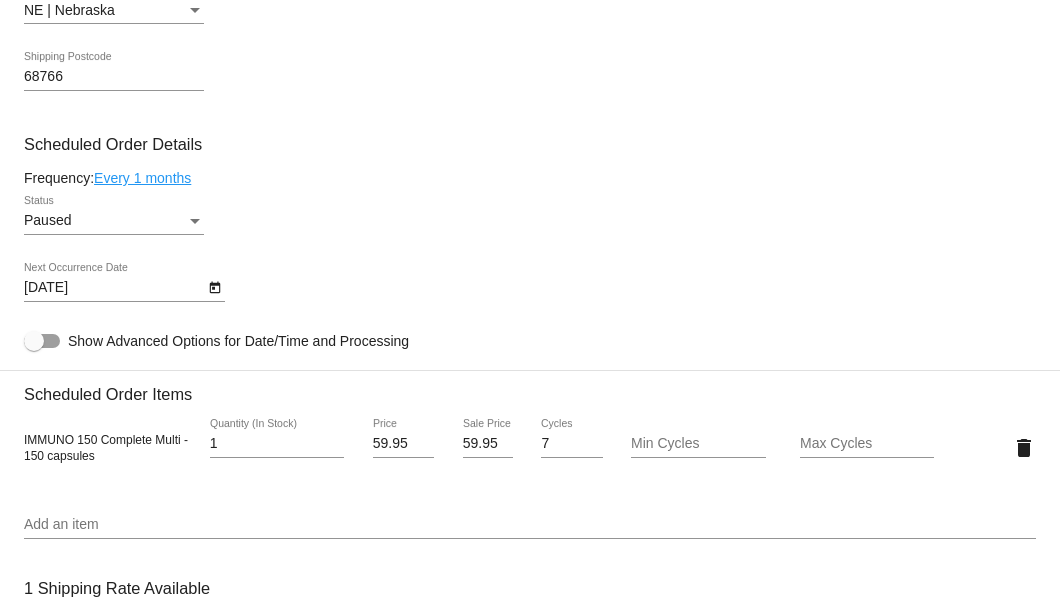 click on "Paused" at bounding box center (105, 221) 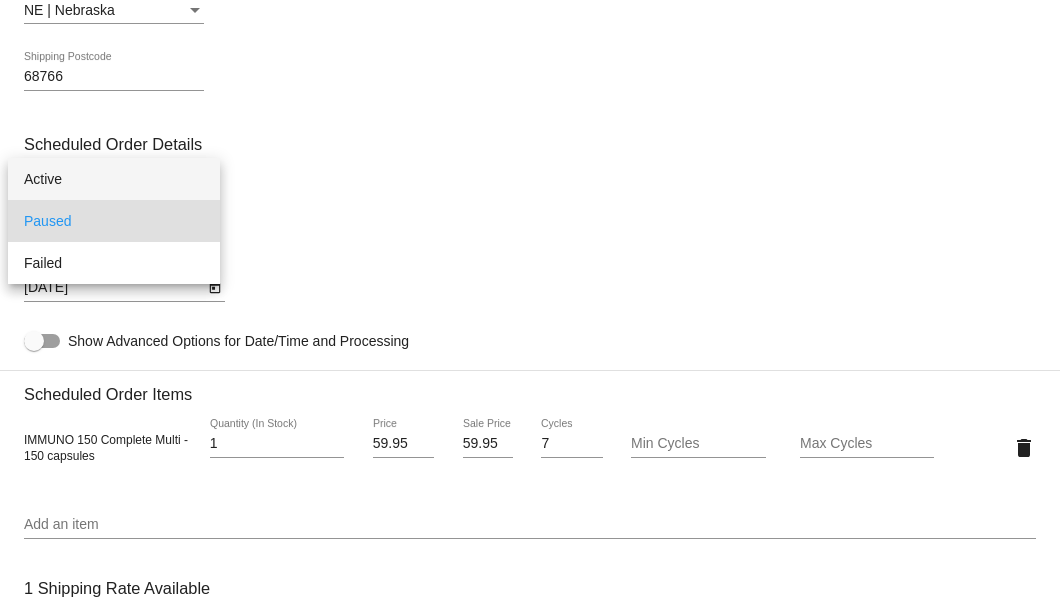 click on "Active" at bounding box center (114, 179) 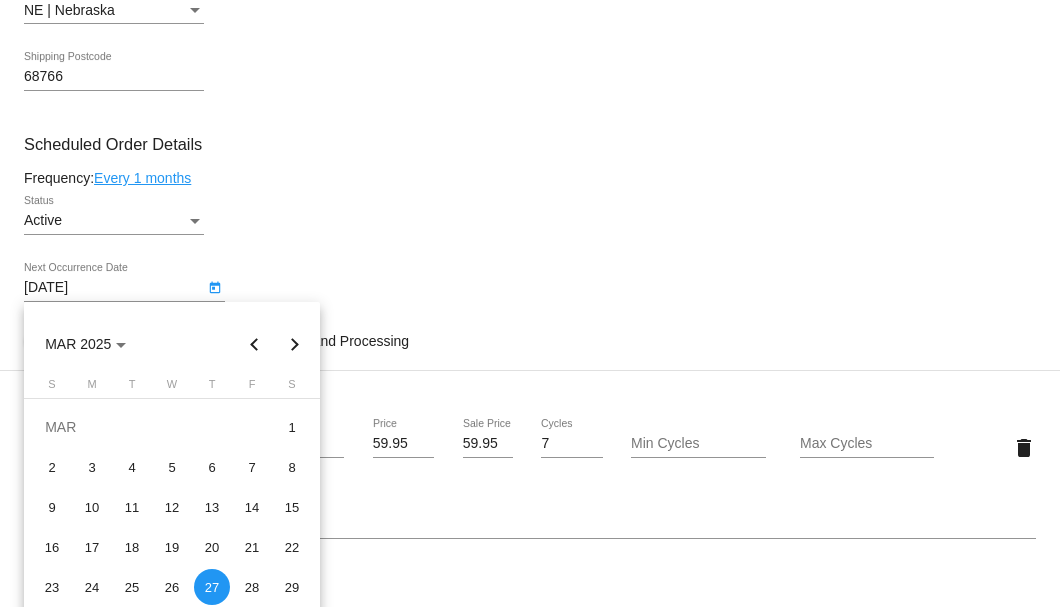 click on "arrow_back
Scheduled Order #[NUMBER]
Active
more_vert
Last Processing Cycle
ID:
[NUMBER] -
view last cycle details
Status:
Success
view processing logs
Last Occurrence:
[DATE] [TIME] GMT-6
Validation Checks
check
Payment Method set
check
Payment Integration set" at bounding box center (530, 303) 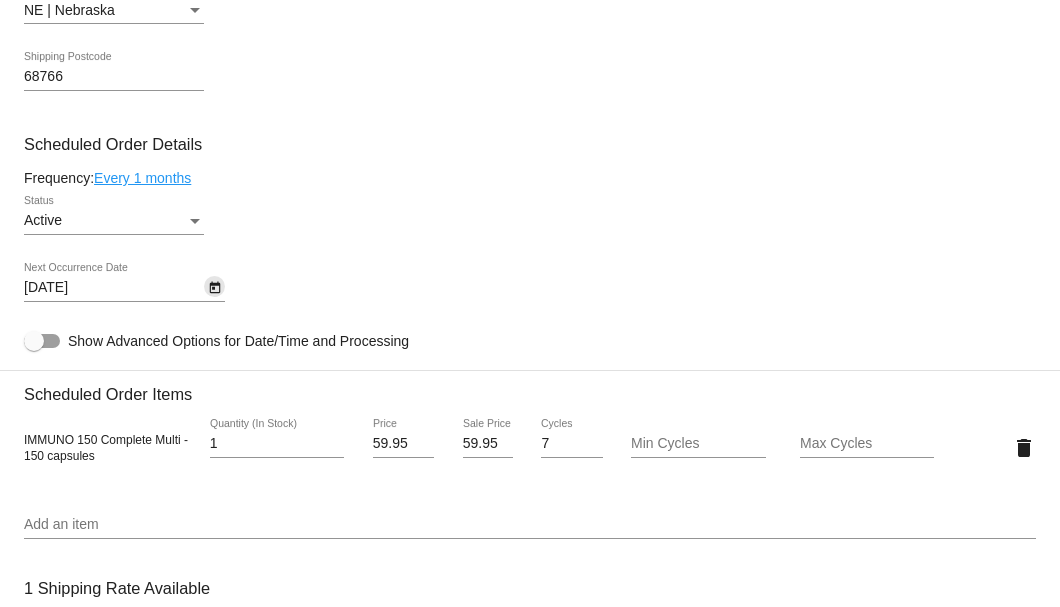 click 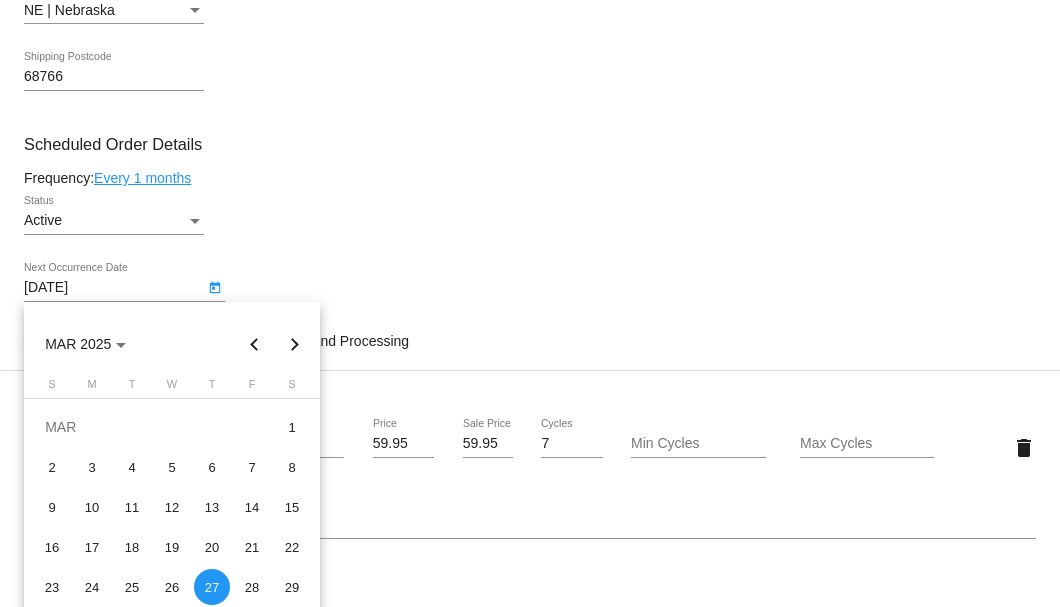 click at bounding box center (295, 344) 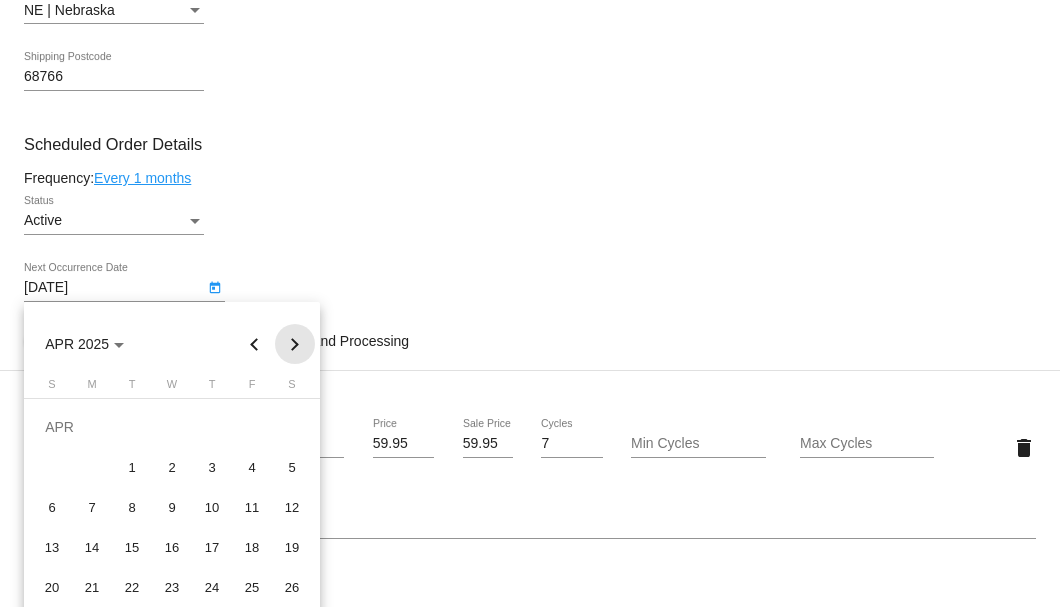 click at bounding box center [295, 344] 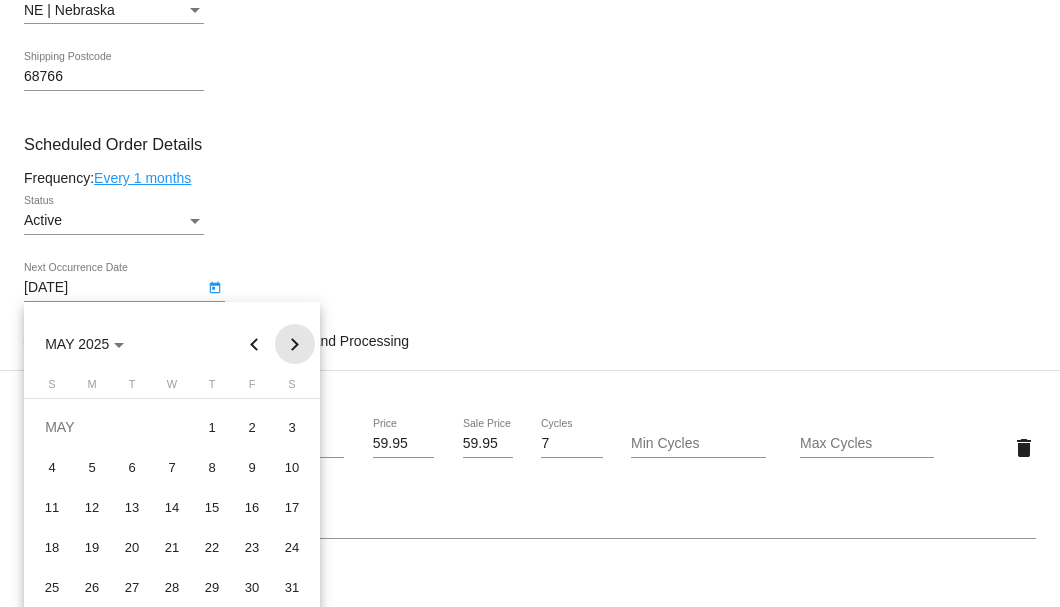 click at bounding box center [295, 344] 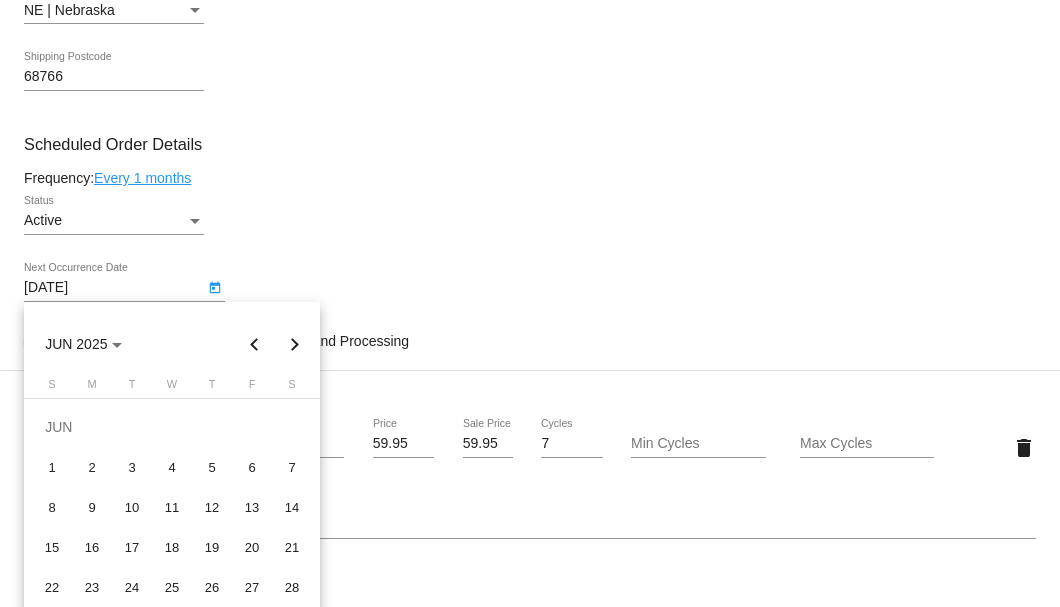 click at bounding box center (295, 344) 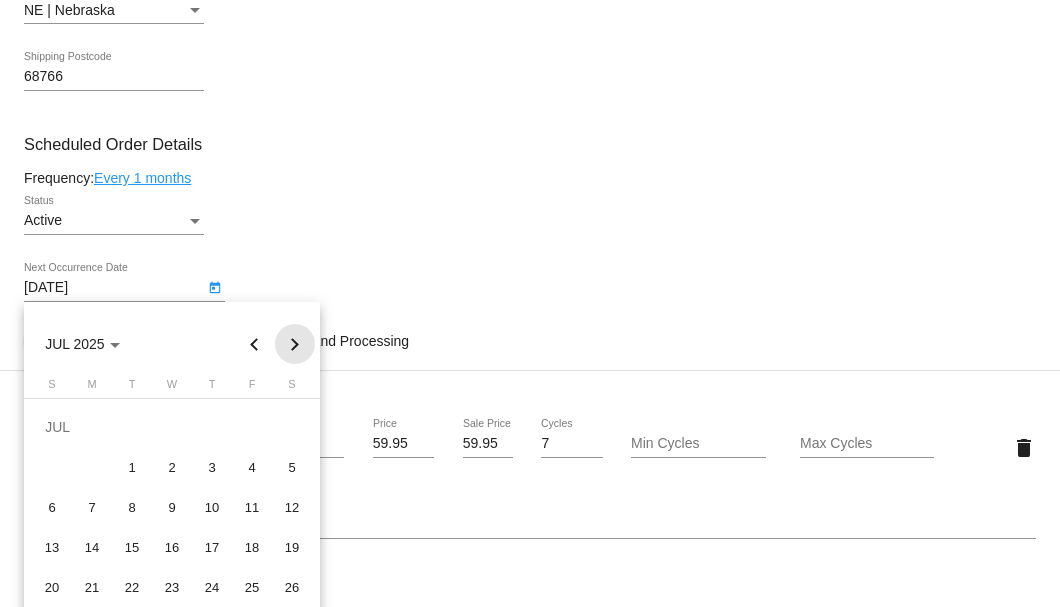 click at bounding box center [295, 344] 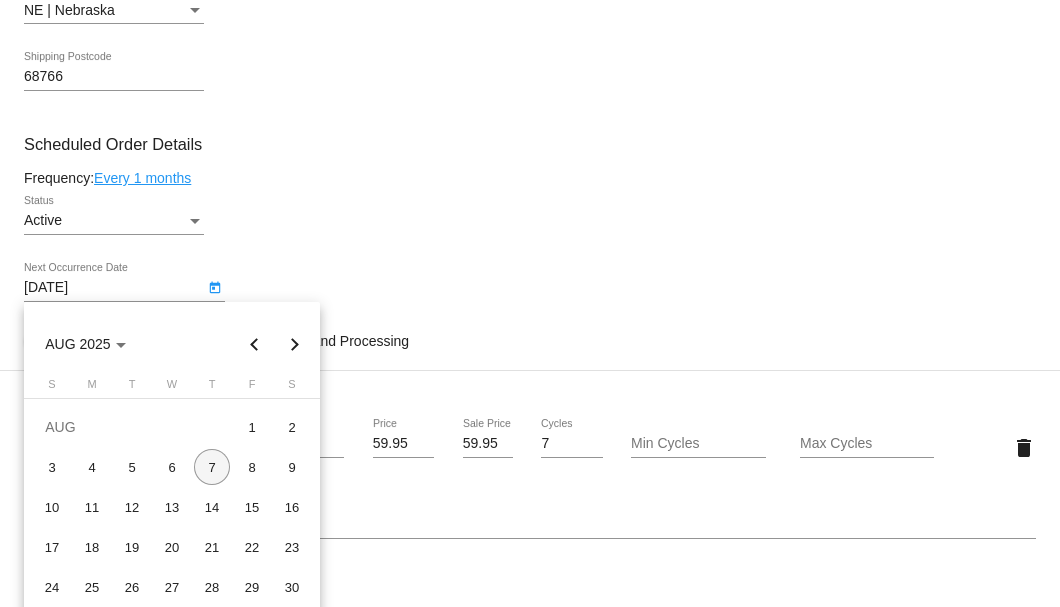 click on "7" at bounding box center [212, 467] 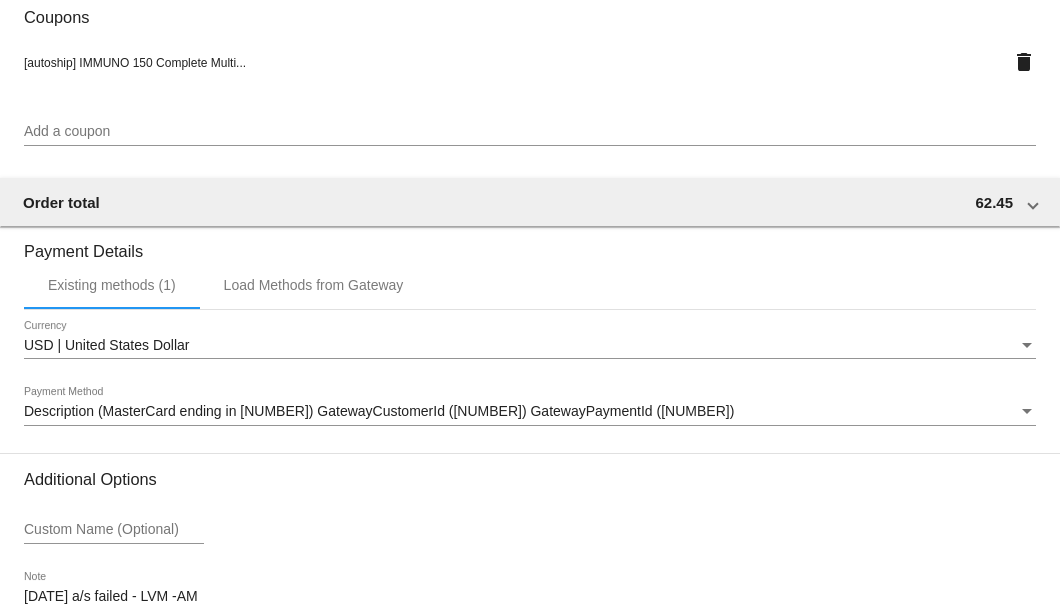 scroll, scrollTop: 1930, scrollLeft: 0, axis: vertical 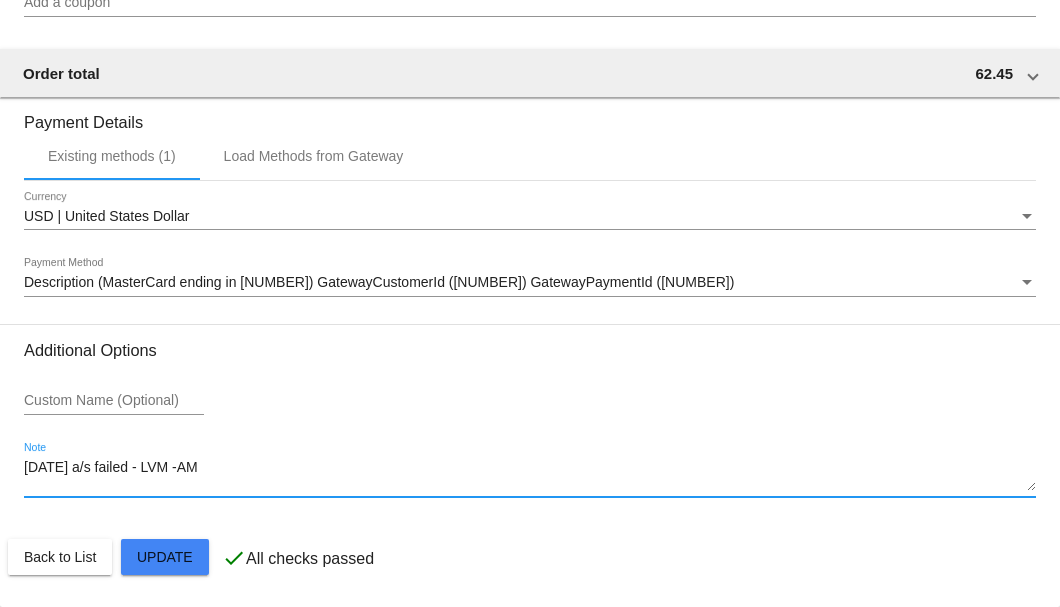 drag, startPoint x: 207, startPoint y: 470, endPoint x: 23, endPoint y: 471, distance: 184.00272 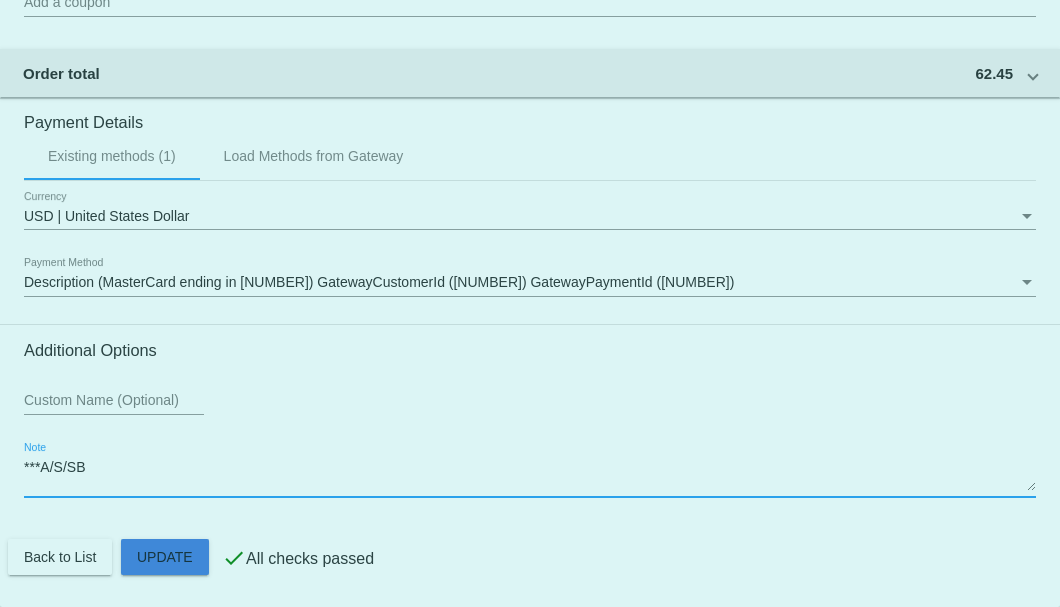 click on "Customer
4599492: cheril Riege
4026492996@ExceptionalProducts.org
Customer Shipping
Enter Shipping Address Select A Saved Address (0)
Cheril
Shipping First Name
Riege
Shipping Last Name
US | USA
Shipping Country
50114 868th Rd
Shipping Street 1
Shipping Street 2
Page
Shipping City
NE | Nebraska
Shipping State
68766
Shipping Postcode
Scheduled Order Details
Frequency:
Every 1 months
Active
Status" 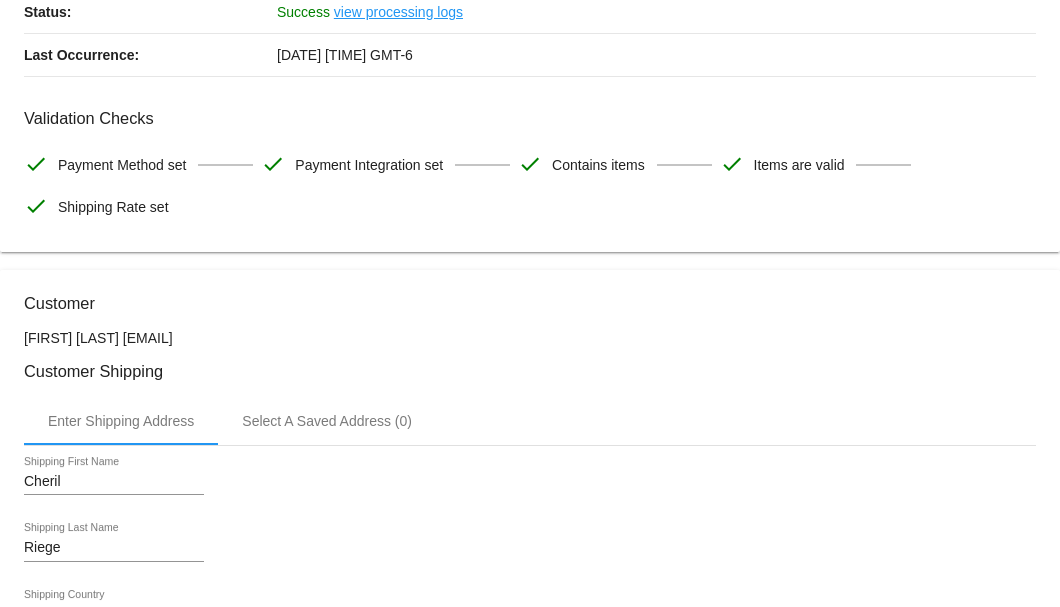 scroll, scrollTop: 0, scrollLeft: 0, axis: both 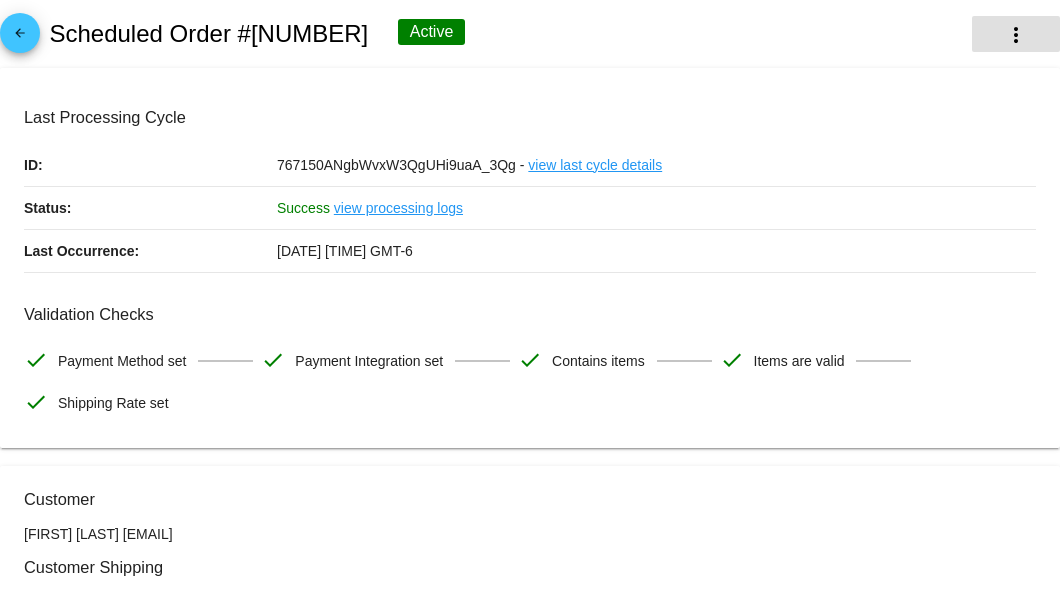 type on "***A/S/SB" 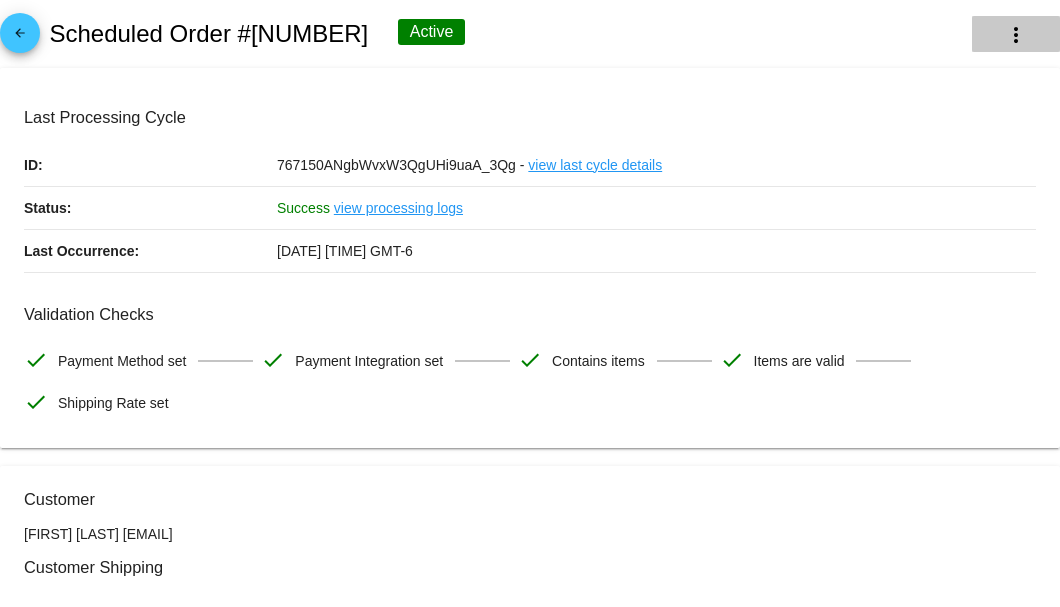 click on "more_vert" 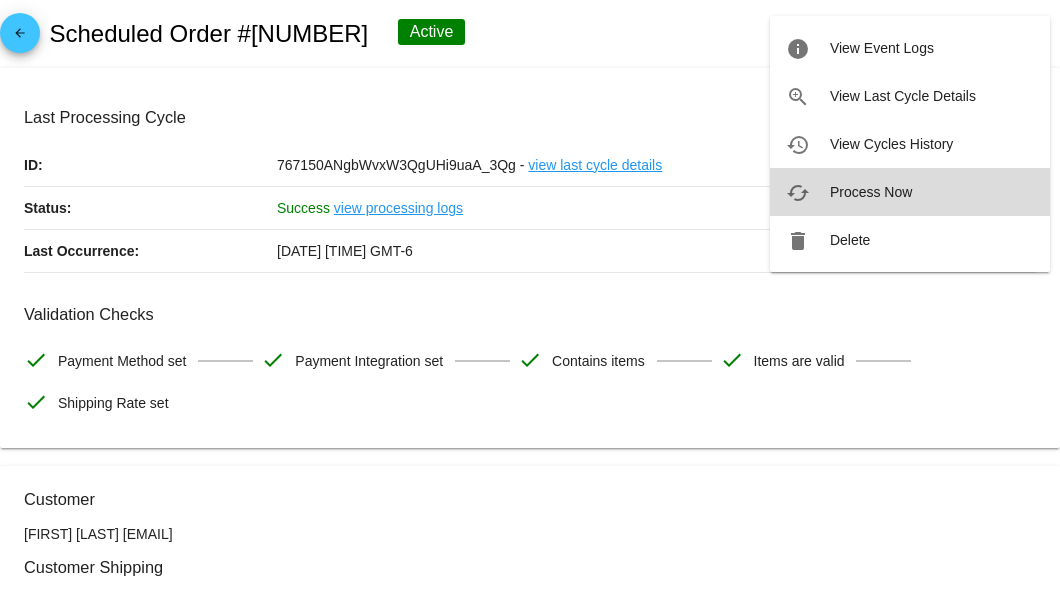 click on "Process Now" at bounding box center (871, 192) 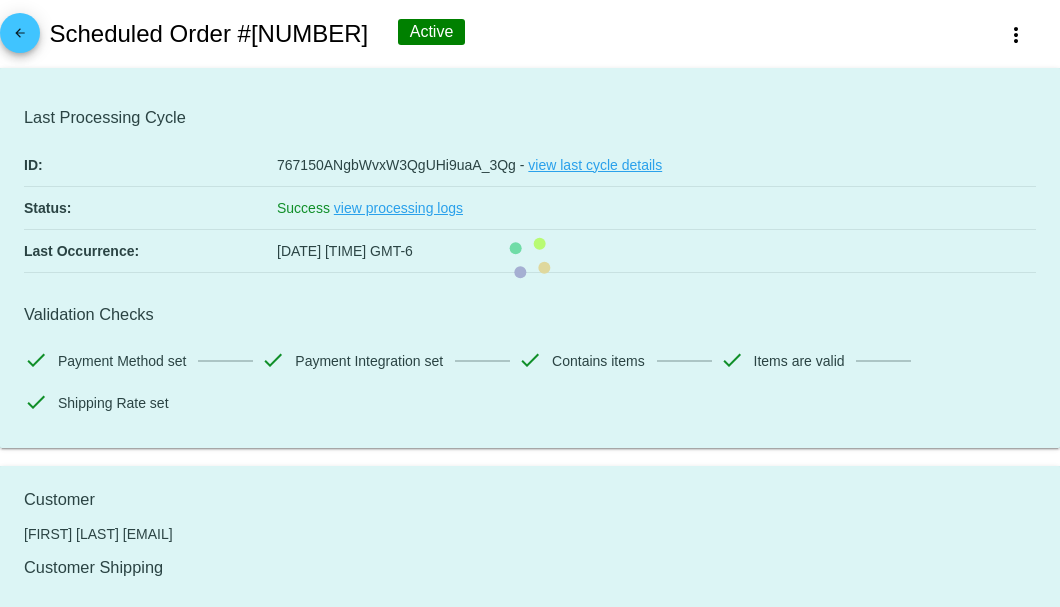 scroll, scrollTop: 200, scrollLeft: 0, axis: vertical 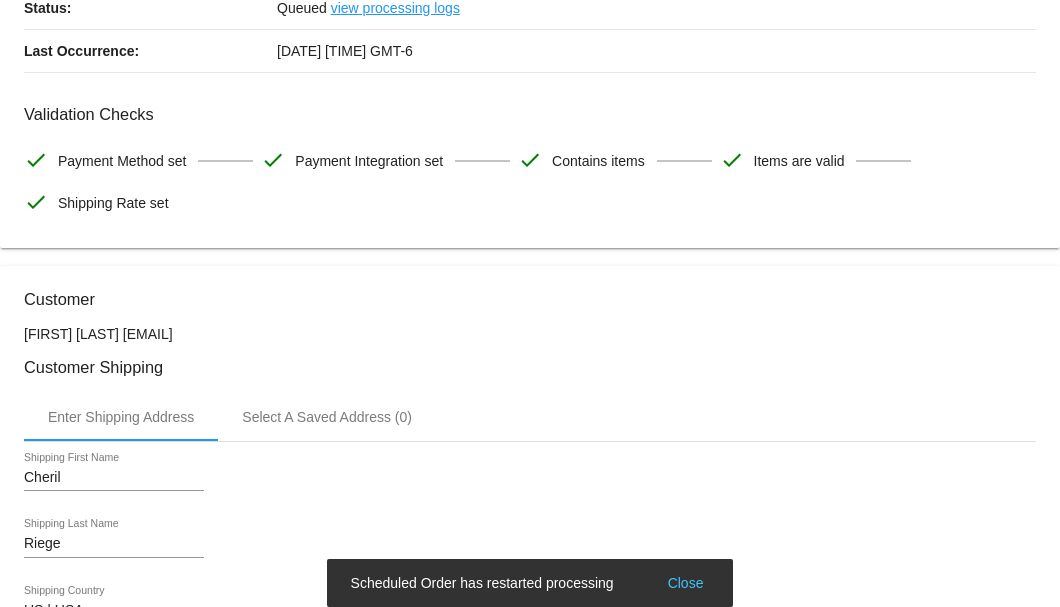 drag, startPoint x: 416, startPoint y: 330, endPoint x: 164, endPoint y: 328, distance: 252.00793 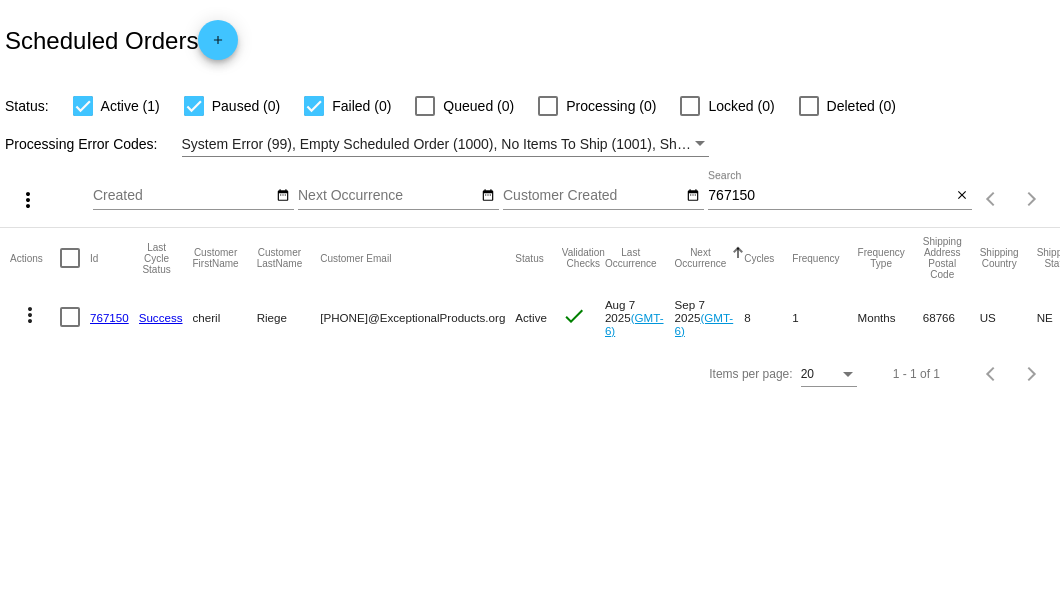 scroll, scrollTop: 0, scrollLeft: 0, axis: both 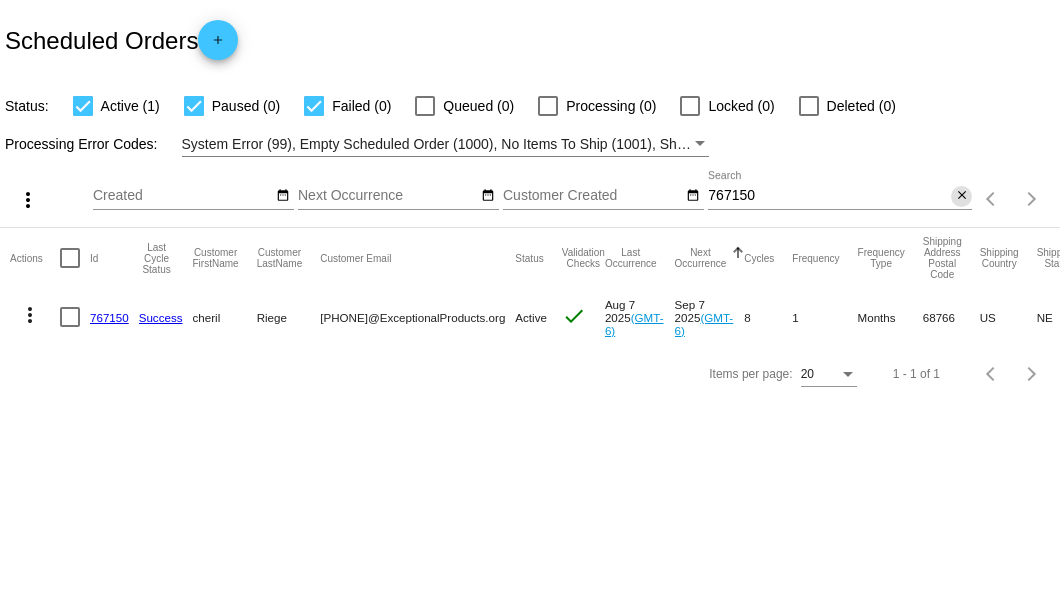 click on "close" 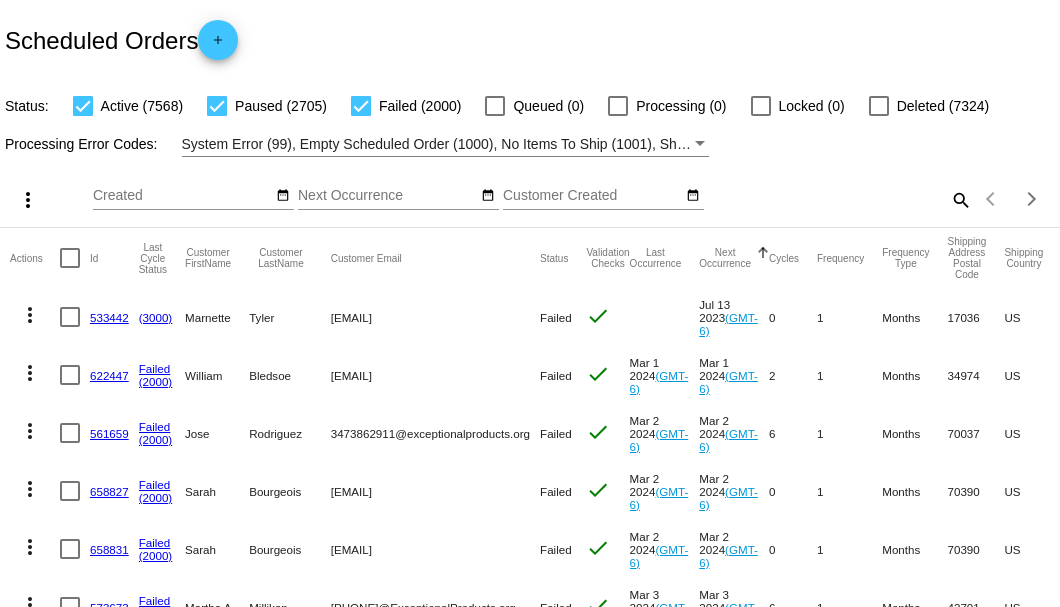 click on "search" 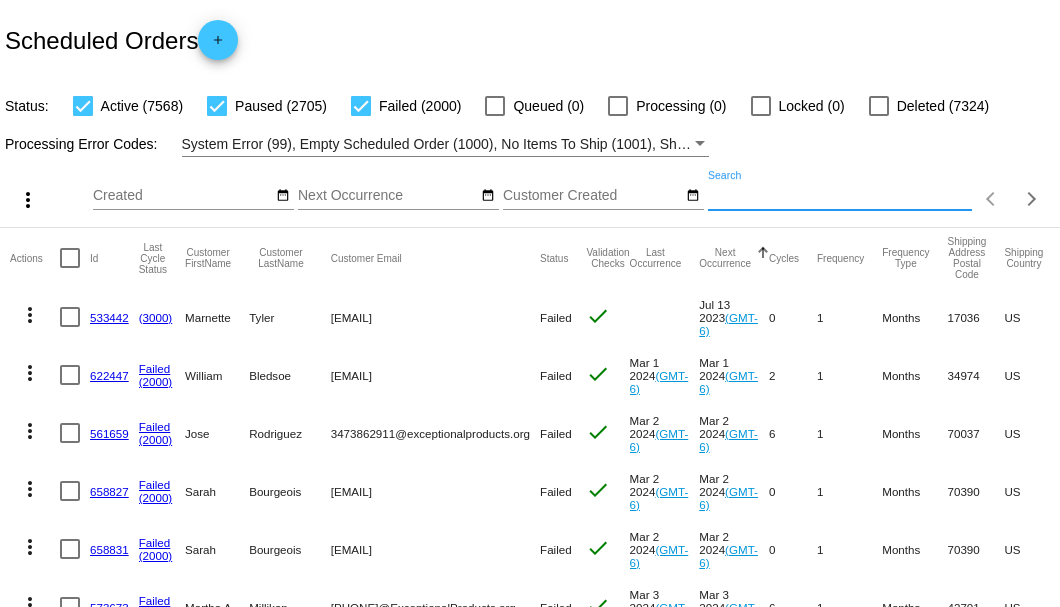 click on "Search" at bounding box center [840, 196] 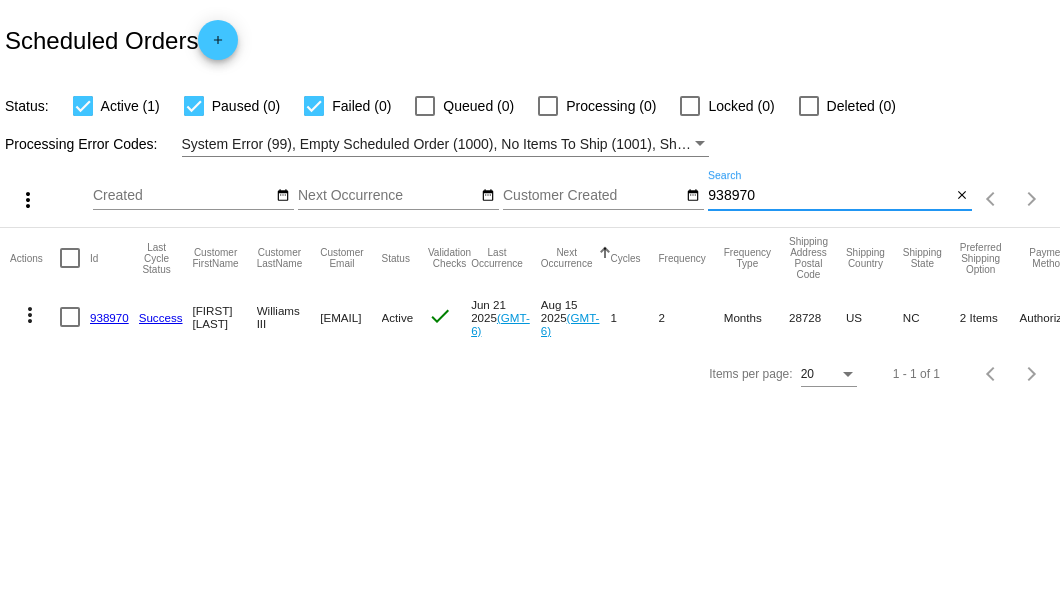 type on "938970" 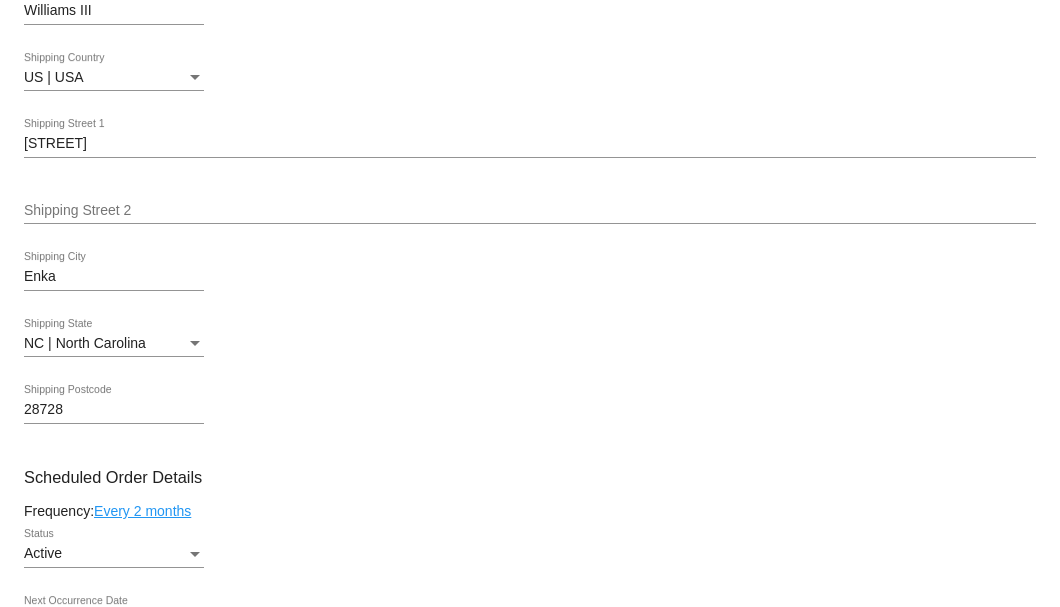 scroll, scrollTop: 1000, scrollLeft: 0, axis: vertical 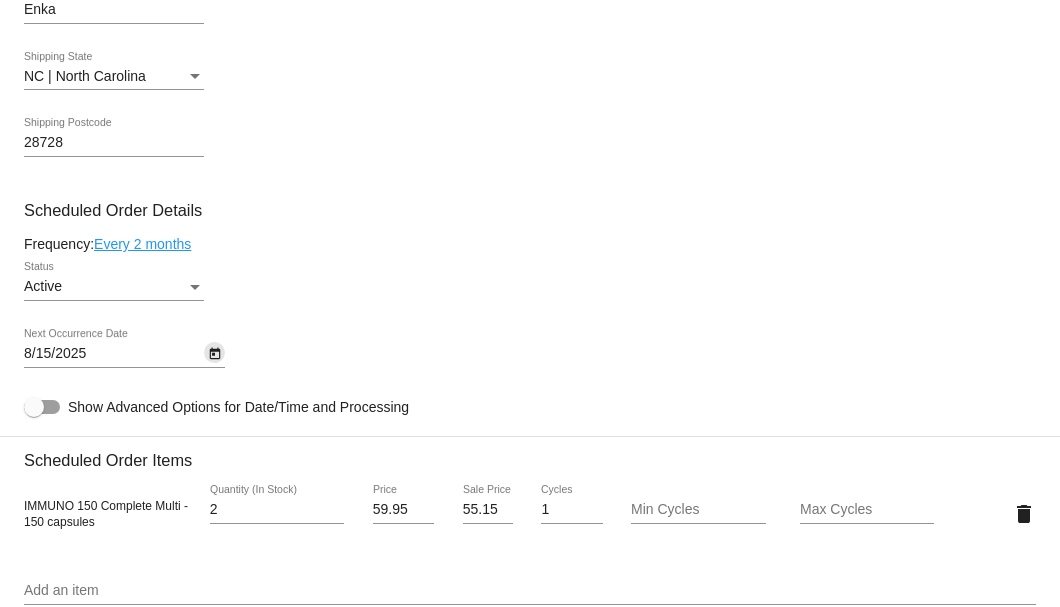click 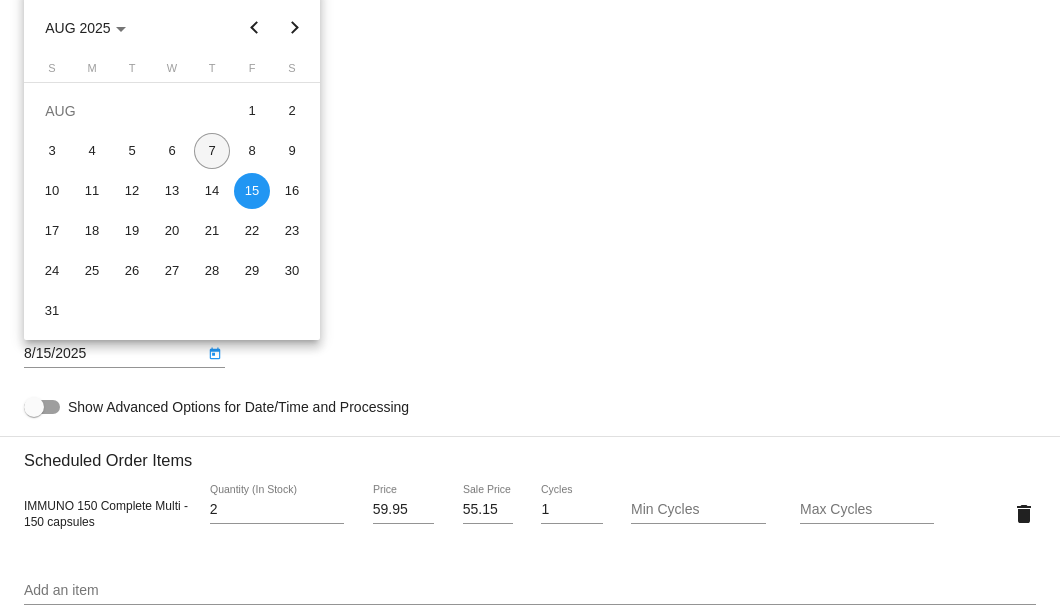 click on "7" at bounding box center [212, 151] 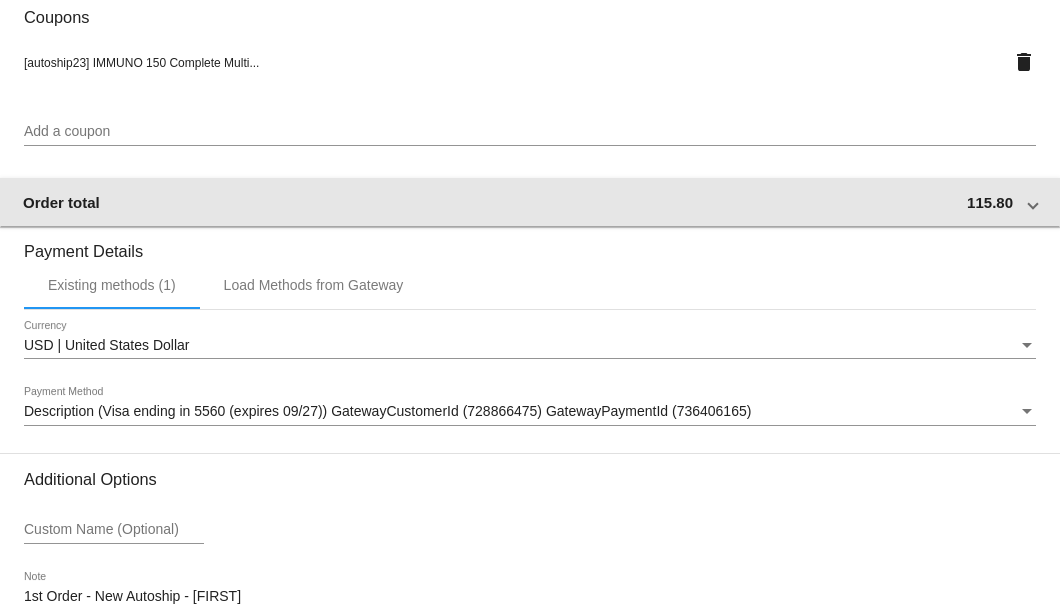 scroll, scrollTop: 1930, scrollLeft: 0, axis: vertical 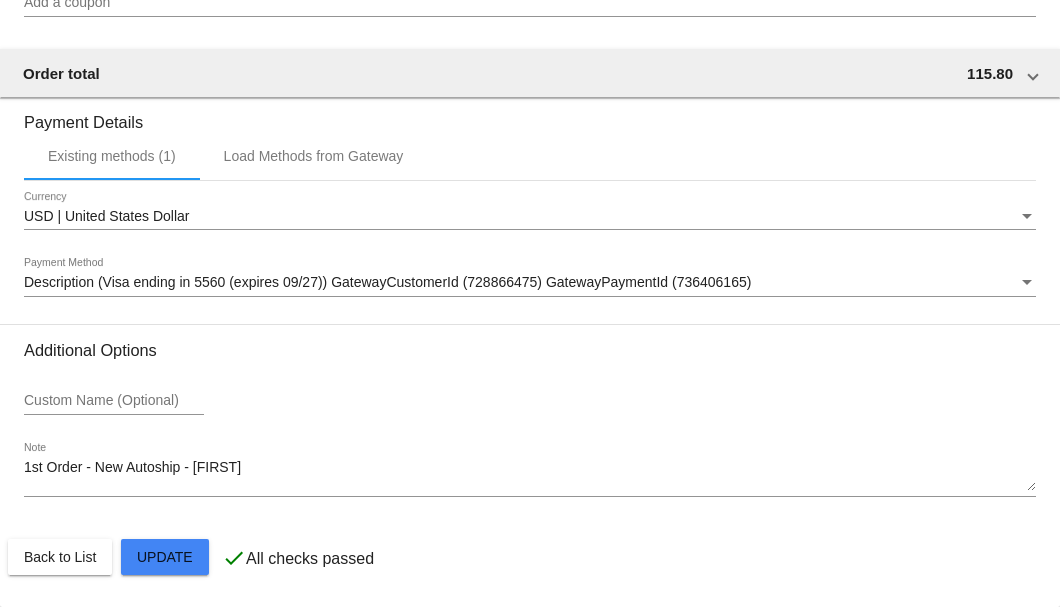 click on "Customer
6709344: William B Williams III
oldbillwilliams46@gmail.com
Customer Shipping
Enter Shipping Address Select A Saved Address (0)
William B
Shipping First Name
Williams III
Shipping Last Name
US | USA
Shipping Country
PO Box 637
Shipping Street 1
Shipping Street 2
Enka
Shipping City
NC | North Carolina
Shipping State
28728
Shipping Postcode
Scheduled Order Details
Frequency:
Every 2 months
Active" 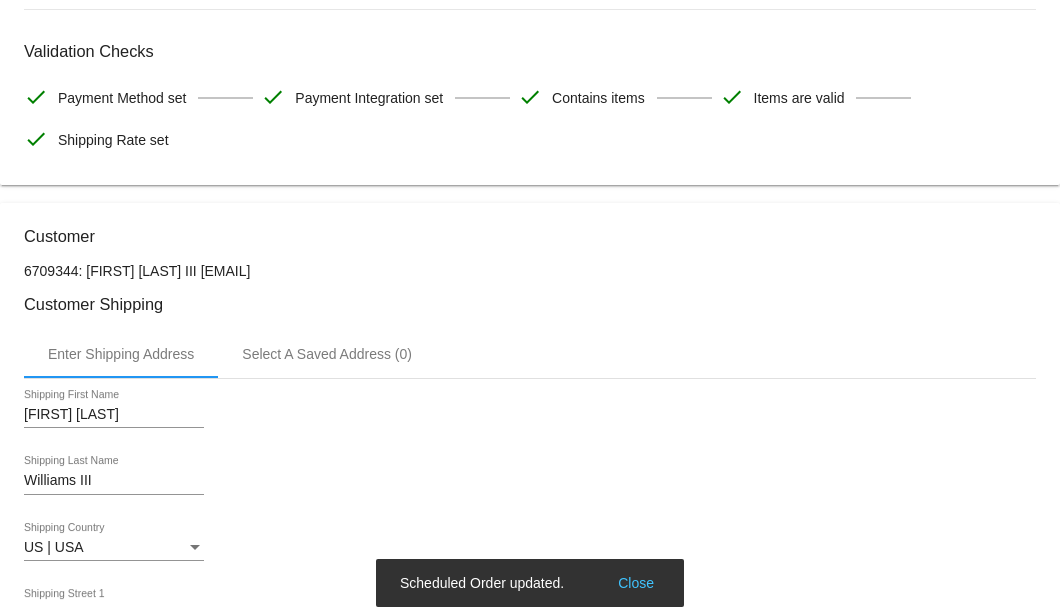 scroll, scrollTop: 0, scrollLeft: 0, axis: both 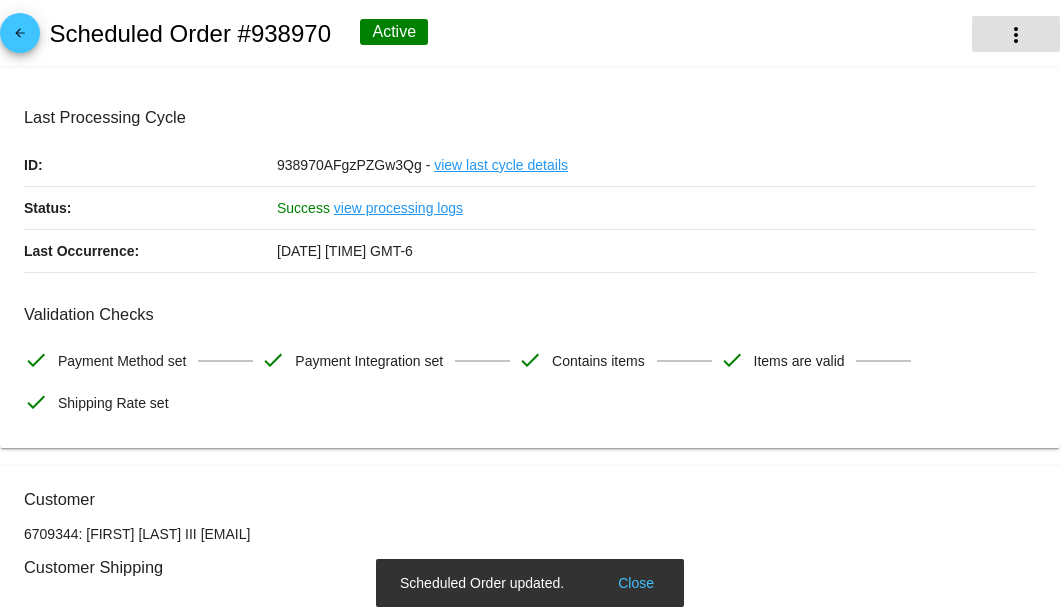 click on "more_vert" 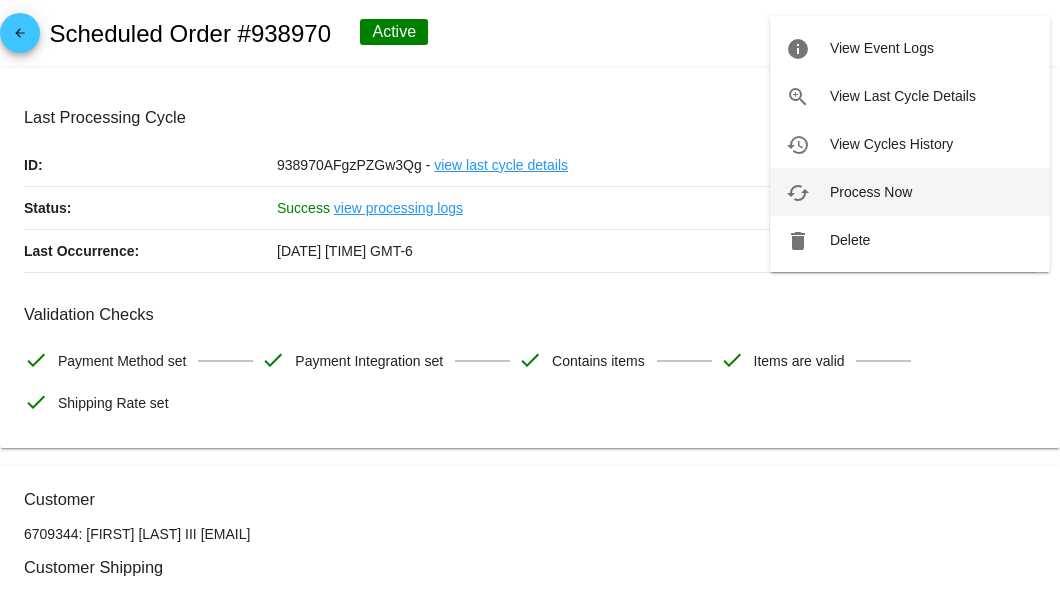 click on "Process Now" at bounding box center (871, 192) 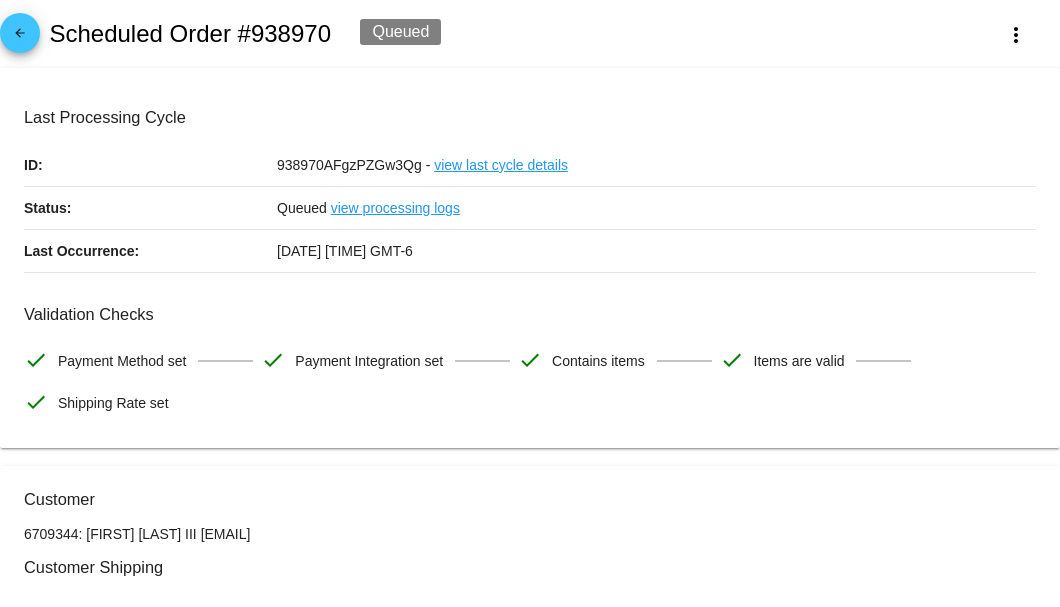 drag, startPoint x: 398, startPoint y: 528, endPoint x: 222, endPoint y: 530, distance: 176.01137 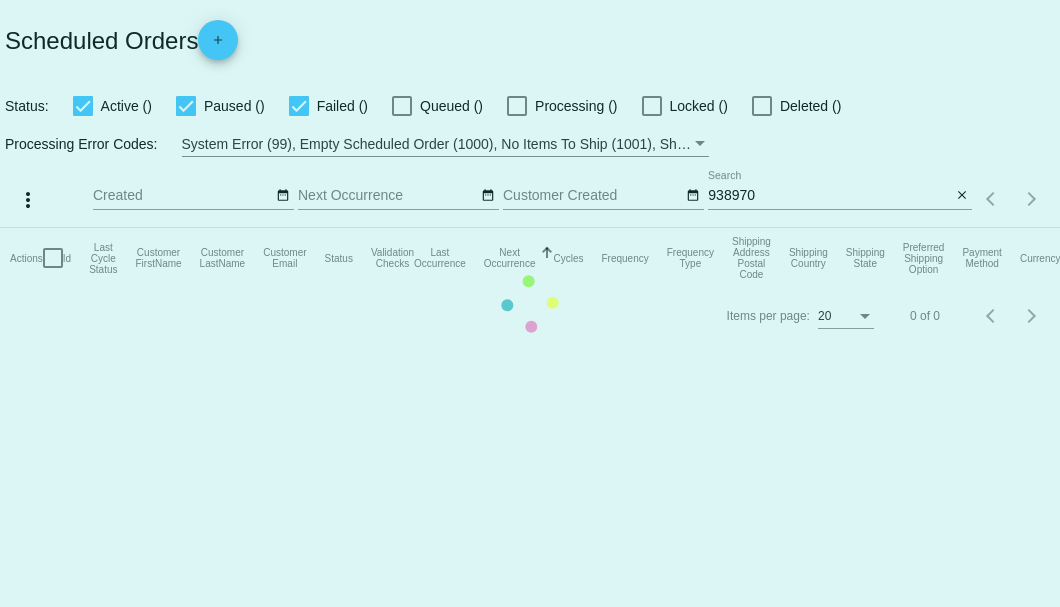 scroll, scrollTop: 0, scrollLeft: 0, axis: both 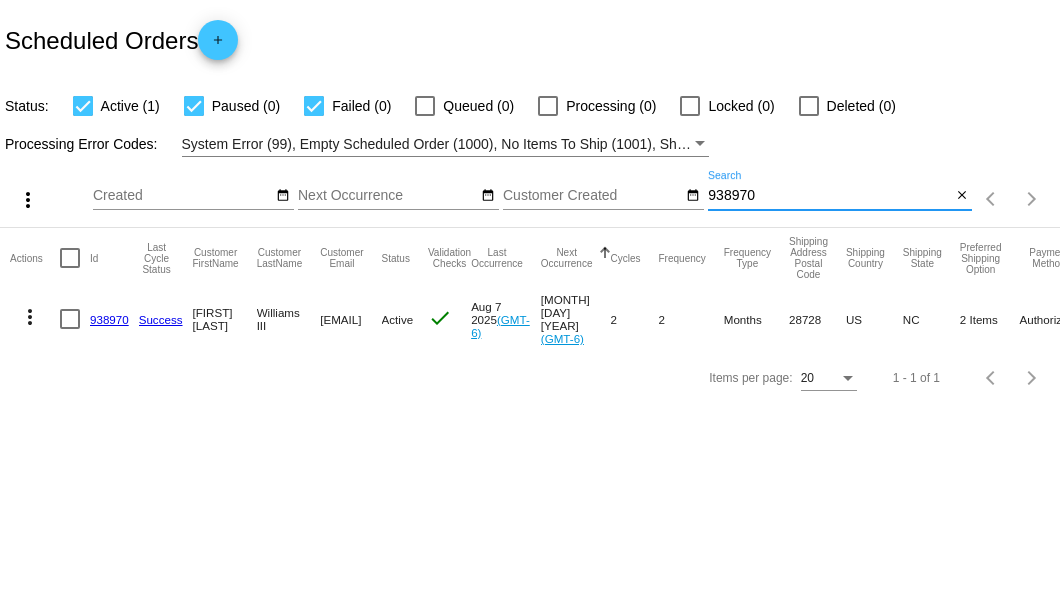click on "938970" at bounding box center (829, 196) 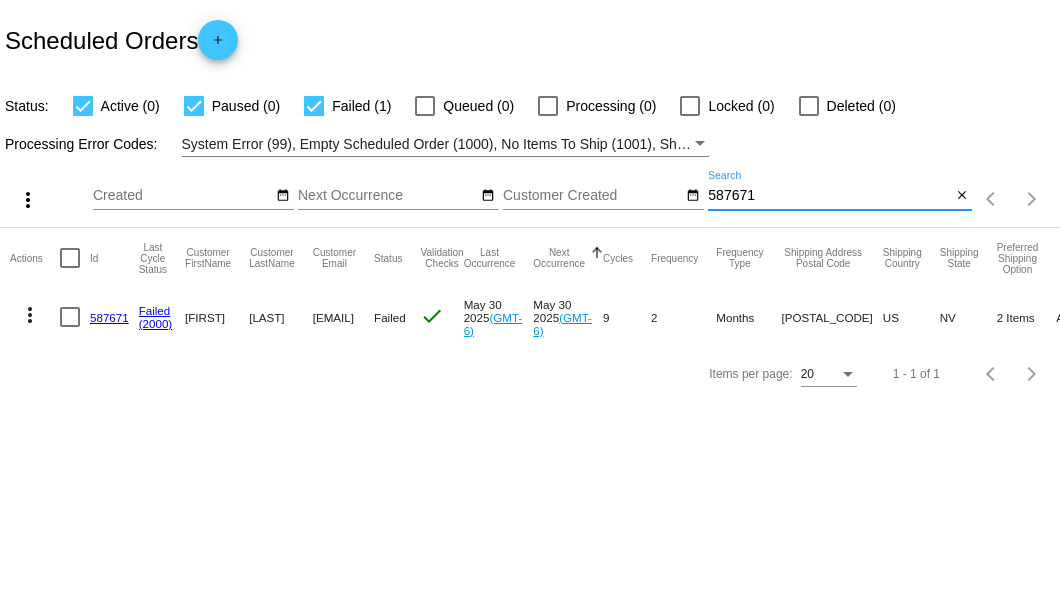 type on "587671" 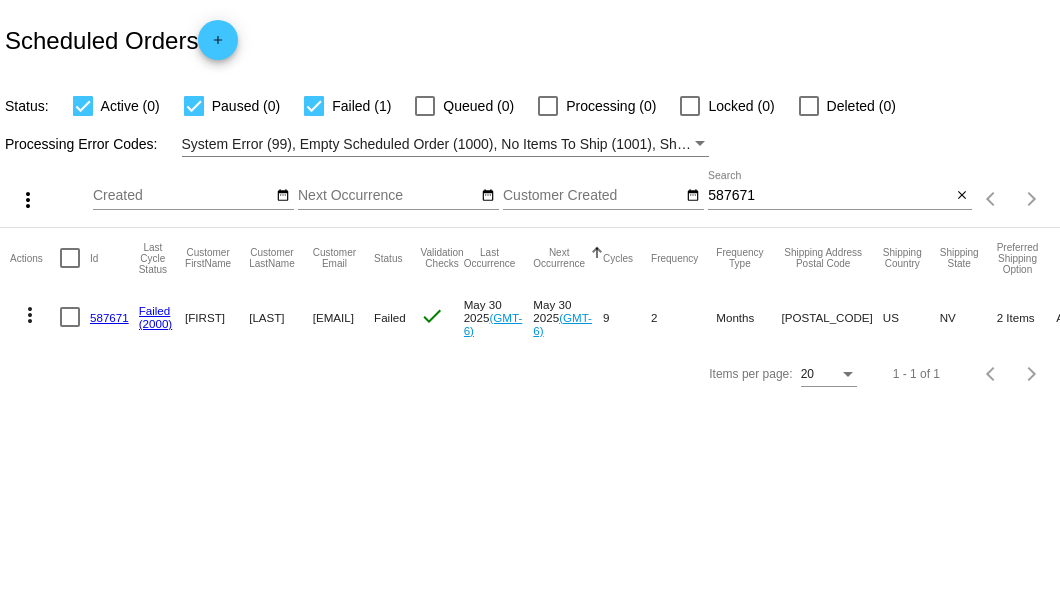 click on "587671" 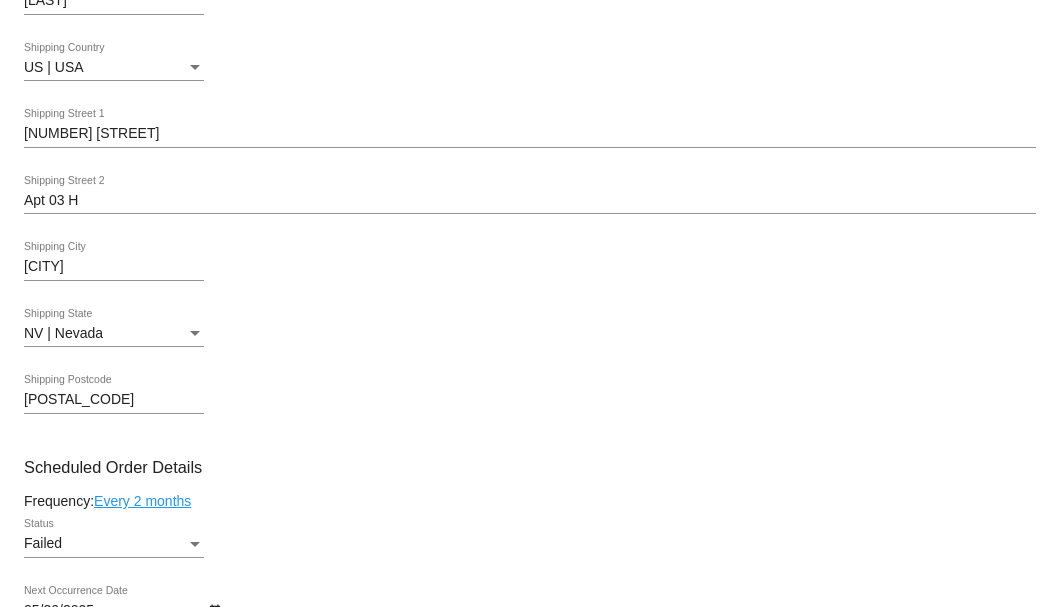 scroll, scrollTop: 600, scrollLeft: 0, axis: vertical 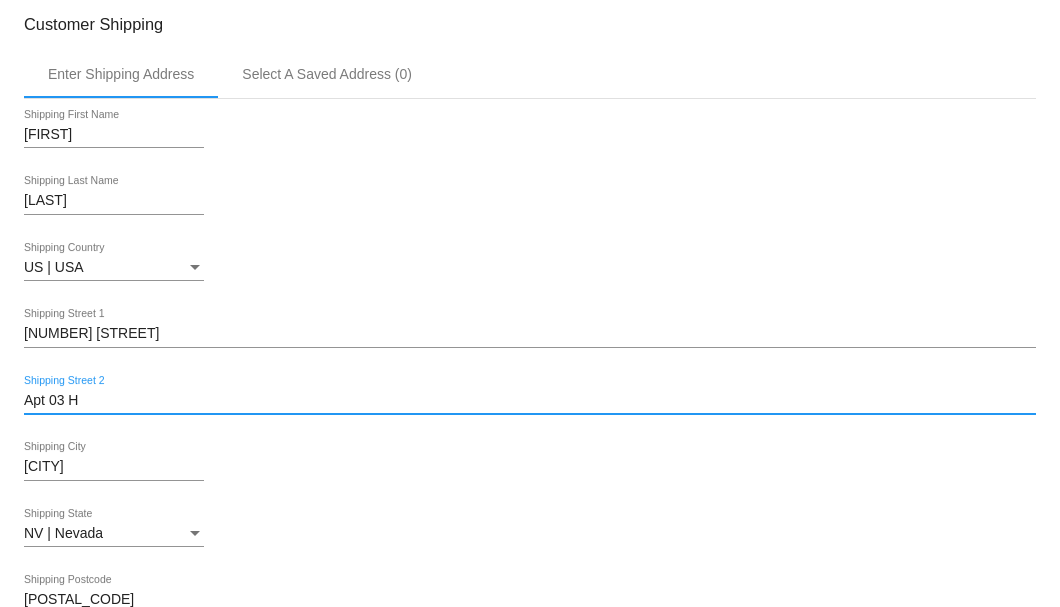 drag, startPoint x: 150, startPoint y: 400, endPoint x: 24, endPoint y: 404, distance: 126.06348 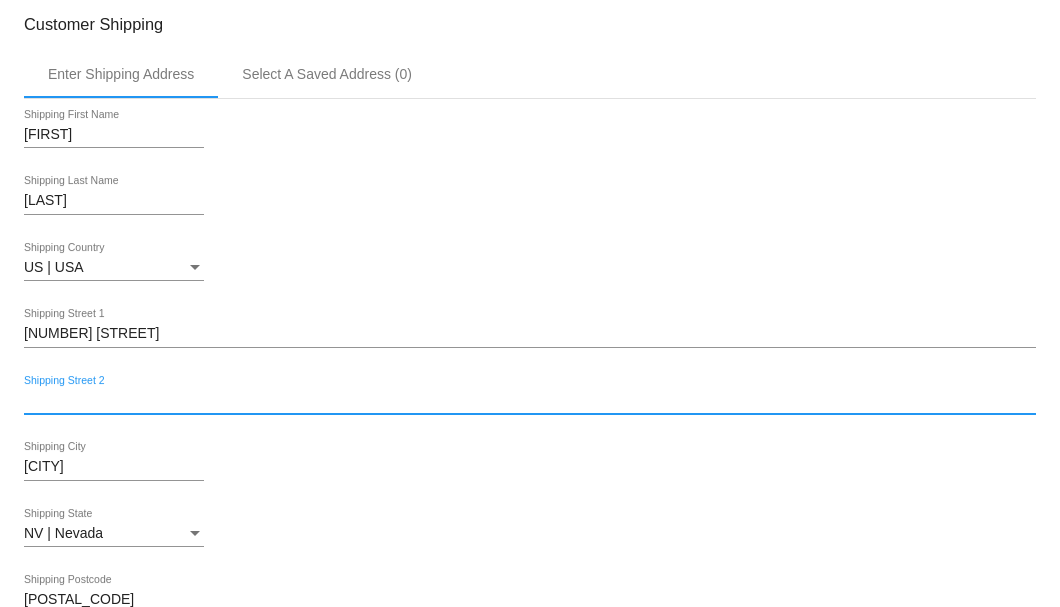 type 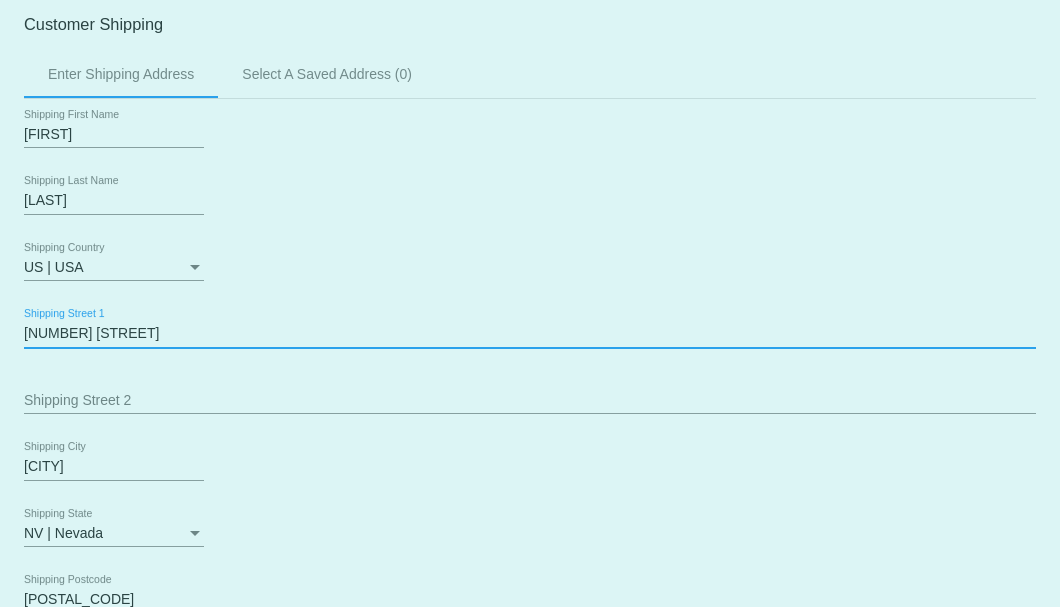 click on "Customer
3433793: [FIRST] [LAST]
[EMAIL]
Customer Shipping
Enter Shipping Address Select A Saved Address (0)
[FIRST]
Shipping First Name
[LAST]
Shipping Last Name
US | USA
Shipping Country
[NUMBER] [STREET]
Shipping Street 1
Shipping Street 2
[CITY]
Shipping City
NV | Nevada
Shipping State
[POSTAL_CODE]
Shipping Postcode
Scheduled Order Details
Frequency:
Every 2 months
Failed
Status" 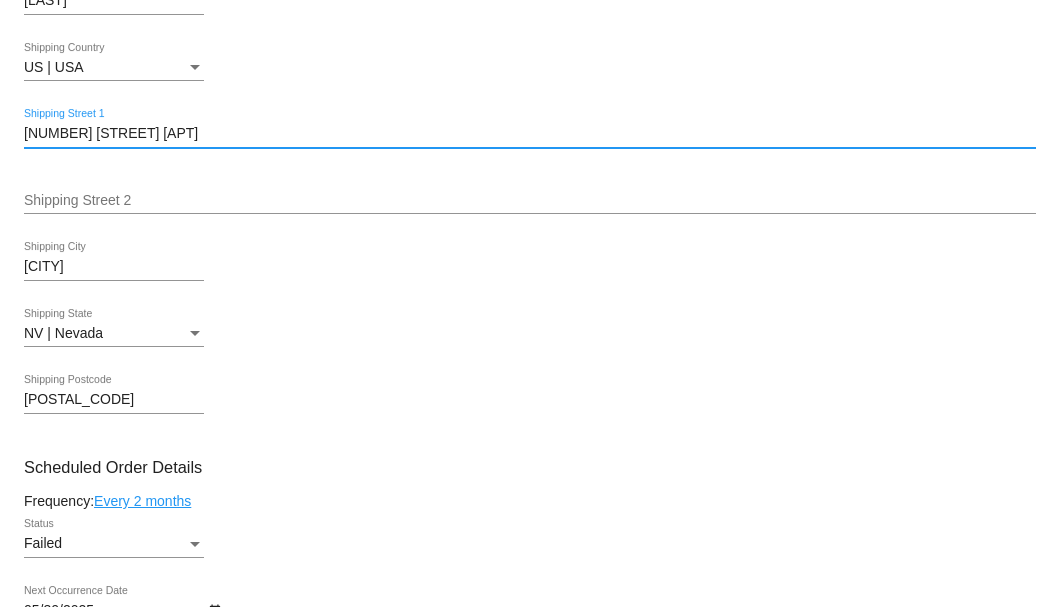 scroll, scrollTop: 1066, scrollLeft: 0, axis: vertical 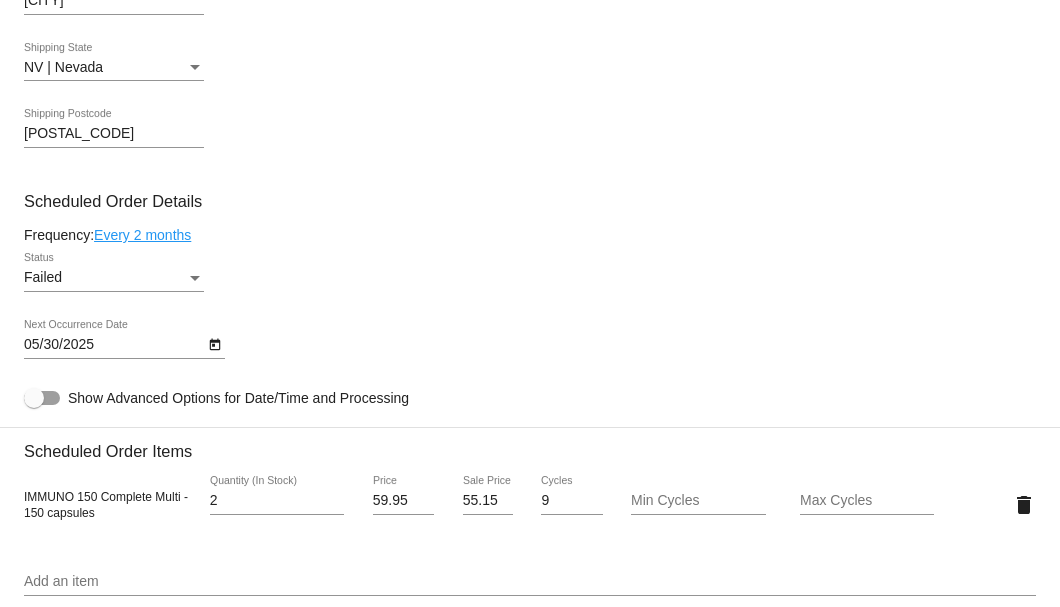 type on "29 N 28th St Apt 03 H" 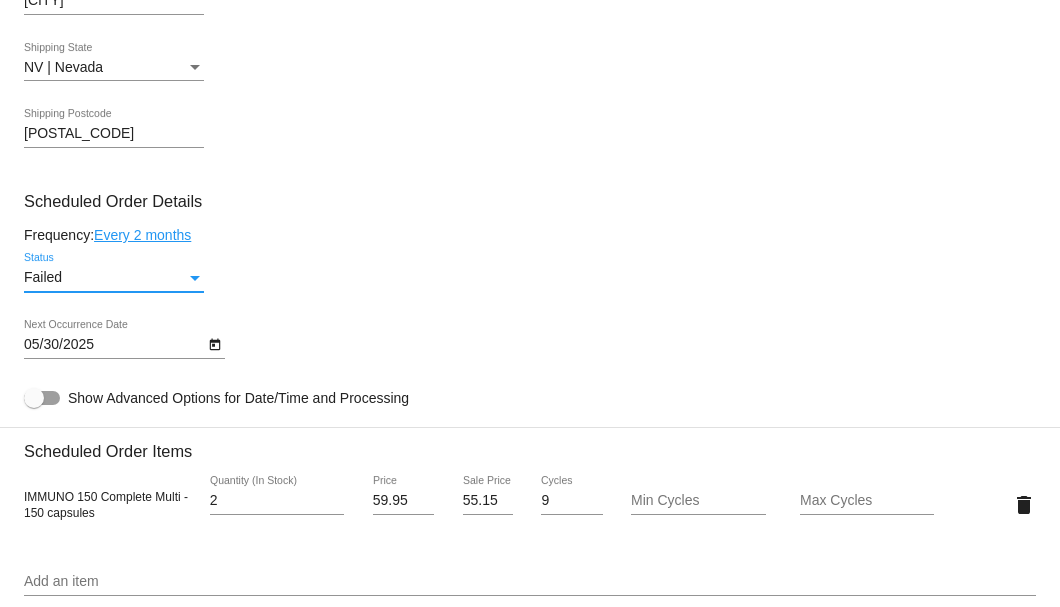 click at bounding box center [195, 278] 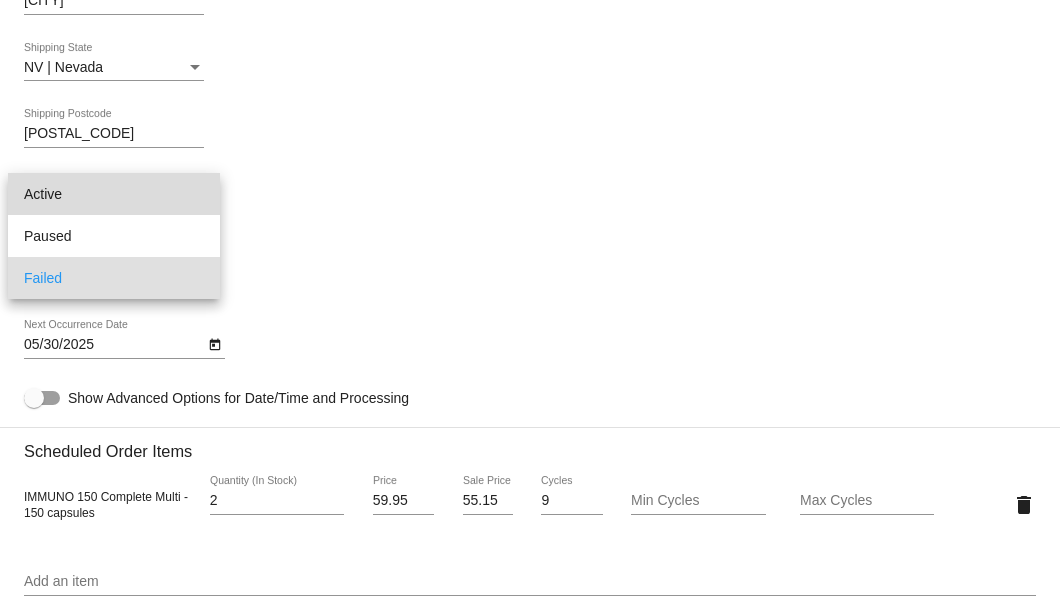 click on "Active" at bounding box center [114, 194] 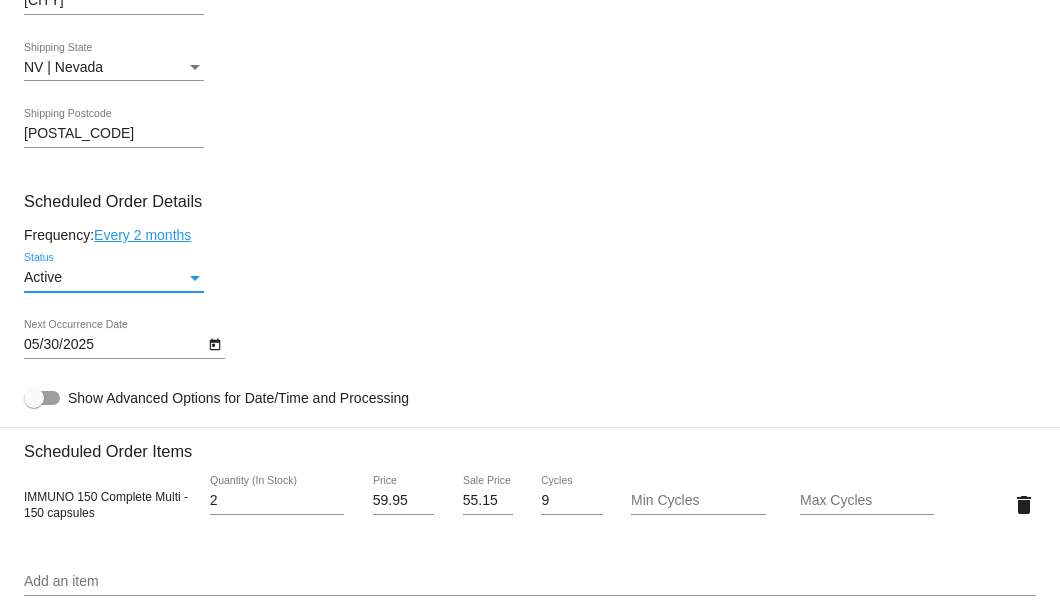 click 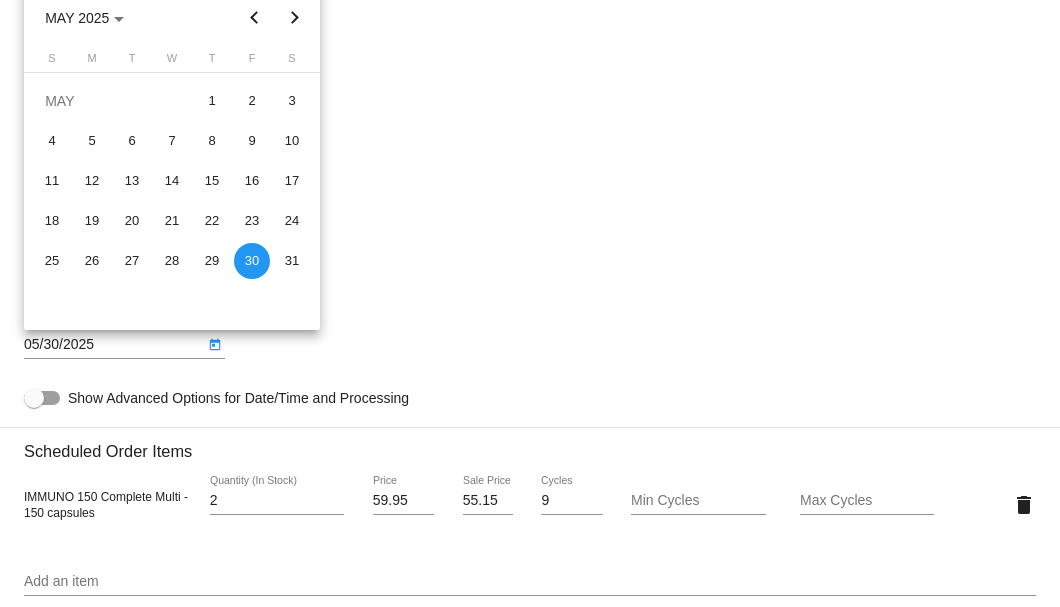 click at bounding box center [295, 18] 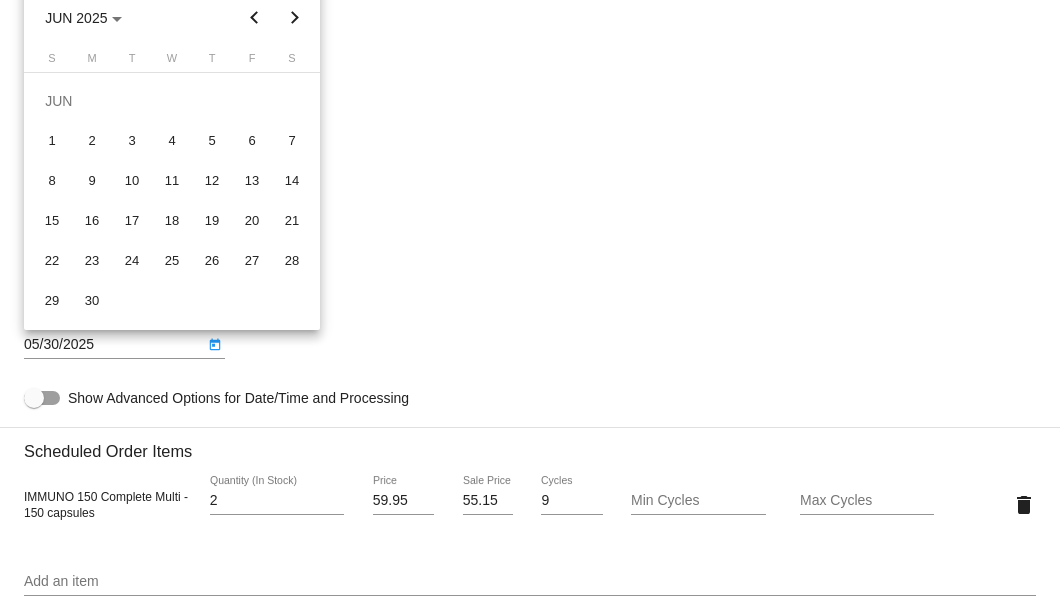 click at bounding box center [295, 18] 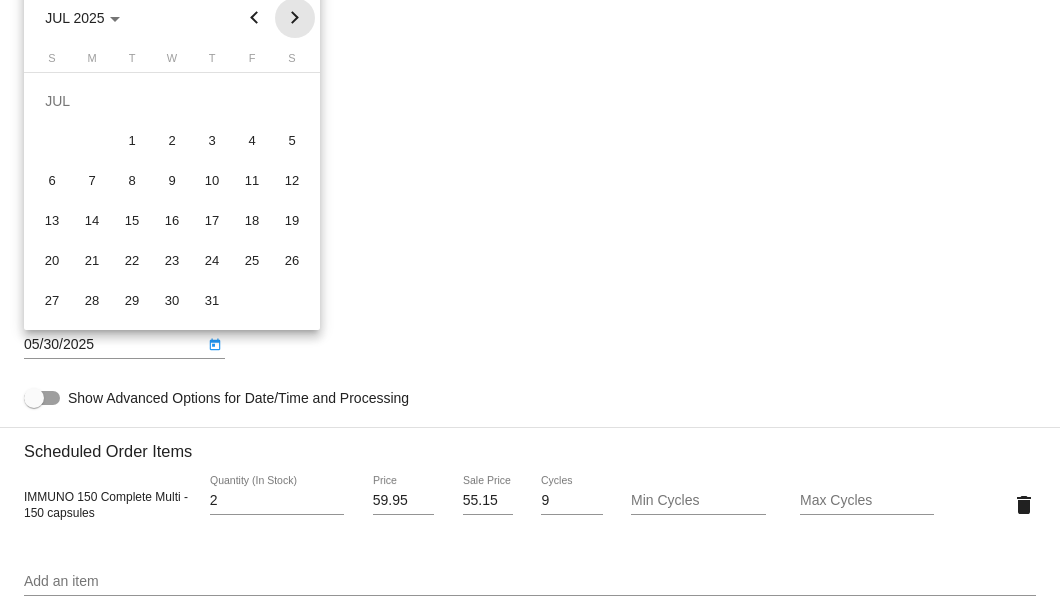 click at bounding box center (295, 18) 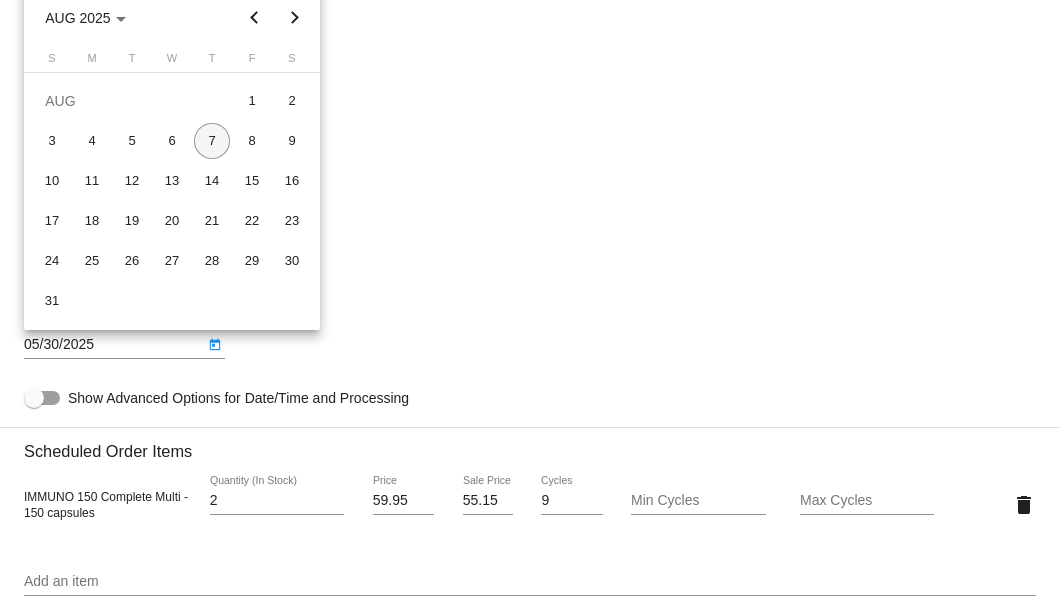 click on "7" at bounding box center [212, 141] 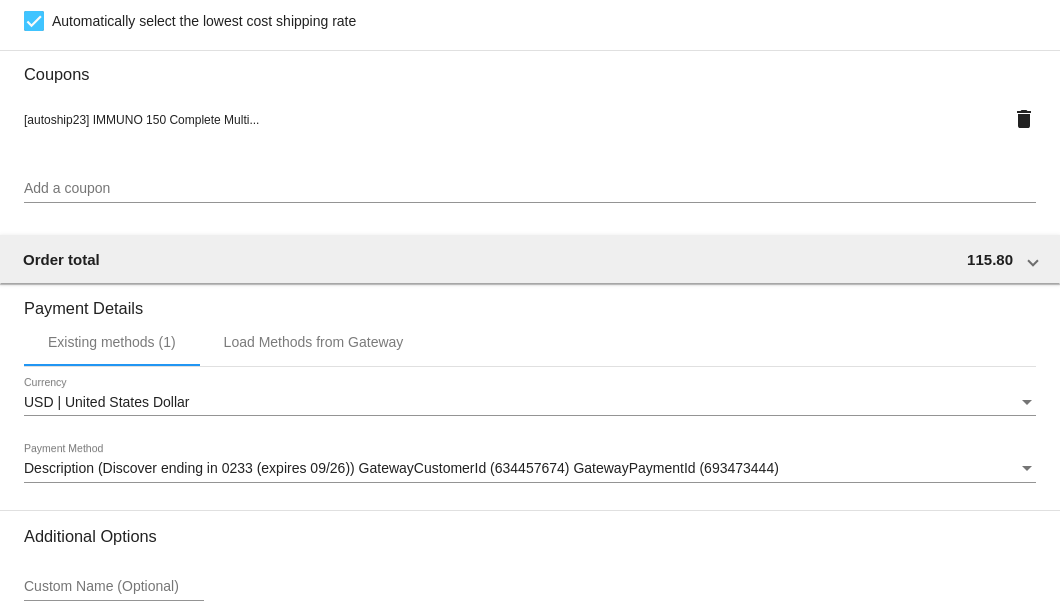scroll, scrollTop: 1986, scrollLeft: 0, axis: vertical 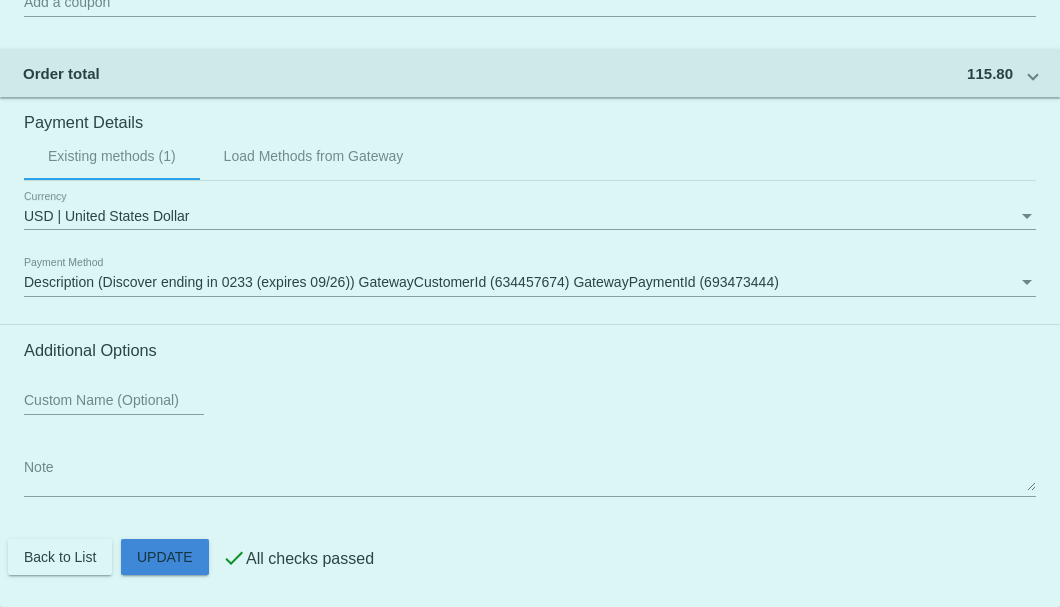 click on "Customer
3433793: Eddie Rabe
makisig@ymail.com
Customer Shipping
Enter Shipping Address Select A Saved Address (0)
Eddie
Shipping First Name
Rabe
Shipping Last Name
US | USA
Shipping Country
29 N 28th St Apt 03 H
Shipping Street 1
Shipping Street 2
Las Vegas
Shipping City
NV | Nevada
Shipping State
89101
Shipping Postcode
Scheduled Order Details
Frequency:
Every 2 months
Active
Status
2 9" 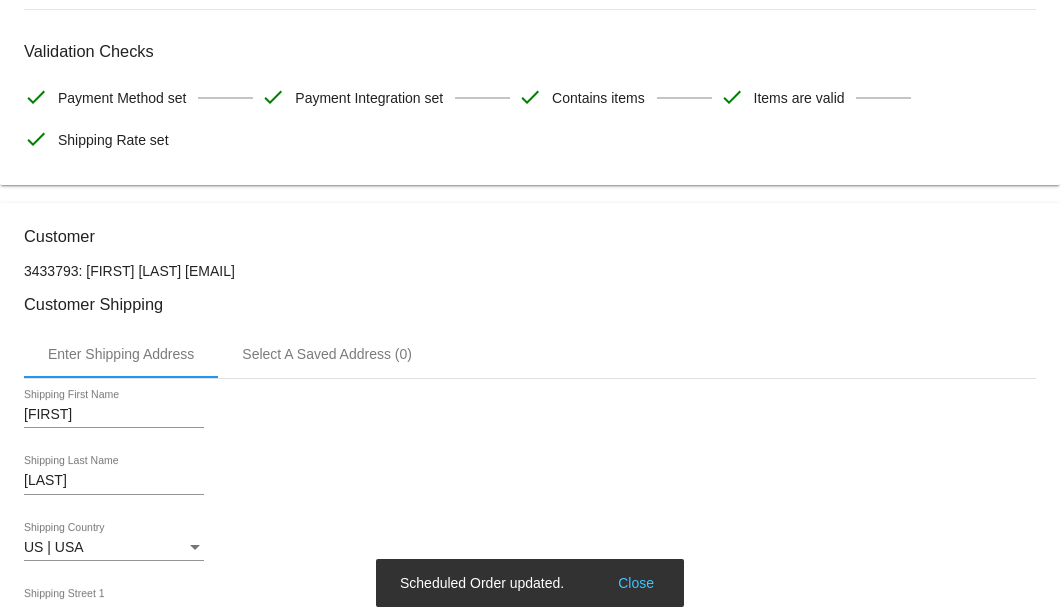 scroll, scrollTop: 0, scrollLeft: 0, axis: both 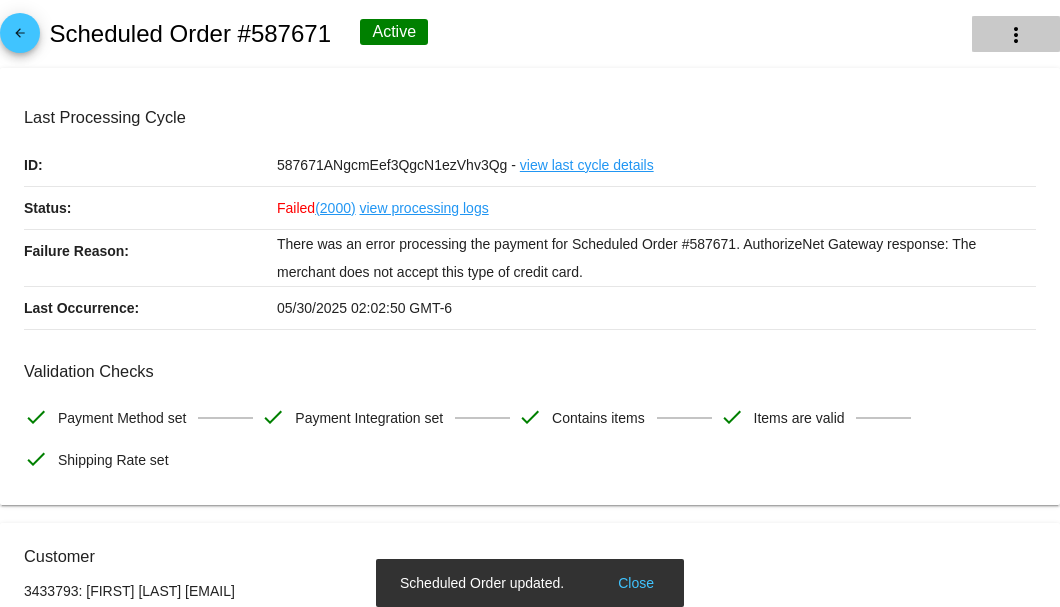 click on "more_vert" 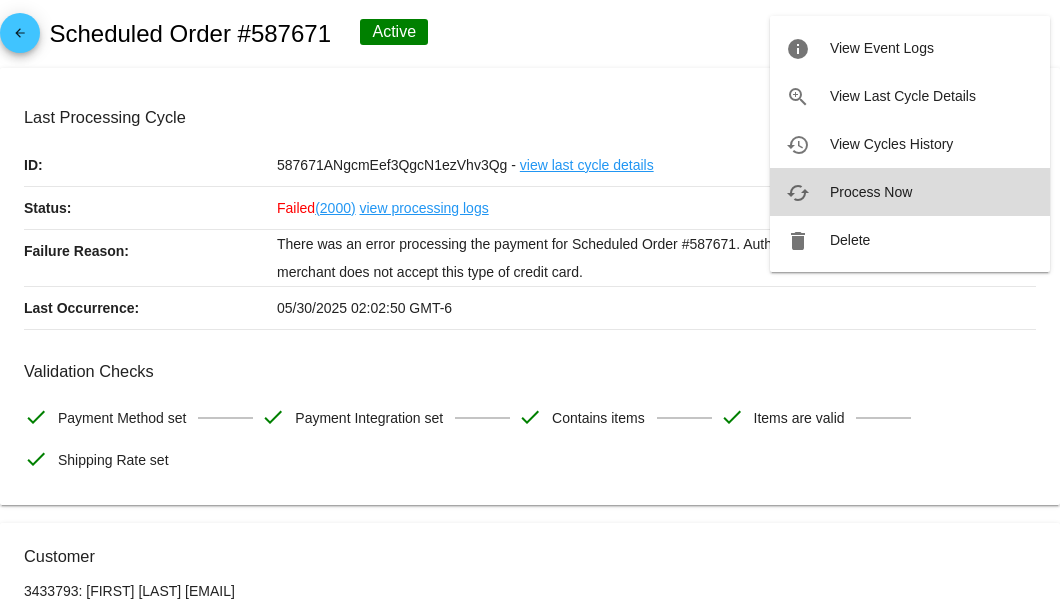 click on "Process Now" at bounding box center (871, 192) 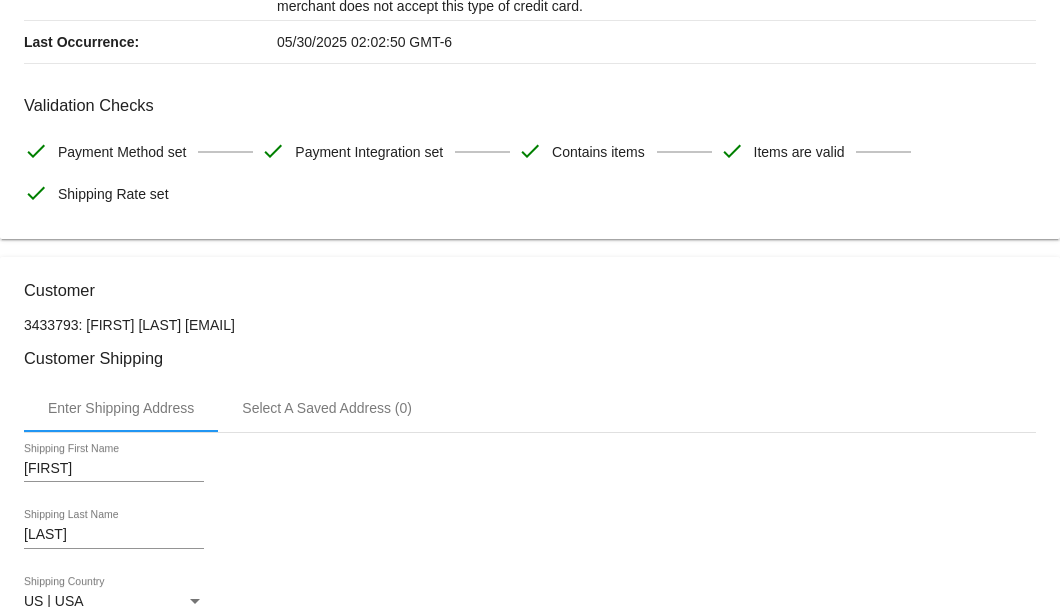 scroll, scrollTop: 210, scrollLeft: 0, axis: vertical 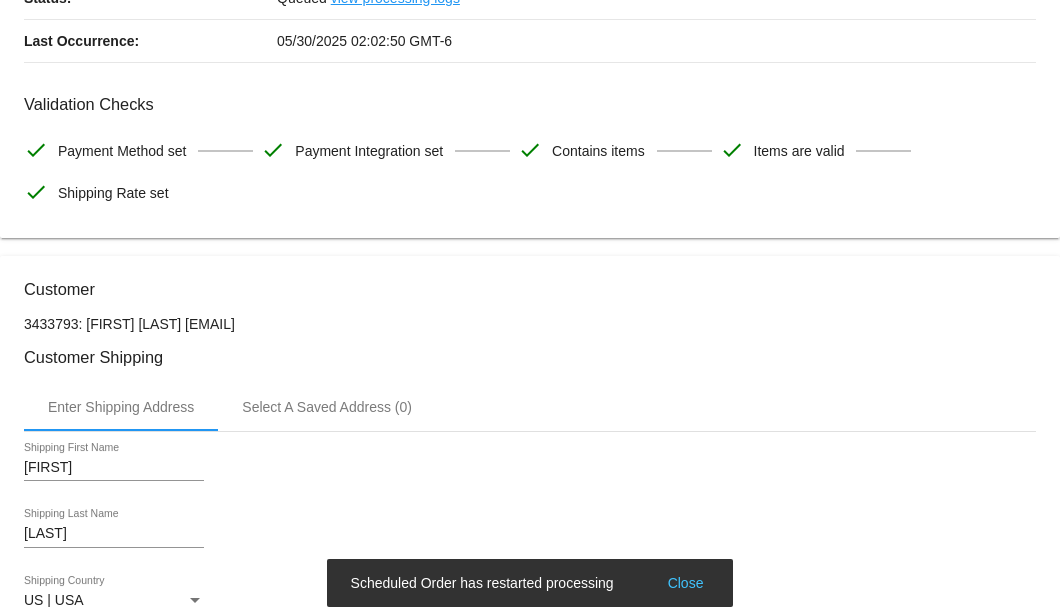 drag, startPoint x: 315, startPoint y: 324, endPoint x: 166, endPoint y: 325, distance: 149.00336 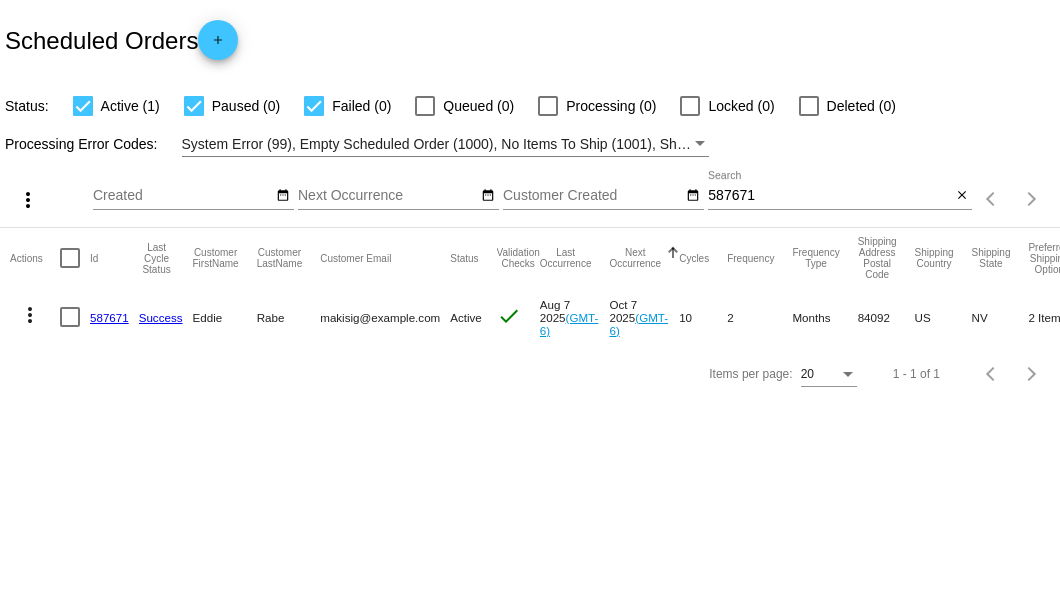scroll, scrollTop: 0, scrollLeft: 0, axis: both 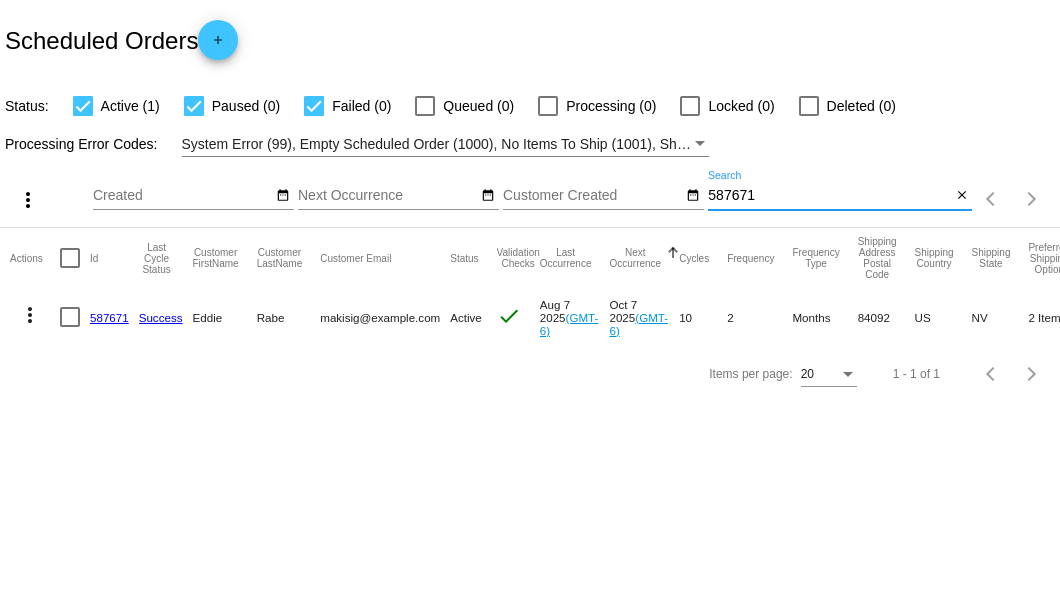 click on "587671" at bounding box center [829, 196] 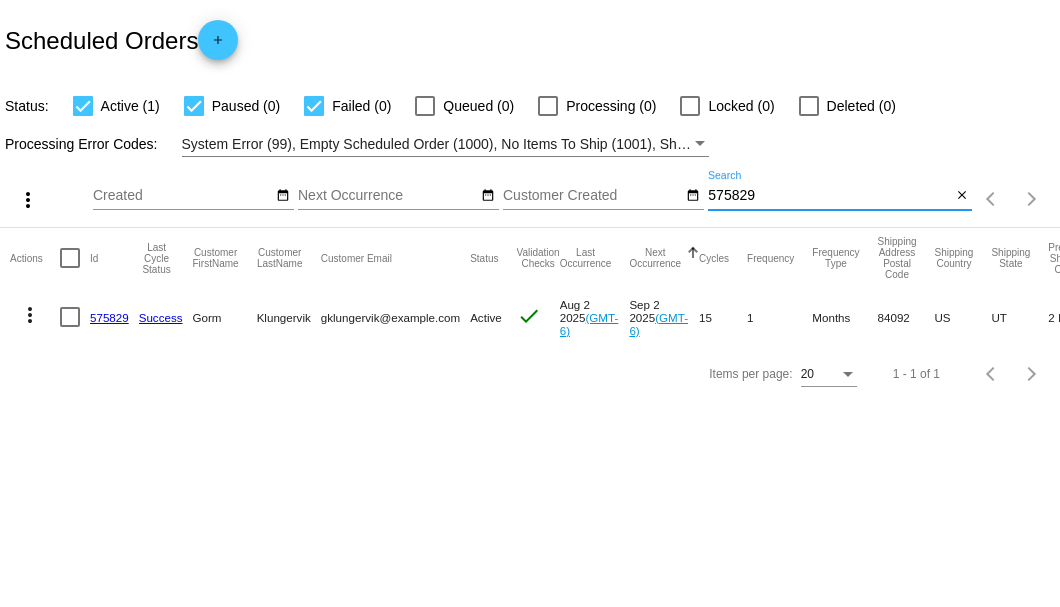 type on "575829" 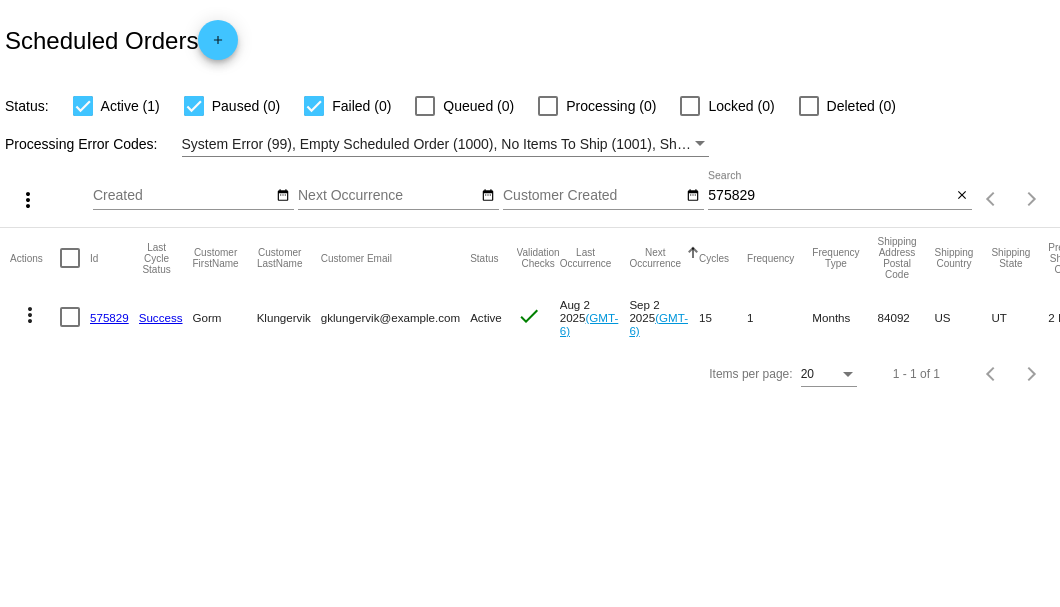 click on "575829" 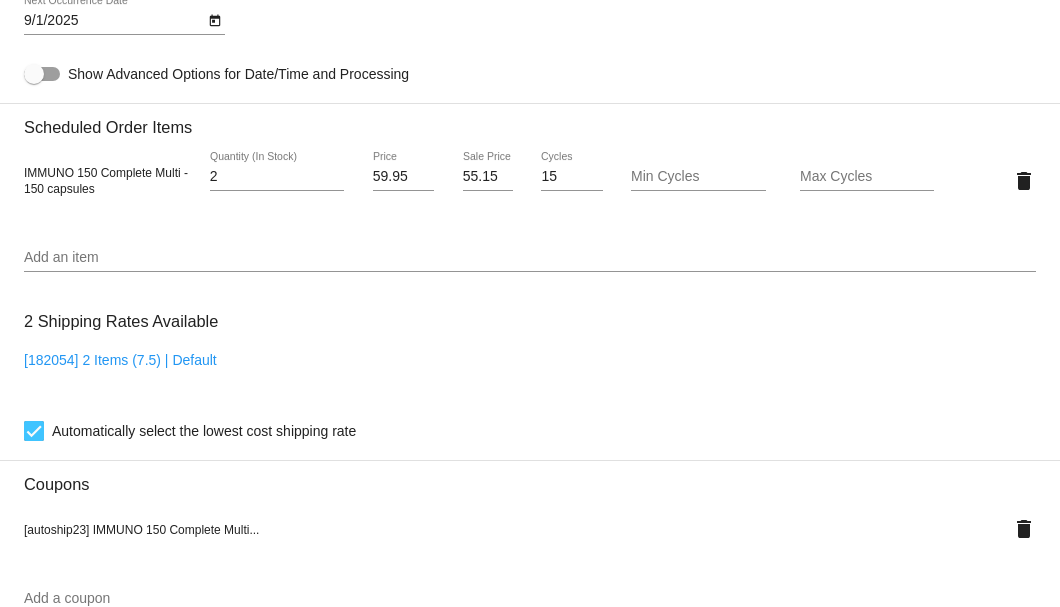 scroll, scrollTop: 1133, scrollLeft: 0, axis: vertical 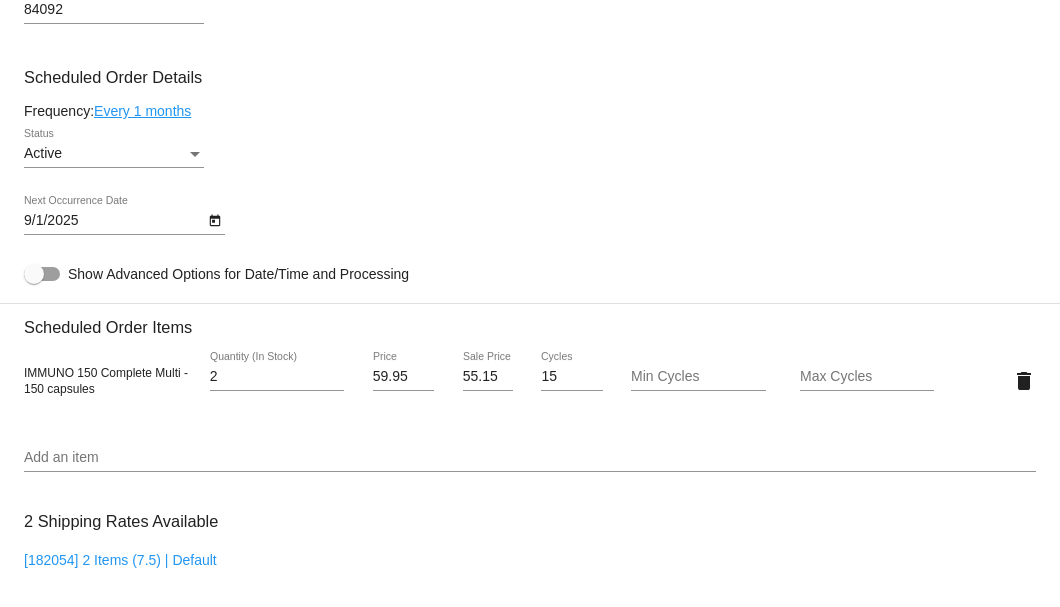 click 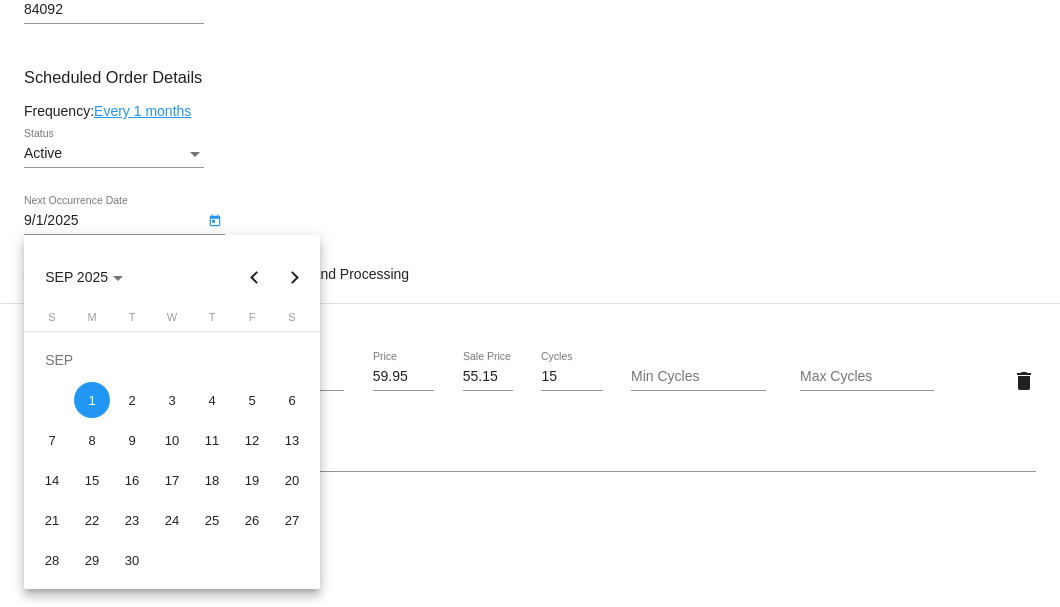 click at bounding box center [255, 277] 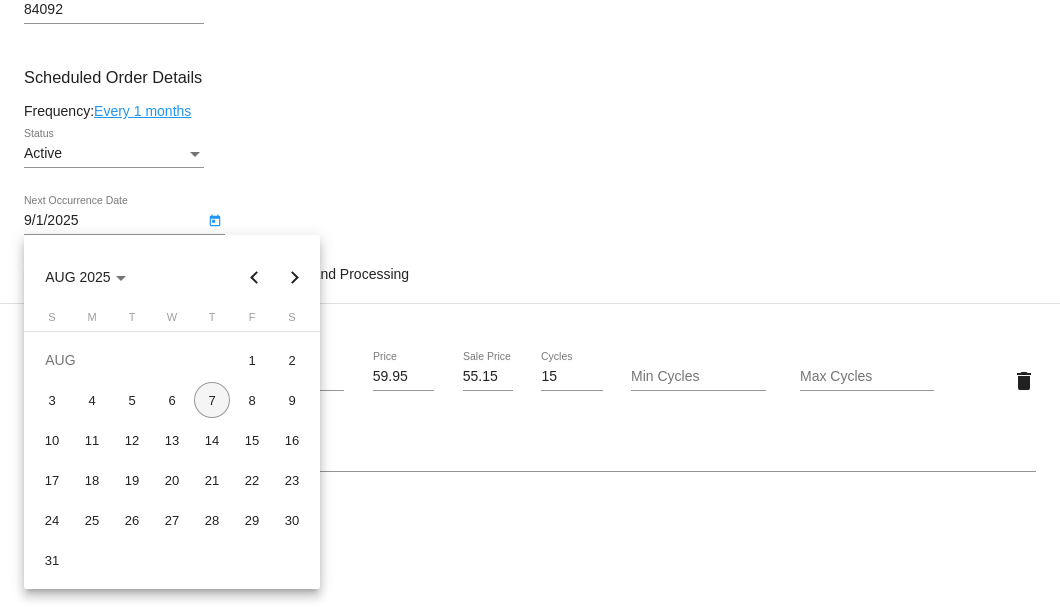 click on "7" at bounding box center [212, 400] 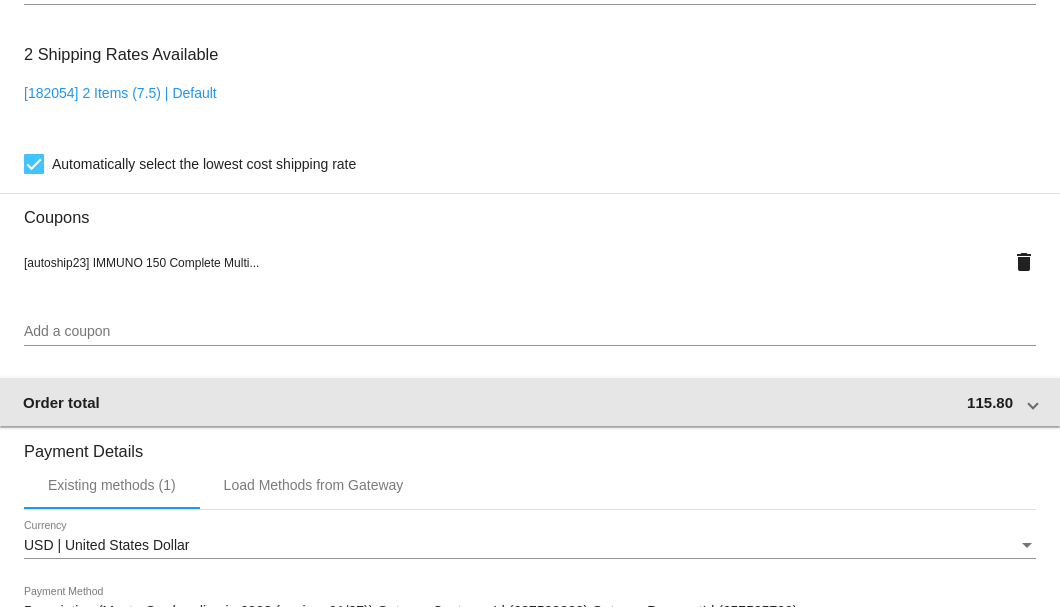 scroll, scrollTop: 1930, scrollLeft: 0, axis: vertical 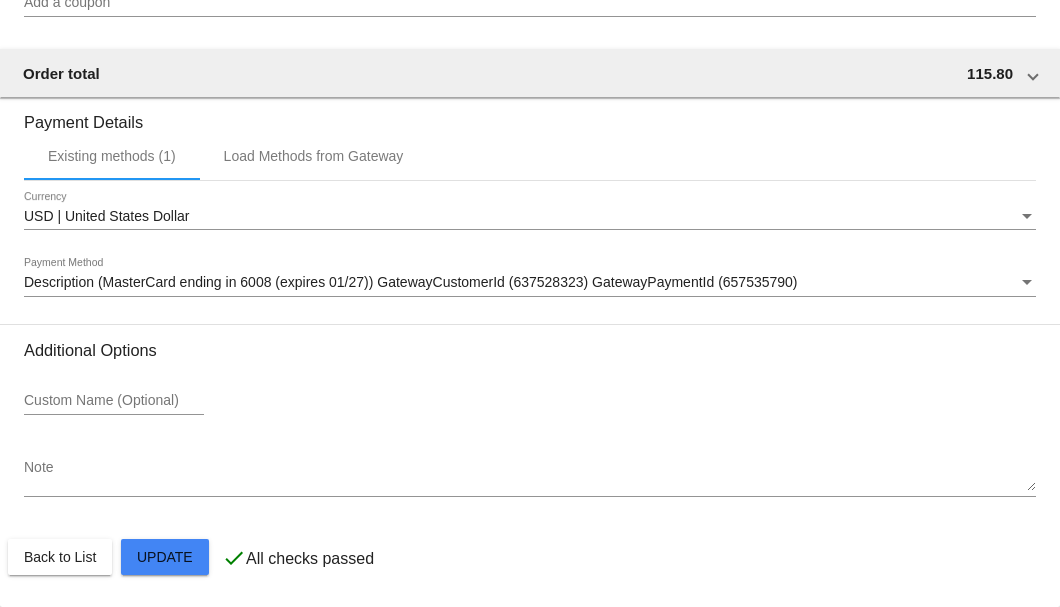 click on "Customer
3577871: [FIRST] [LAST]
[EMAIL]
Customer Shipping
Enter Shipping Address Select A Saved Address (0)
[FIRST]
Shipping First Name
[LAST]
Shipping Last Name
US | USA
Shipping Country
[NUMBER] [STREET]
Shipping Street 1
Shipping Street 2
[CITY]
Shipping City
UT | Utah
Shipping State
[POSTAL_CODE]
Shipping Postcode
Scheduled Order Details
Frequency:
Every 1 months
Active
Status
2" 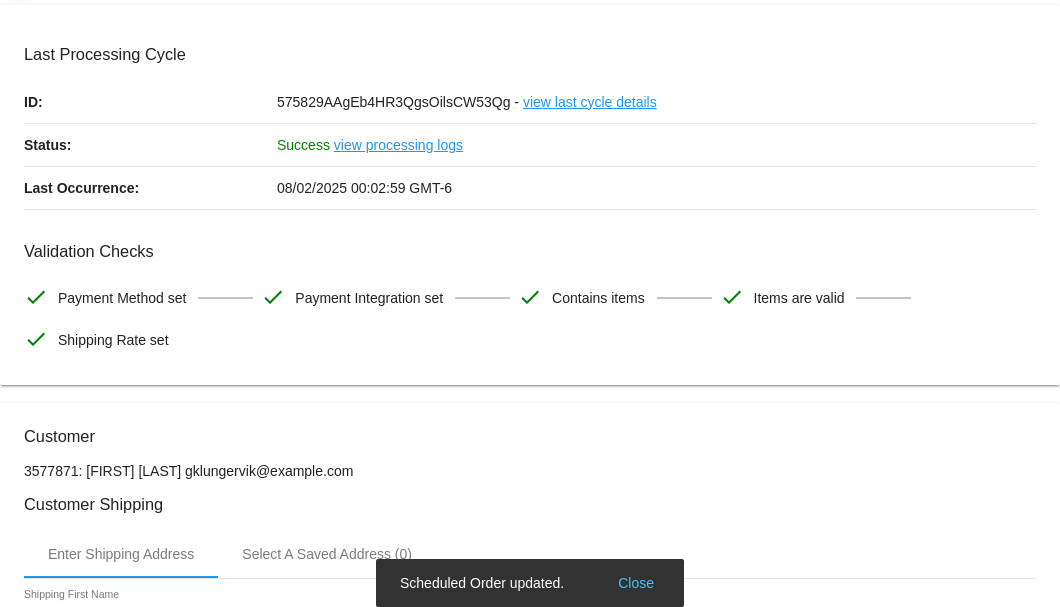 scroll, scrollTop: 0, scrollLeft: 0, axis: both 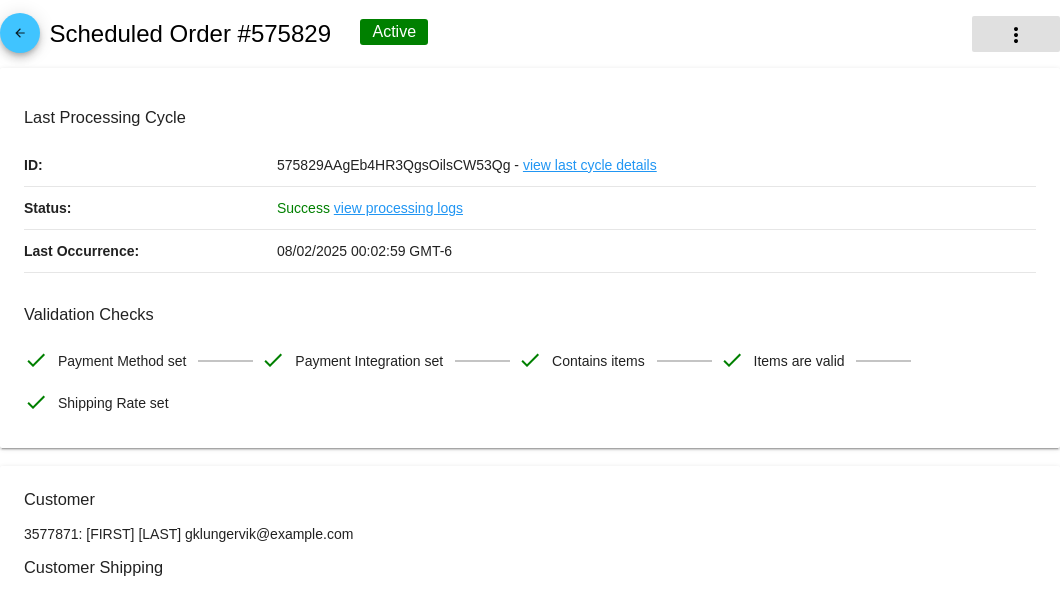 click on "more_vert" 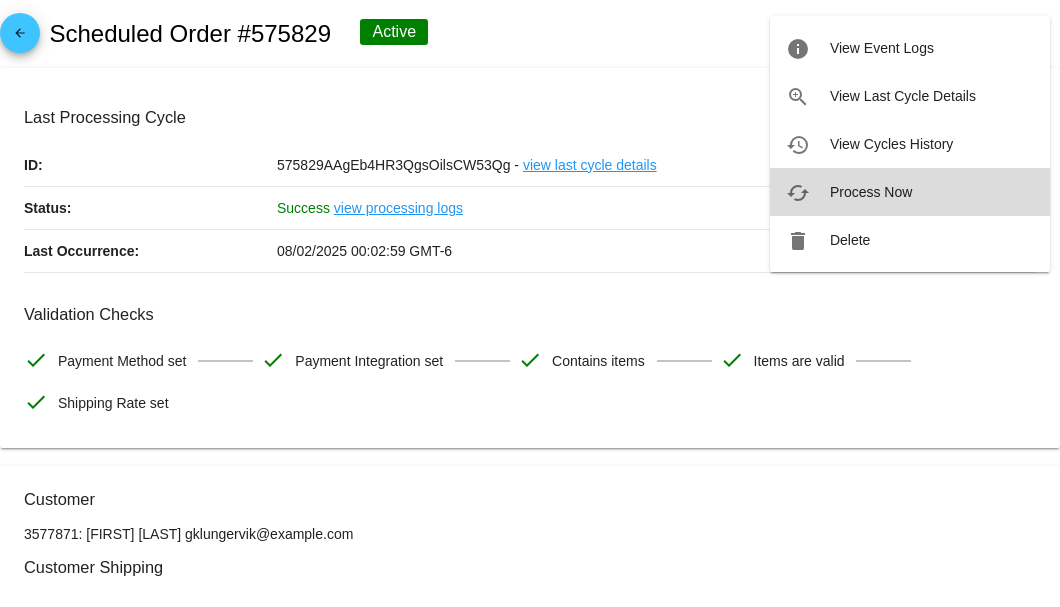click on "Process Now" at bounding box center (871, 192) 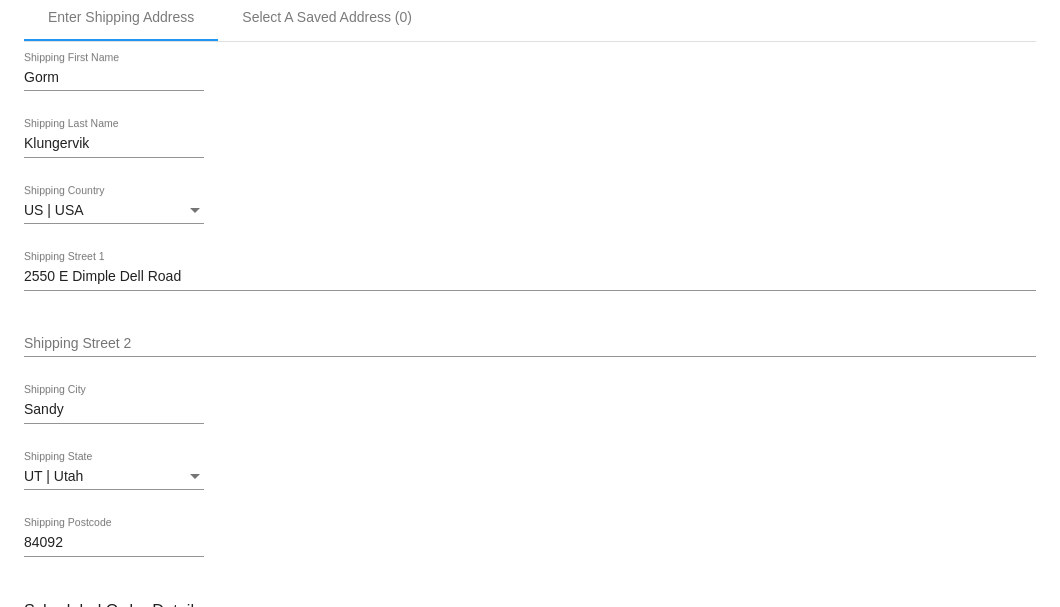 scroll, scrollTop: 400, scrollLeft: 0, axis: vertical 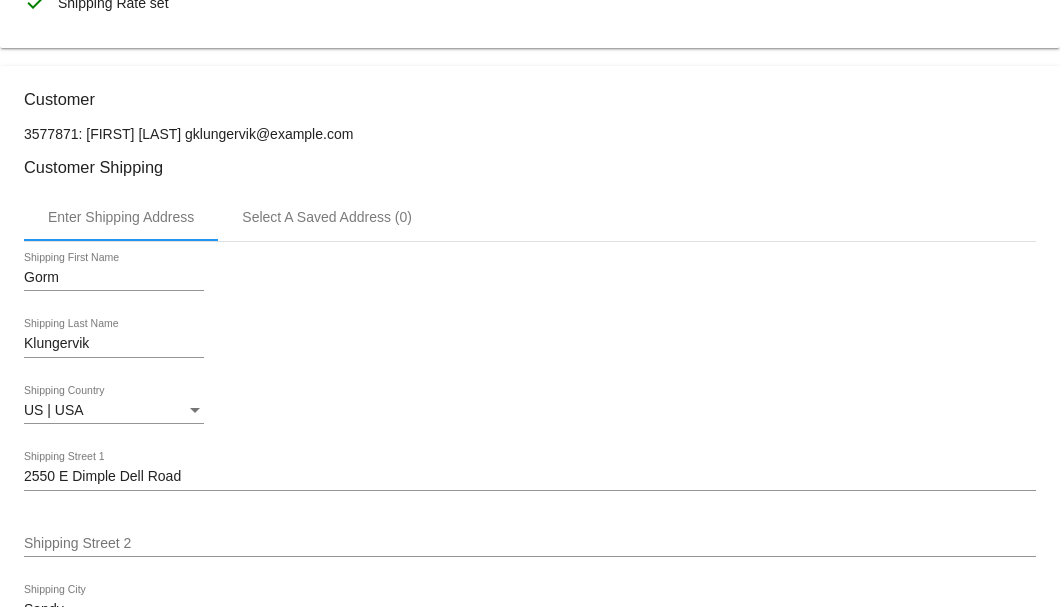 drag, startPoint x: 335, startPoint y: 134, endPoint x: 196, endPoint y: 132, distance: 139.01439 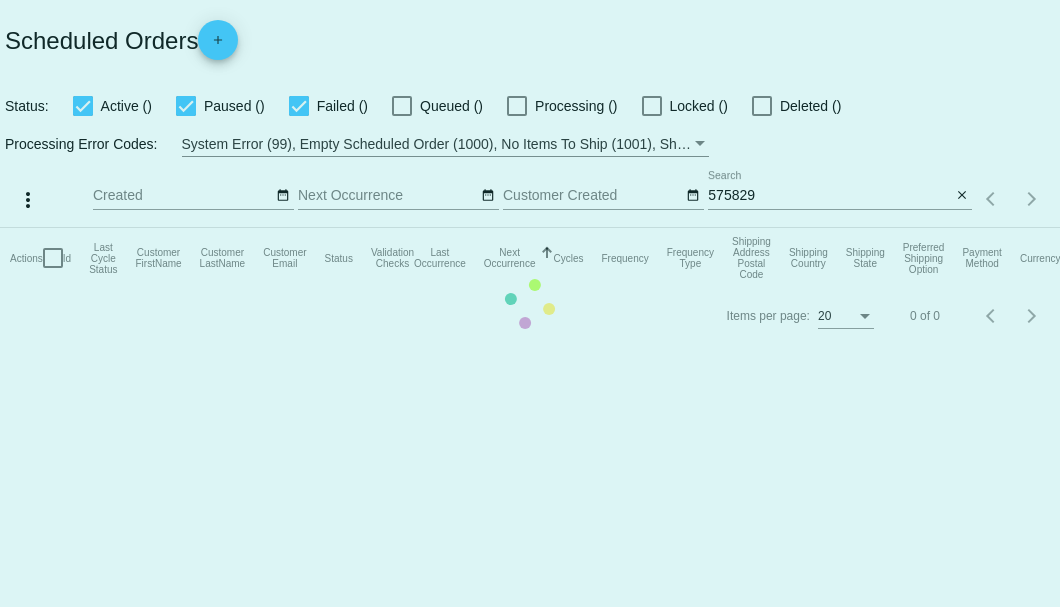 scroll, scrollTop: 0, scrollLeft: 0, axis: both 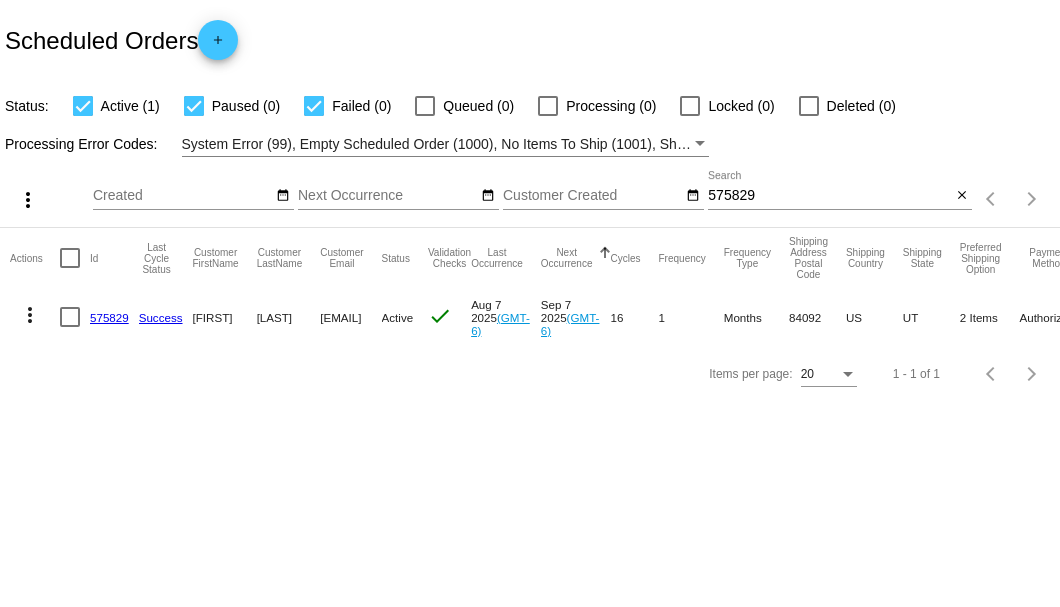 click on "575829" 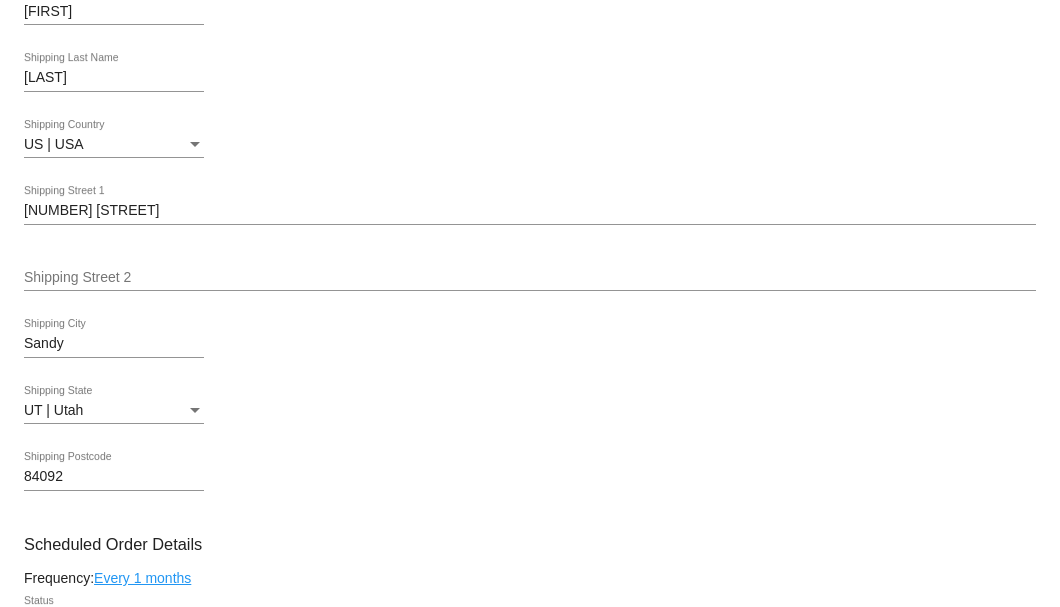 scroll, scrollTop: 1000, scrollLeft: 0, axis: vertical 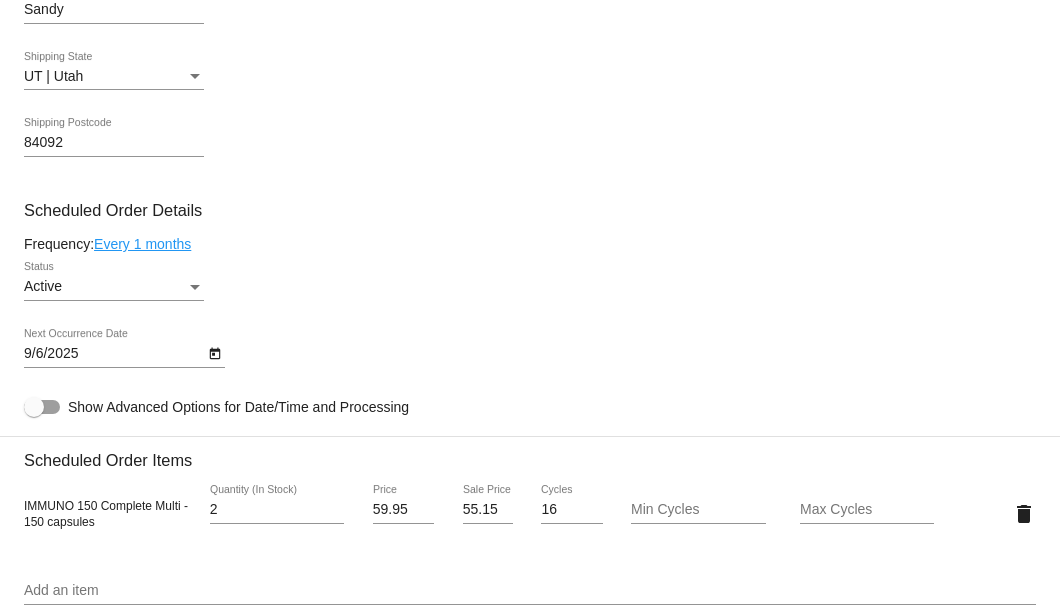 click 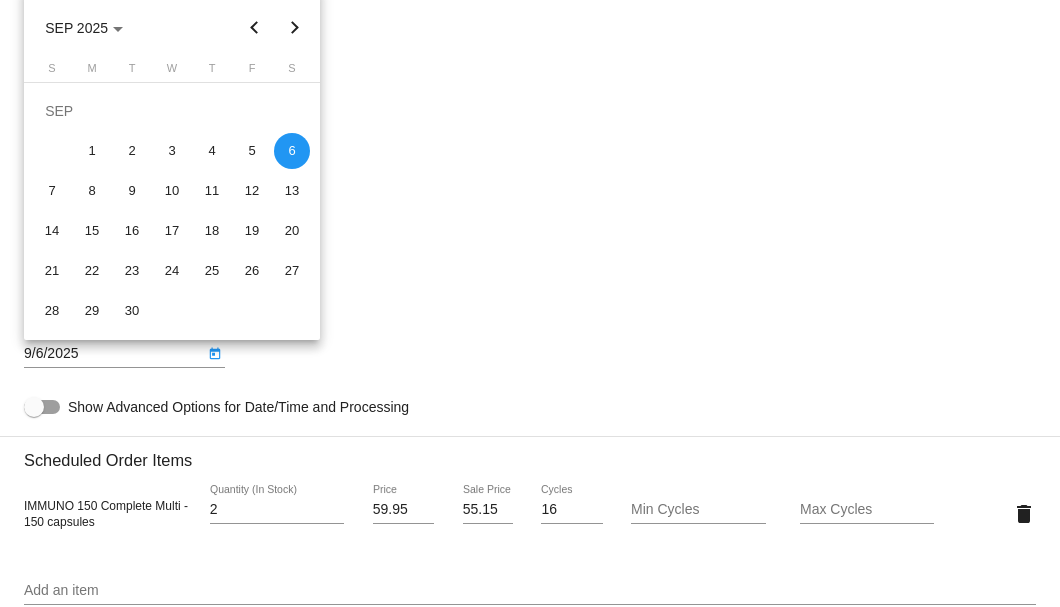 click at bounding box center (295, 28) 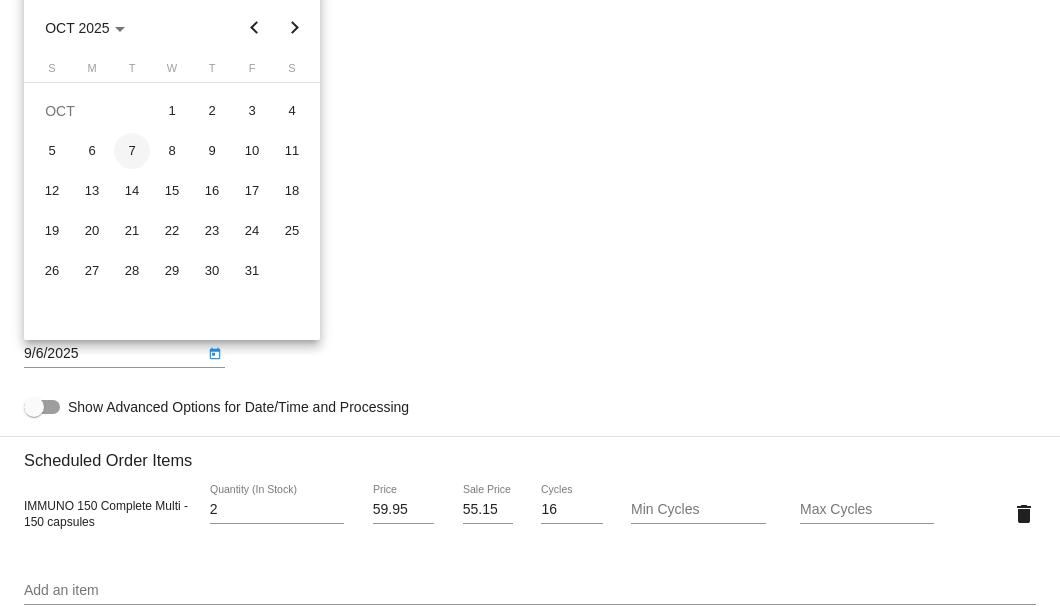 click on "7" at bounding box center [132, 151] 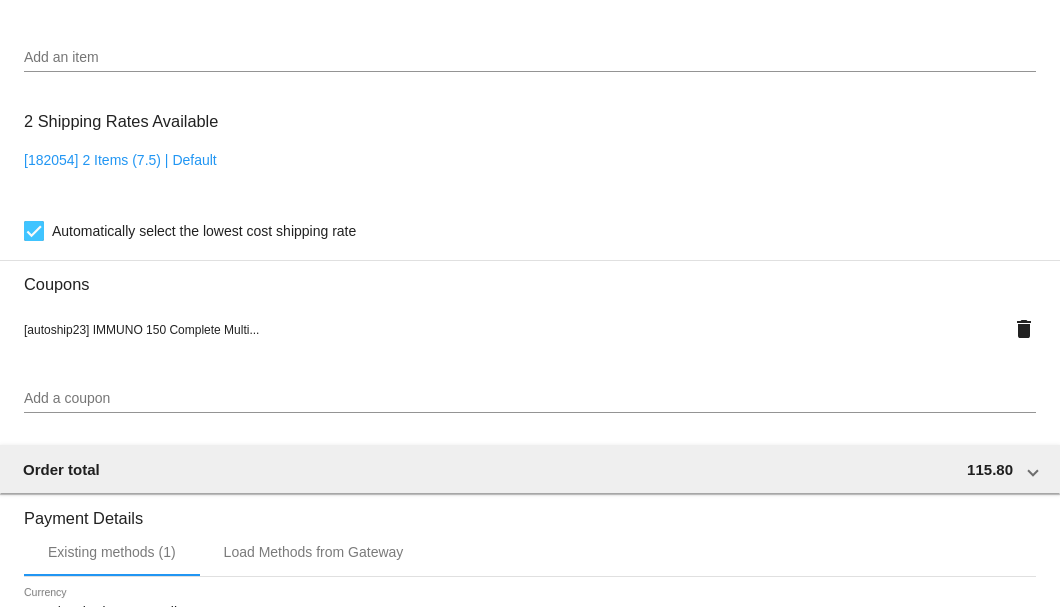 scroll, scrollTop: 1930, scrollLeft: 0, axis: vertical 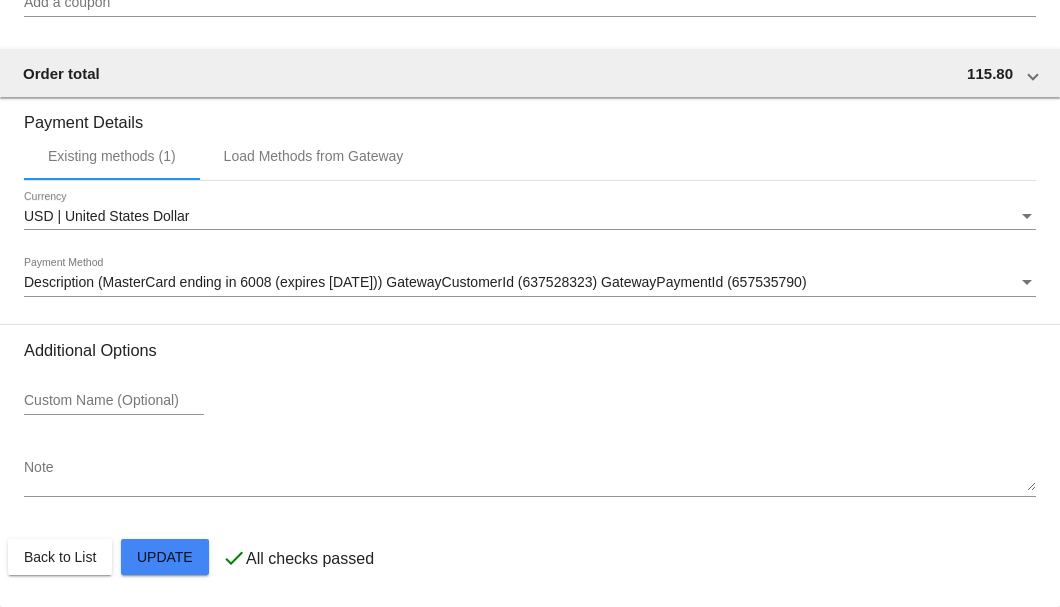 click on "Customer
3577871: [FIRST] [LAST]
[EMAIL]
Customer Shipping
Enter Shipping Address Select A Saved Address (0)
[FIRST]
Shipping First Name
[LAST]
Shipping Last Name
US | USA
Shipping Country
[NUMBER] [STREET]
Shipping Street 1
Shipping Street 2
[CITY]
Shipping City
UT | Utah
Shipping State
[POSTAL_CODE]
Shipping Postcode
Scheduled Order Details
Frequency:
Every 1 months
Active
Status
2" 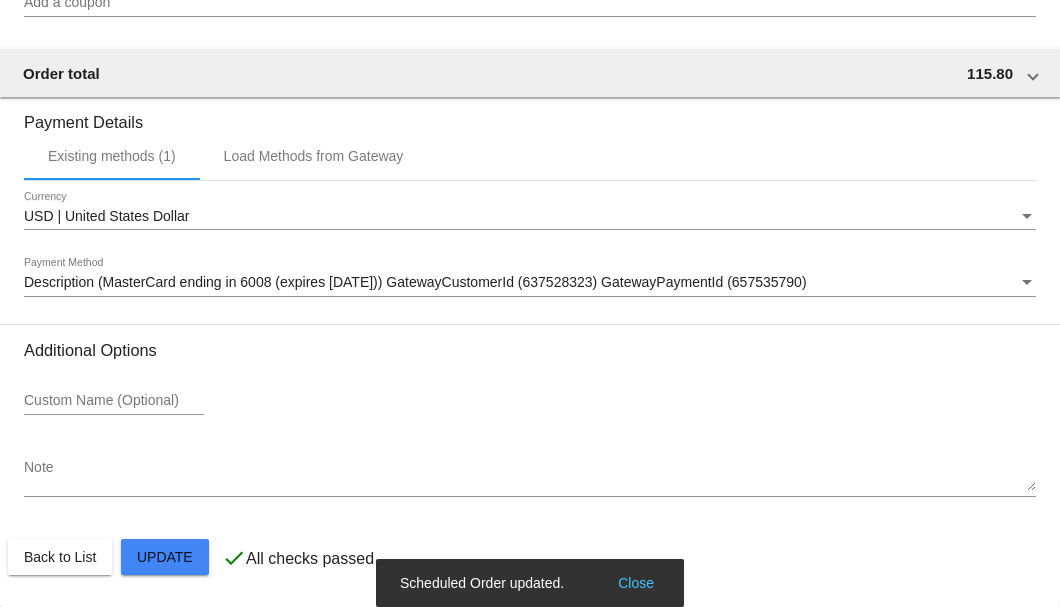 scroll, scrollTop: 1730, scrollLeft: 0, axis: vertical 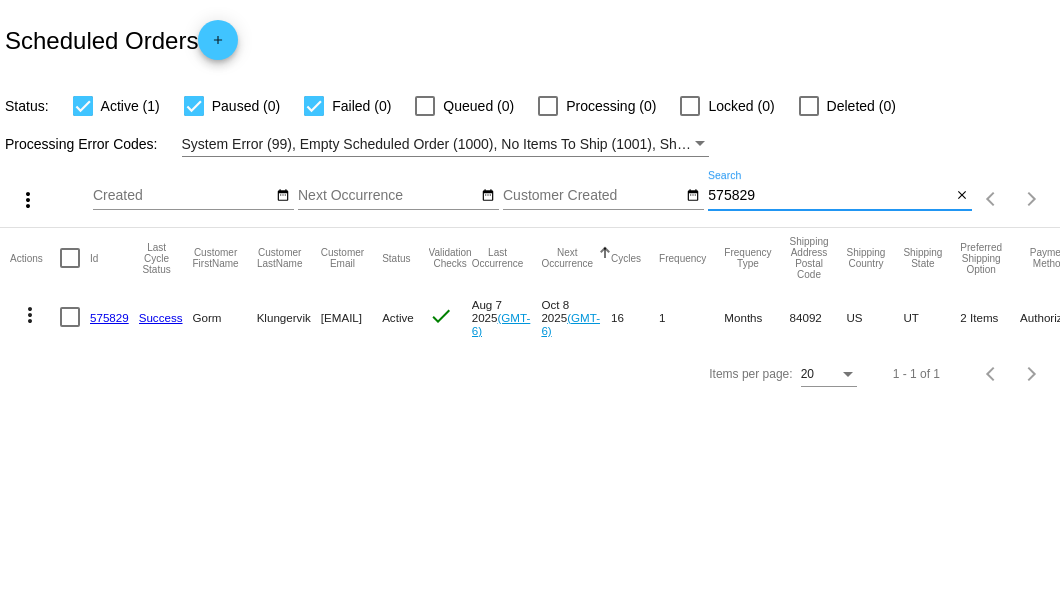 click on "575829" at bounding box center (829, 196) 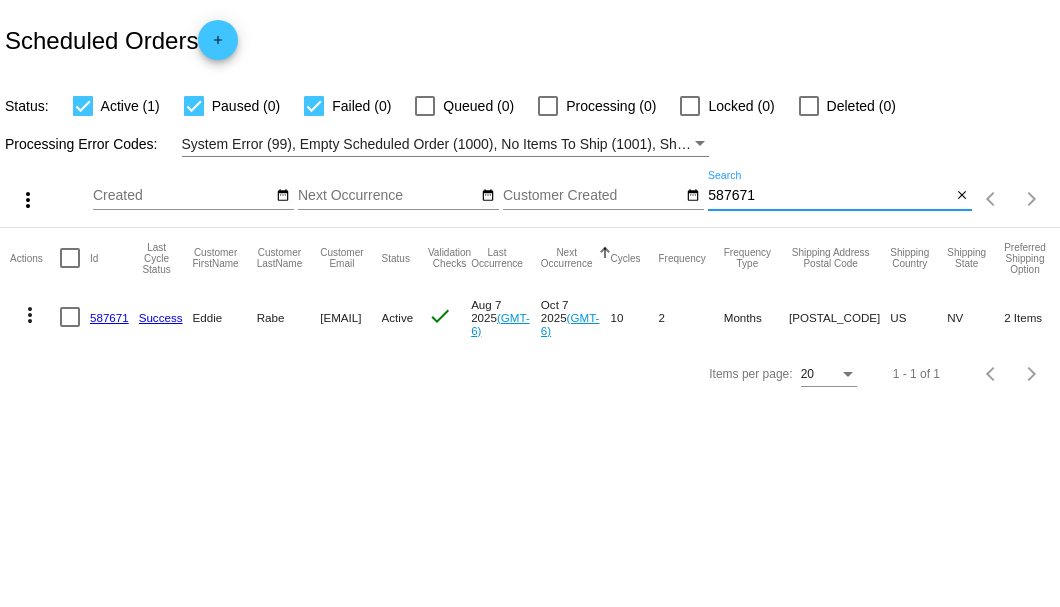 type on "587671" 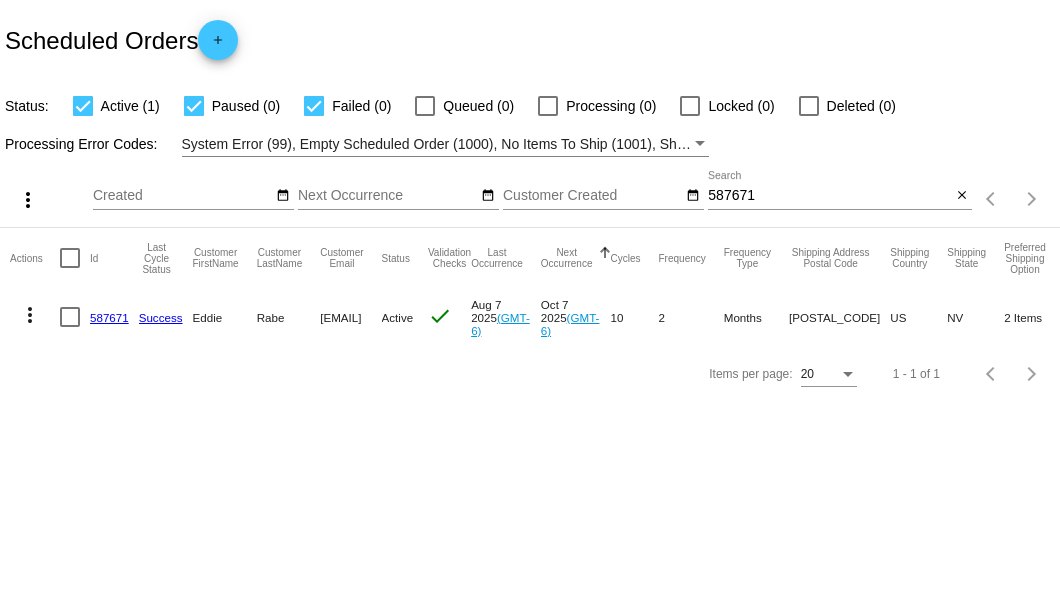 click on "587671" 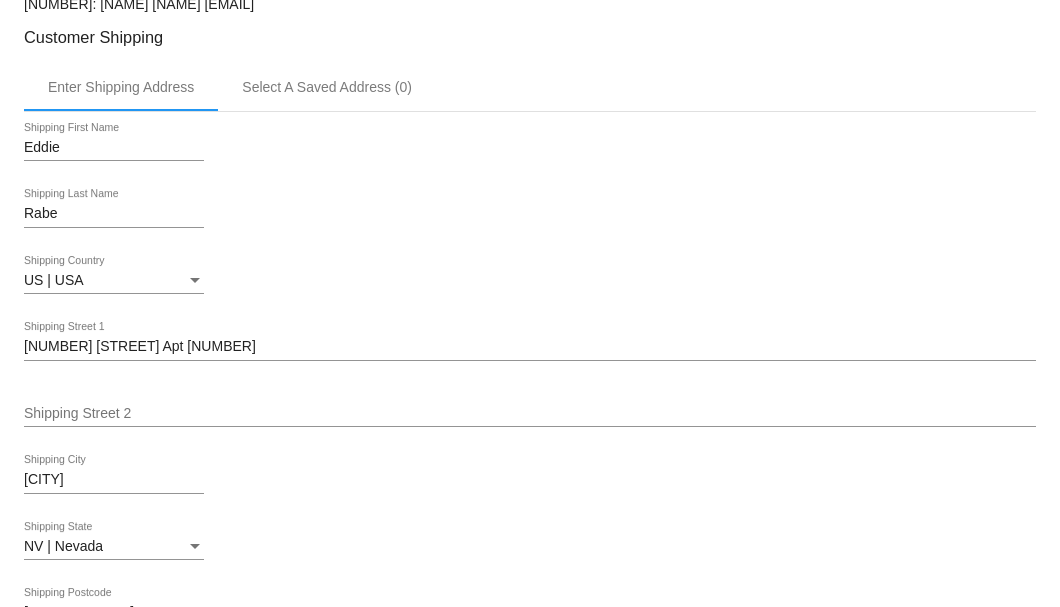 scroll, scrollTop: 396, scrollLeft: 0, axis: vertical 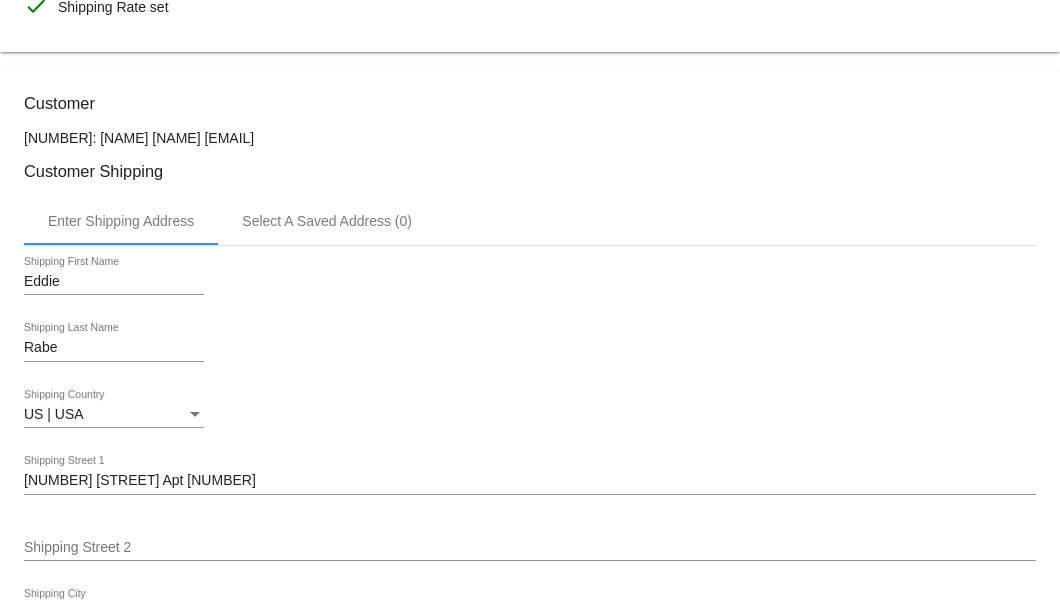 drag, startPoint x: 296, startPoint y: 132, endPoint x: 168, endPoint y: 133, distance: 128.0039 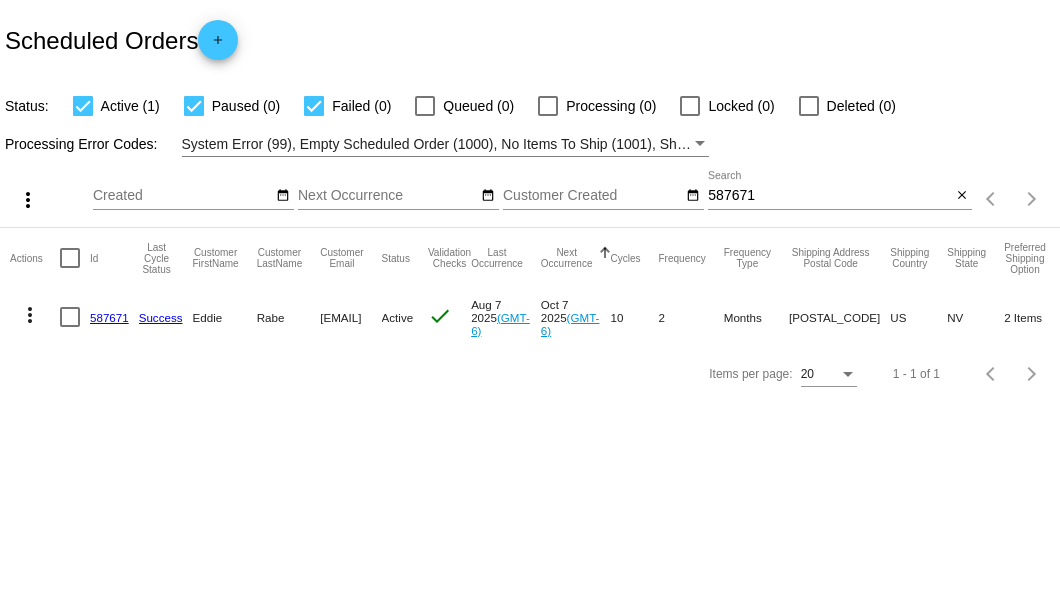 scroll, scrollTop: 0, scrollLeft: 0, axis: both 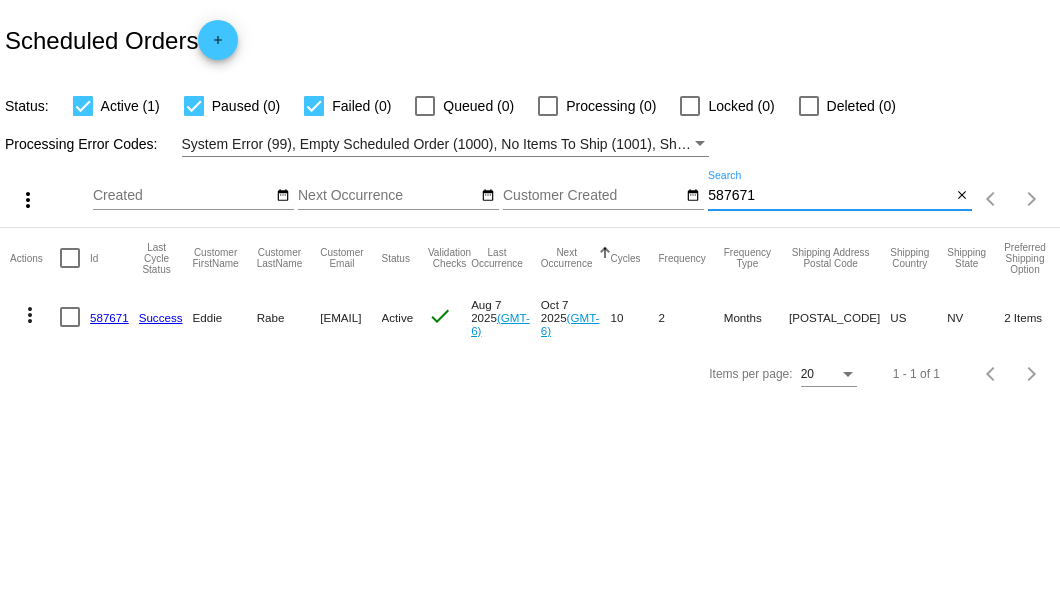 click on "587671" at bounding box center (829, 196) 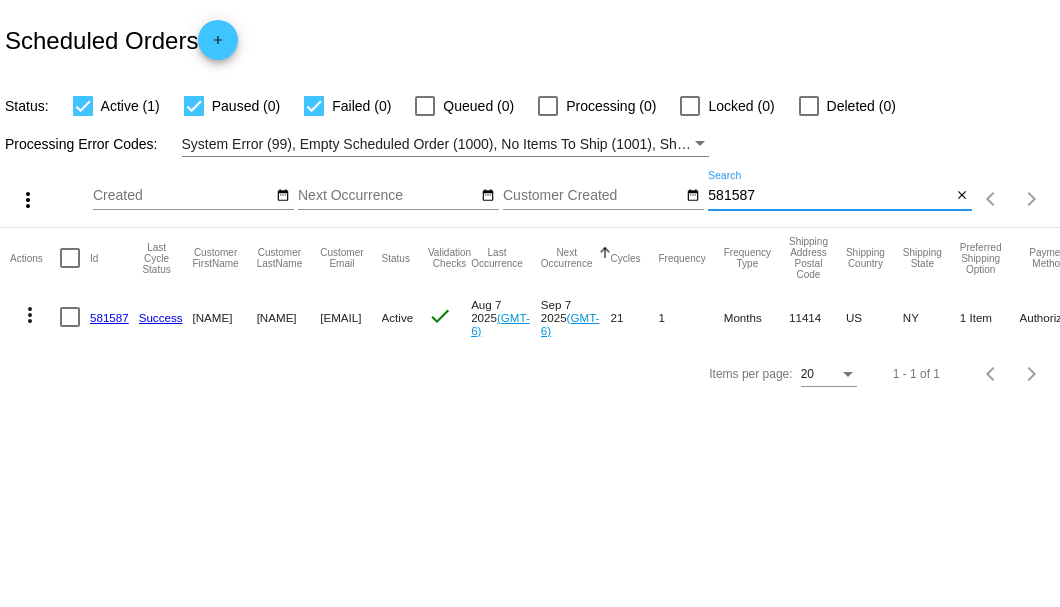 type on "581587" 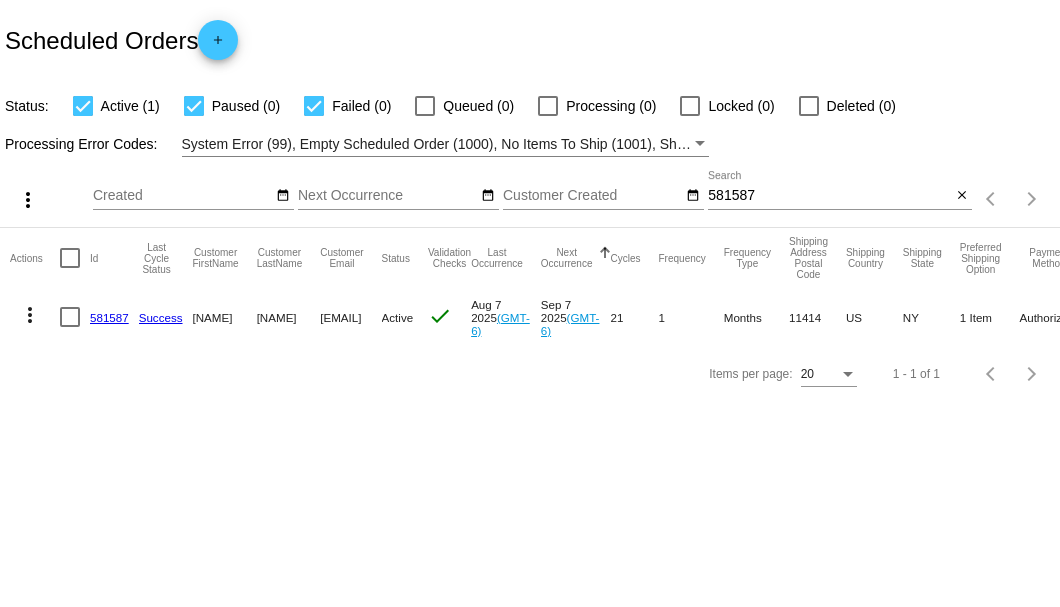 click on "581587" 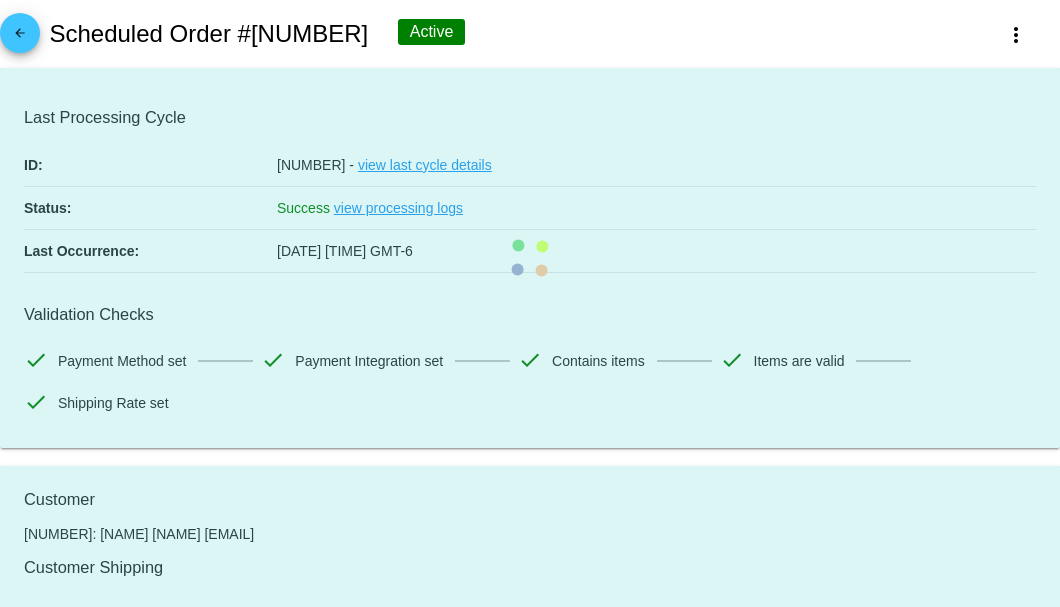 scroll, scrollTop: 200, scrollLeft: 0, axis: vertical 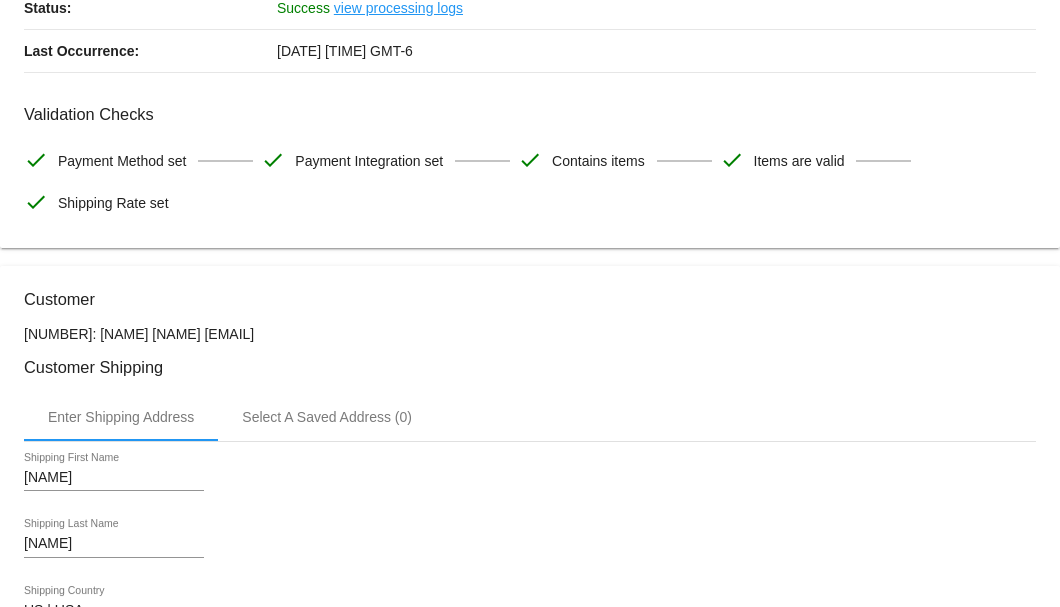 drag, startPoint x: 193, startPoint y: 328, endPoint x: 390, endPoint y: 326, distance: 197.01015 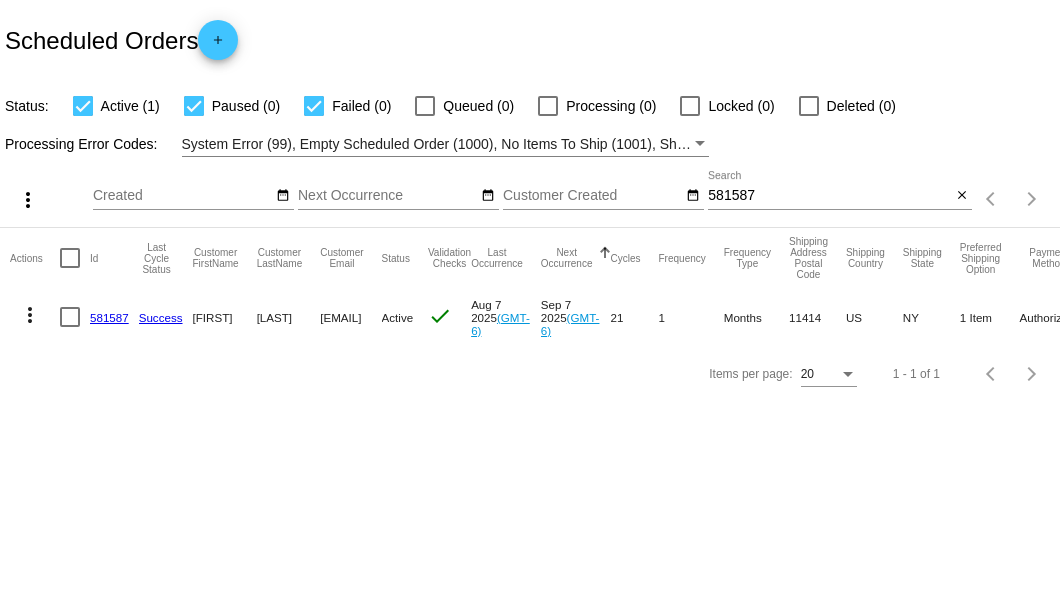 scroll, scrollTop: 0, scrollLeft: 0, axis: both 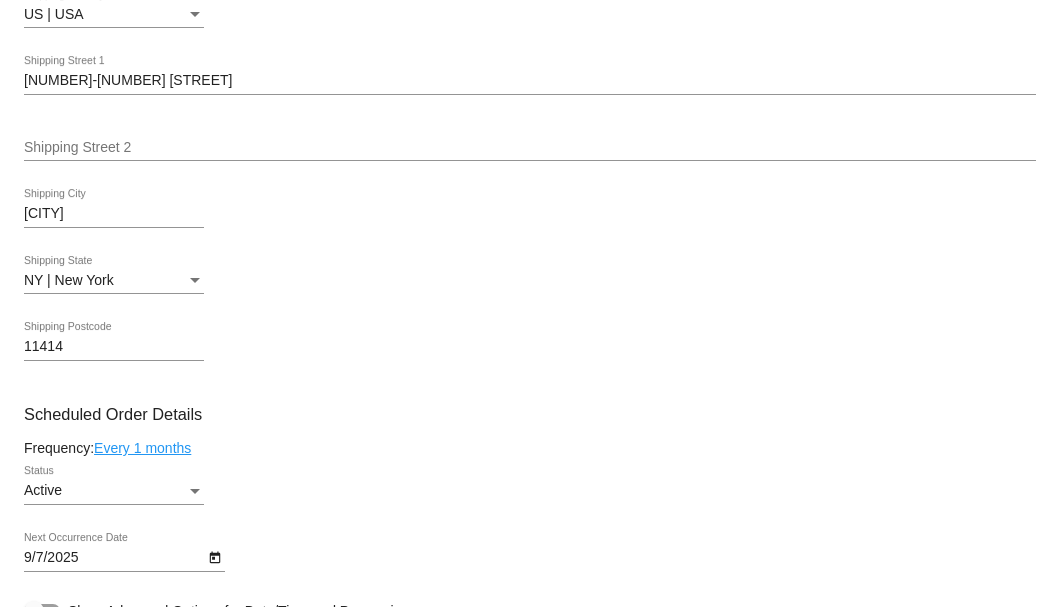 click on "Active" at bounding box center (105, 491) 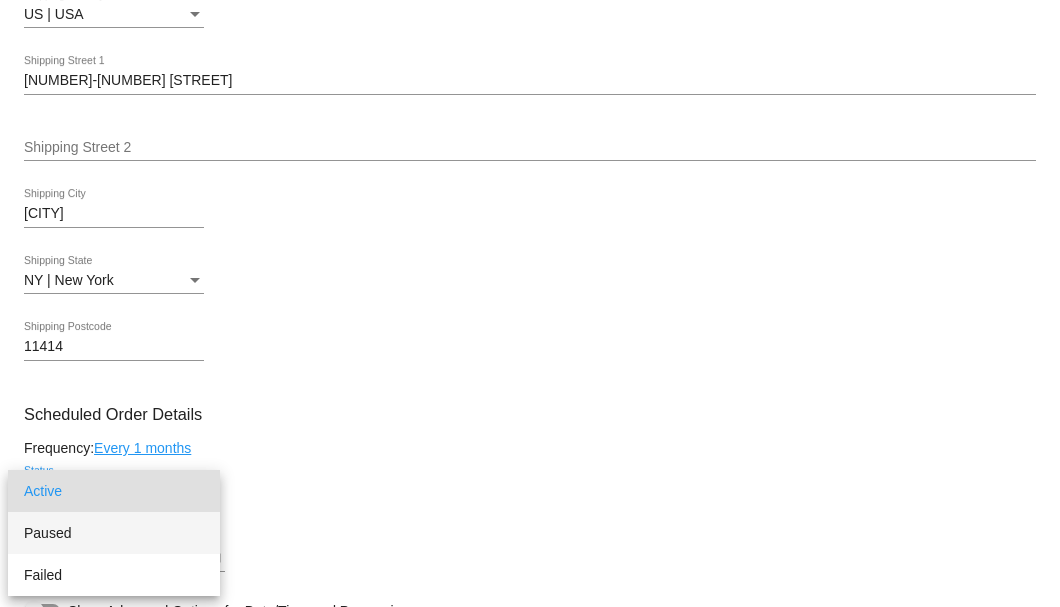 click on "Paused" at bounding box center [114, 533] 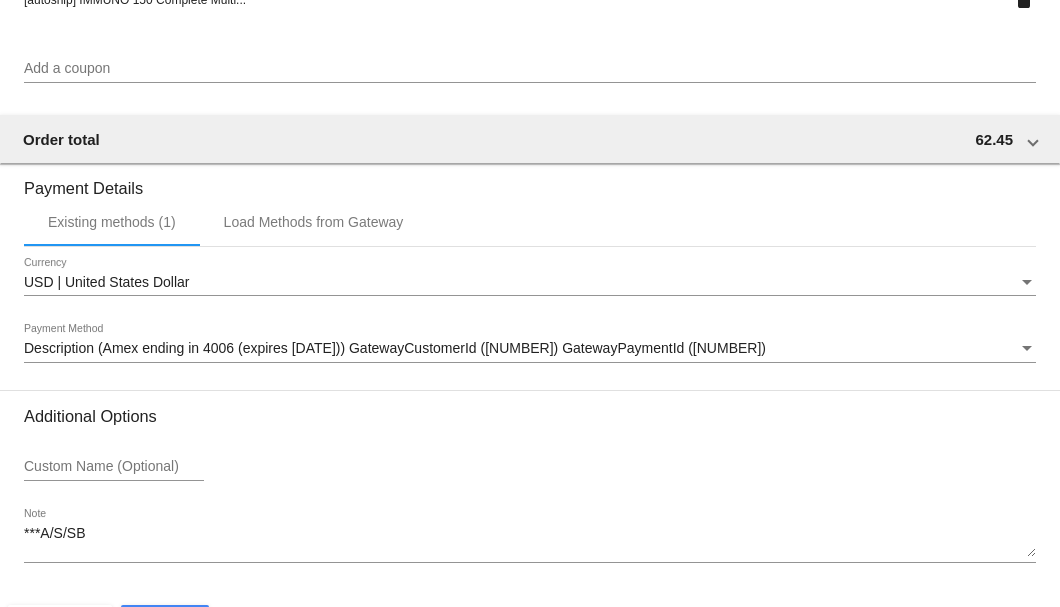 scroll, scrollTop: 1930, scrollLeft: 0, axis: vertical 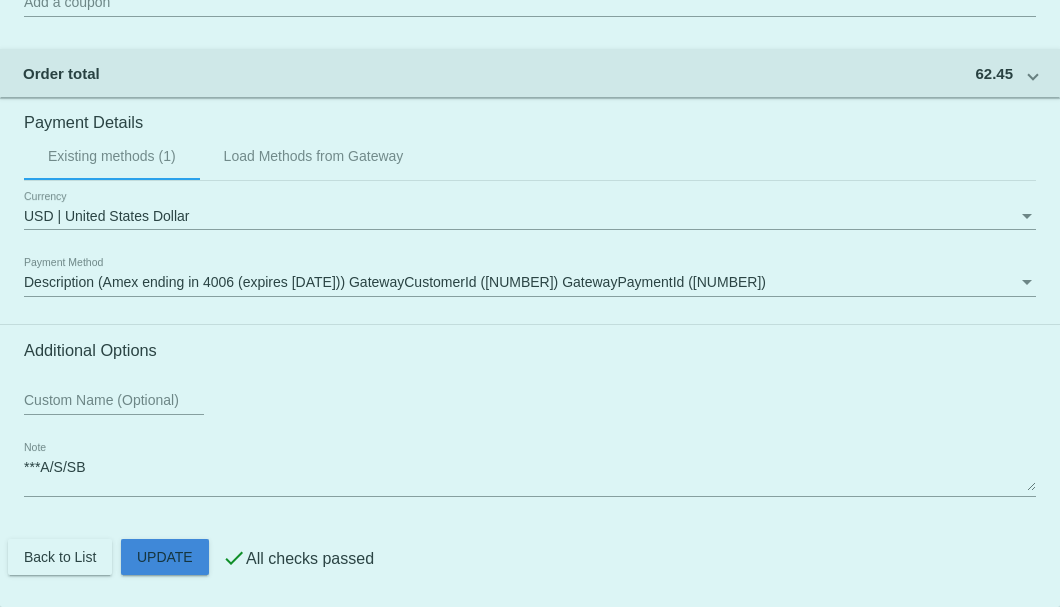 click on "Customer
3025694: [FIRST] [LAST]
[EMAIL]
Customer Shipping
Enter Shipping Address Select A Saved Address (0)
[FIRST]
Shipping First Name
[LAST]
Shipping Last Name
US | USA
Shipping Country
[NUMBER]-[NUMBER] [STREET]
Shipping Street 1
Shipping Street 2
[CITY]
Shipping City
NY | [STATE]
Shipping State
[POSTCODE]
Shipping Postcode
Scheduled Order Details
Frequency:
Every 1 months
Paused
Status 1 21" 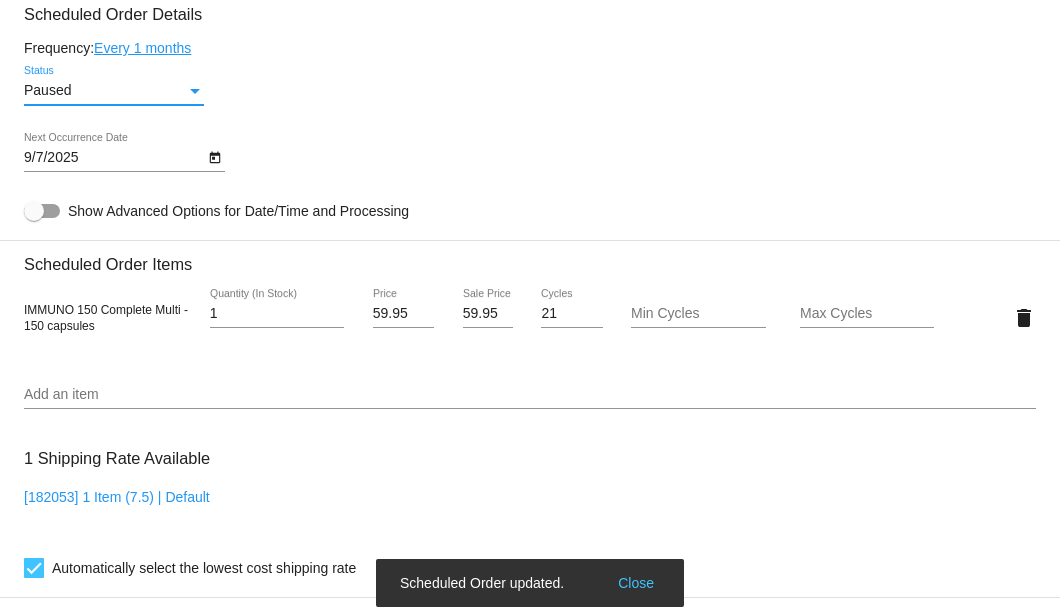 scroll, scrollTop: 996, scrollLeft: 0, axis: vertical 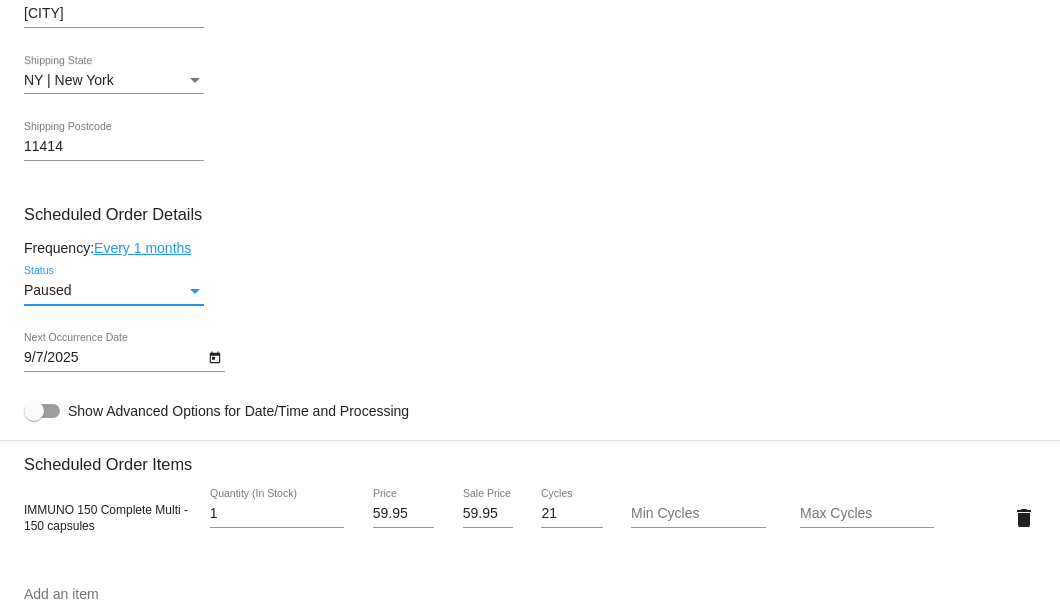 click at bounding box center (195, 291) 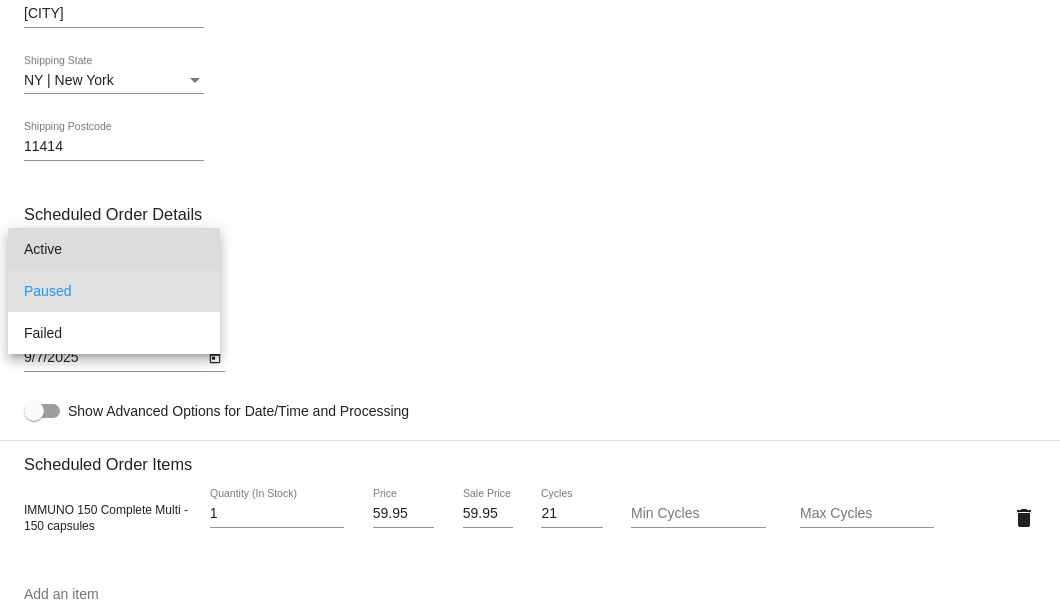 click on "Active" at bounding box center (114, 249) 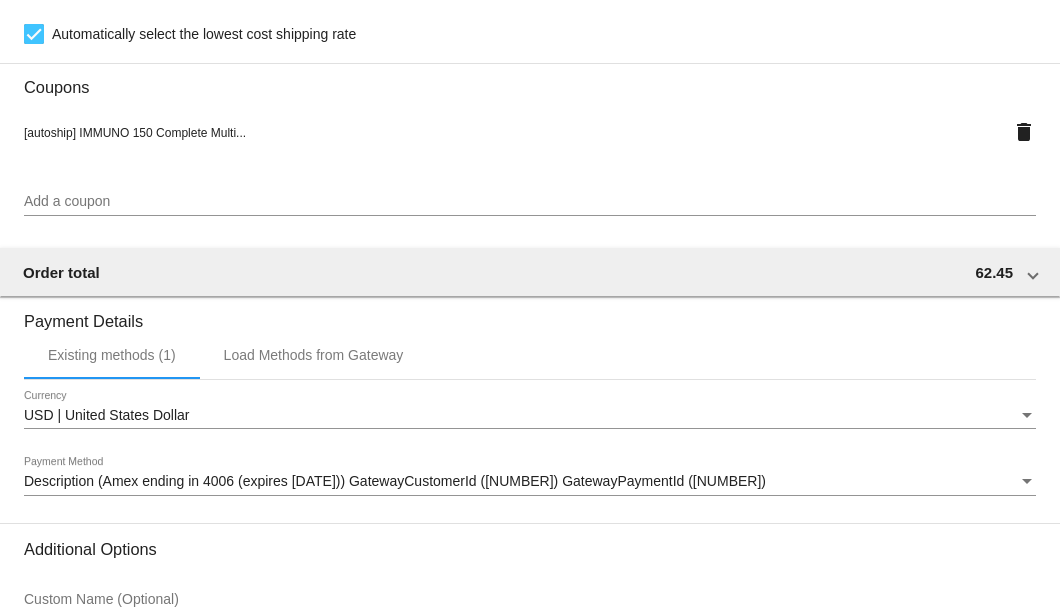 scroll, scrollTop: 1930, scrollLeft: 0, axis: vertical 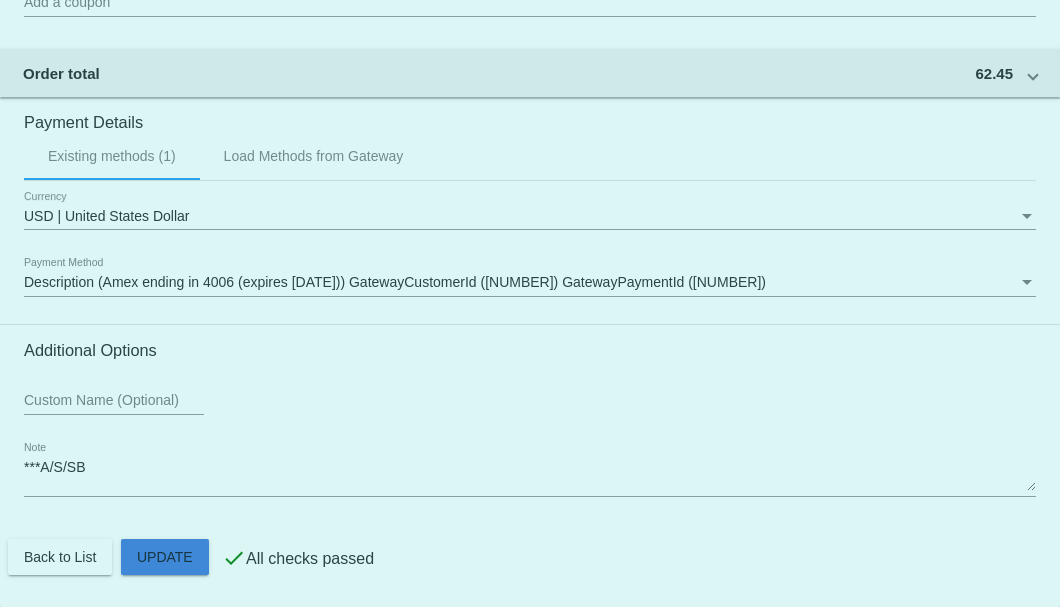 click on "Customer
3025694: [FIRST] [LAST]
[EMAIL]
Customer Shipping
Enter Shipping Address Select A Saved Address (0)
[FIRST]
Shipping First Name
[LAST]
Shipping Last Name
US | USA
Shipping Country
[NUMBER]-[NUMBER] [STREET]
Shipping Street 1
Shipping Street 2
[CITY]
Shipping City
NY | [STATE]
Shipping State
[POSTCODE]
Shipping Postcode
Scheduled Order Details
Frequency:
Every 1 months
Active
Status 1 21" 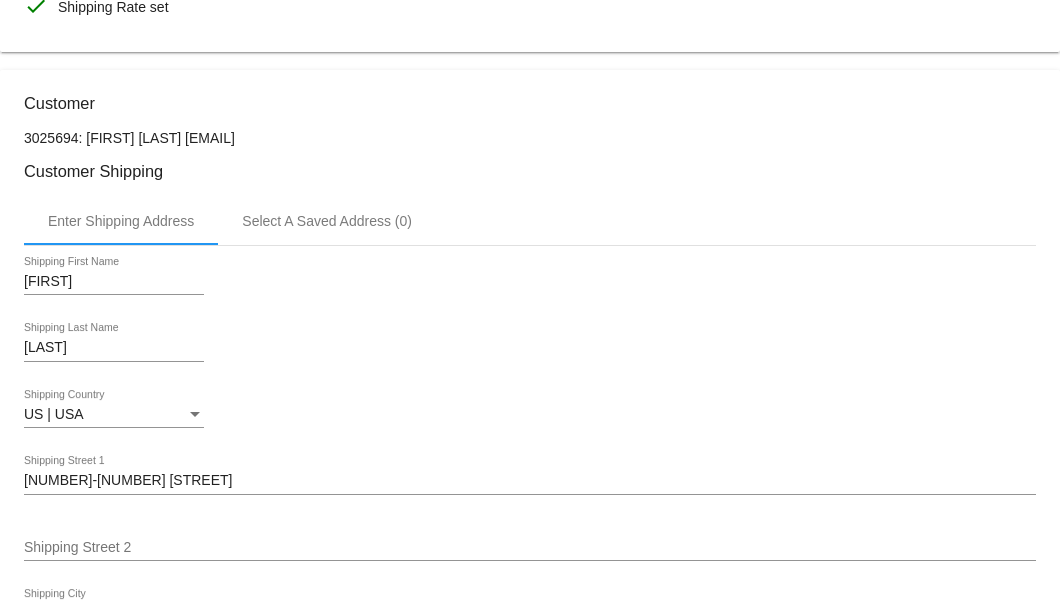 scroll, scrollTop: 663, scrollLeft: 0, axis: vertical 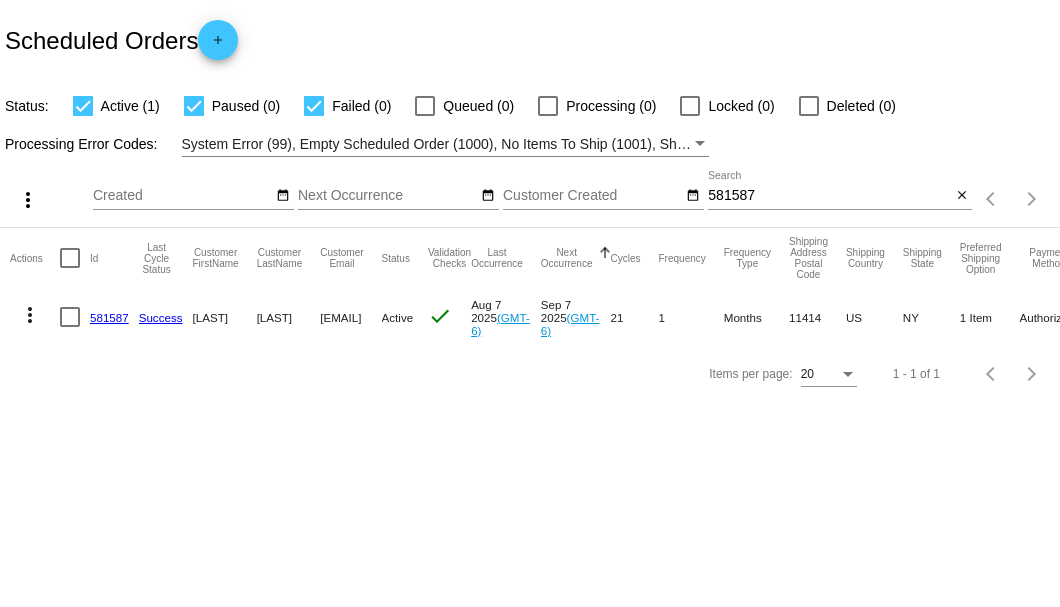 click at bounding box center (70, 317) 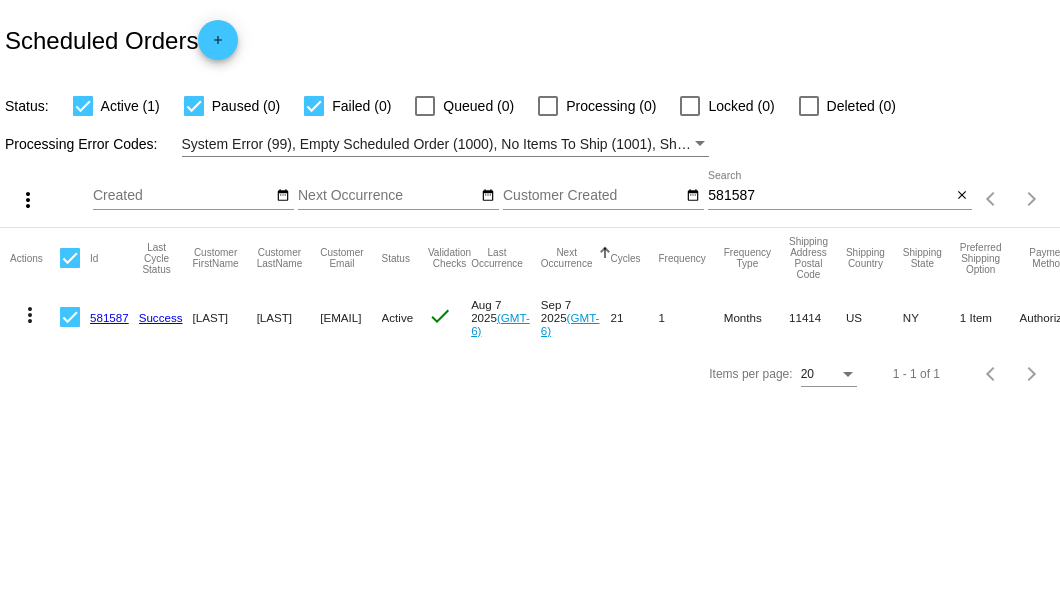 click on "more_vert" 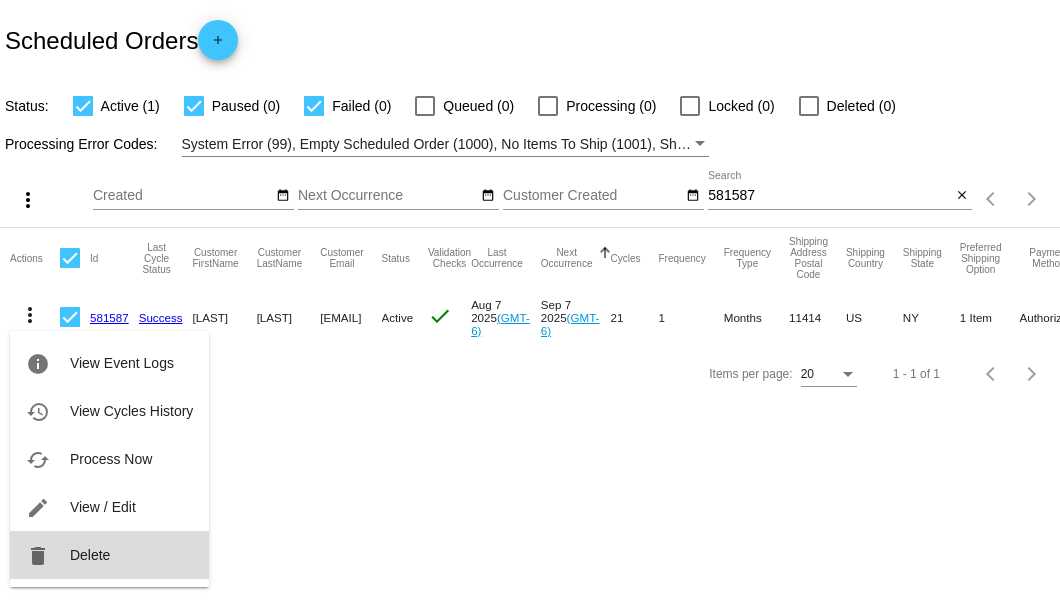 click on "Delete" at bounding box center [90, 555] 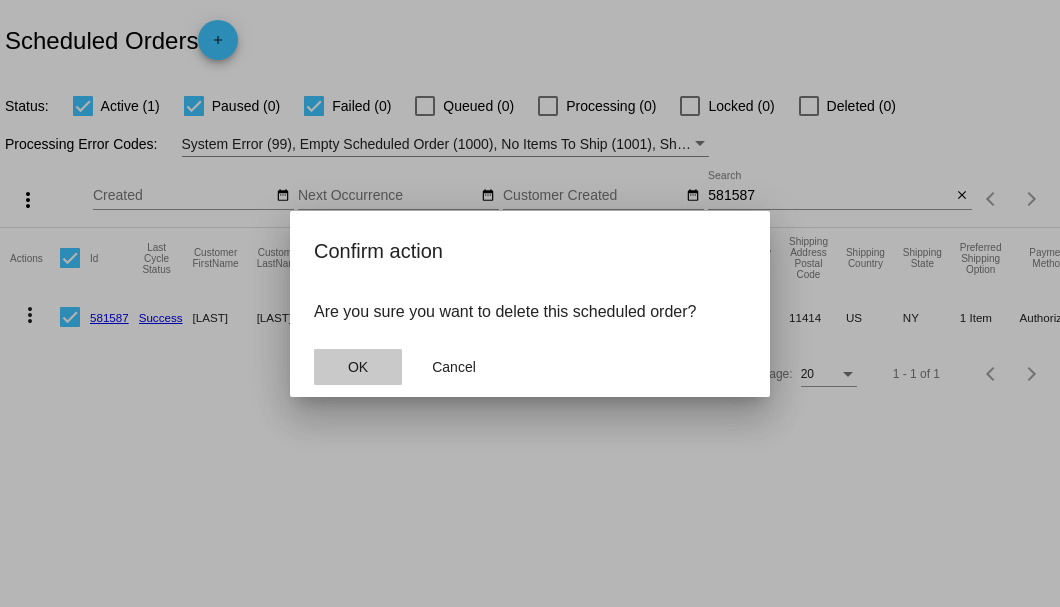 click on "OK" 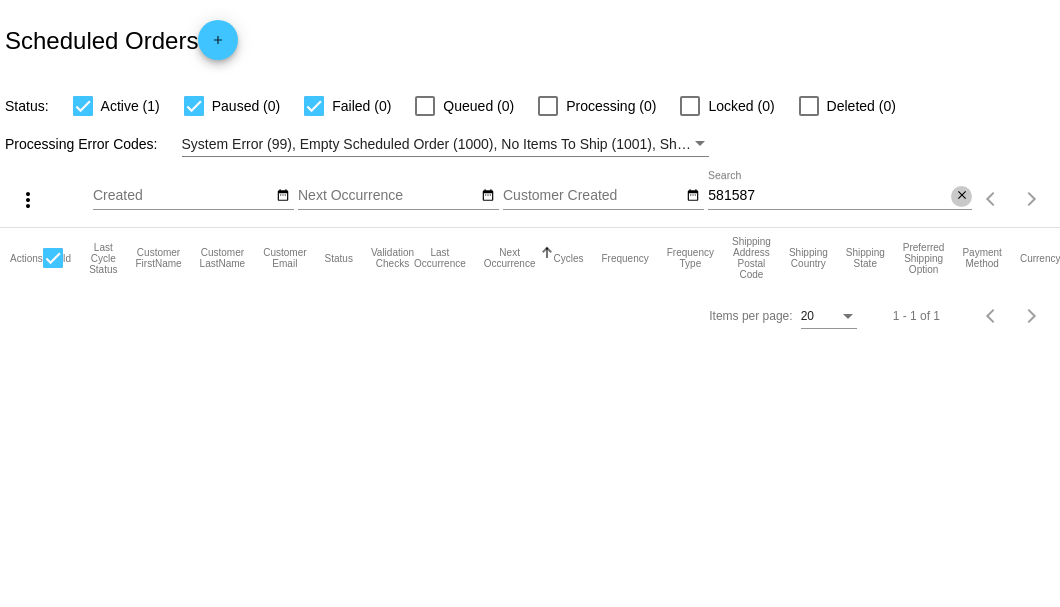 click on "close" 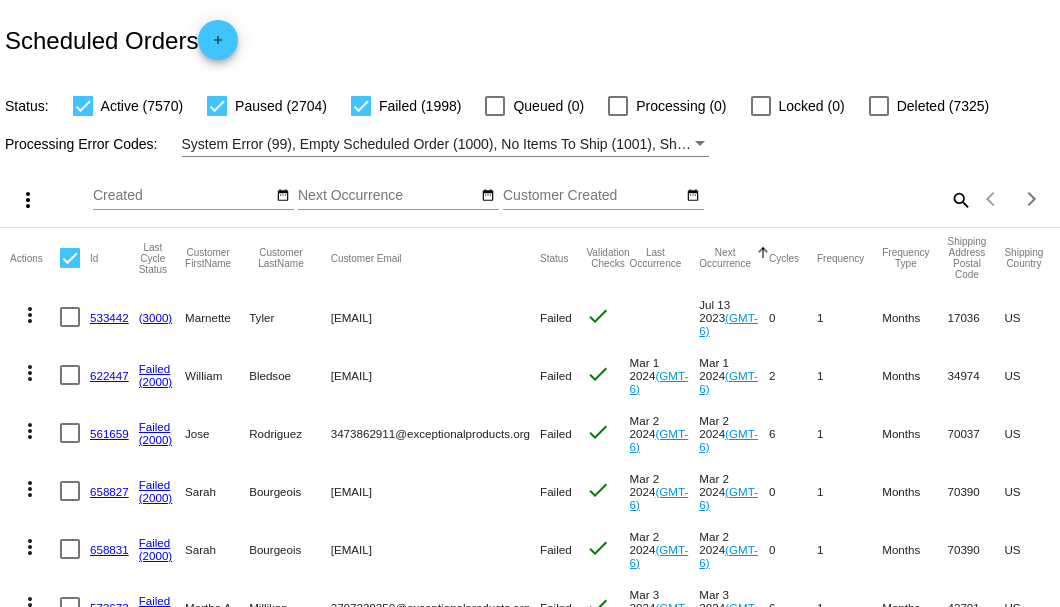 click on "search" 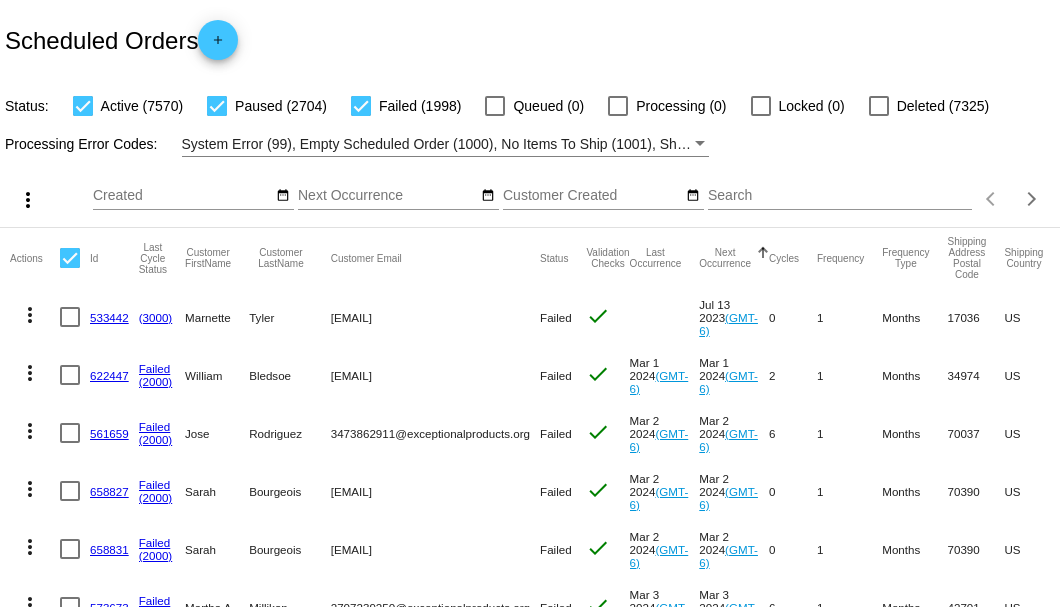 click on "Search" at bounding box center [840, 196] 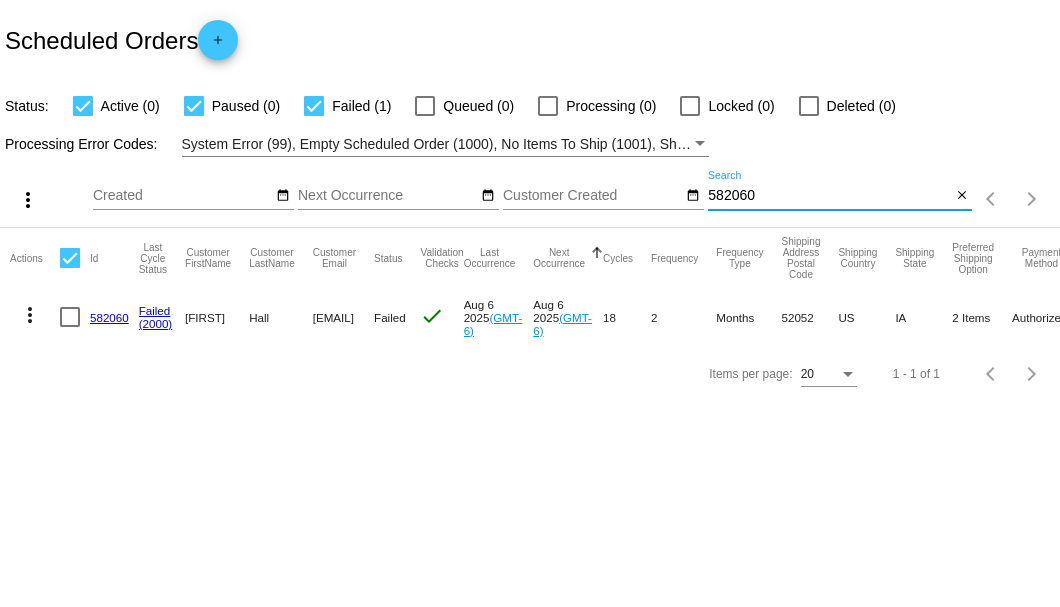 type on "582060" 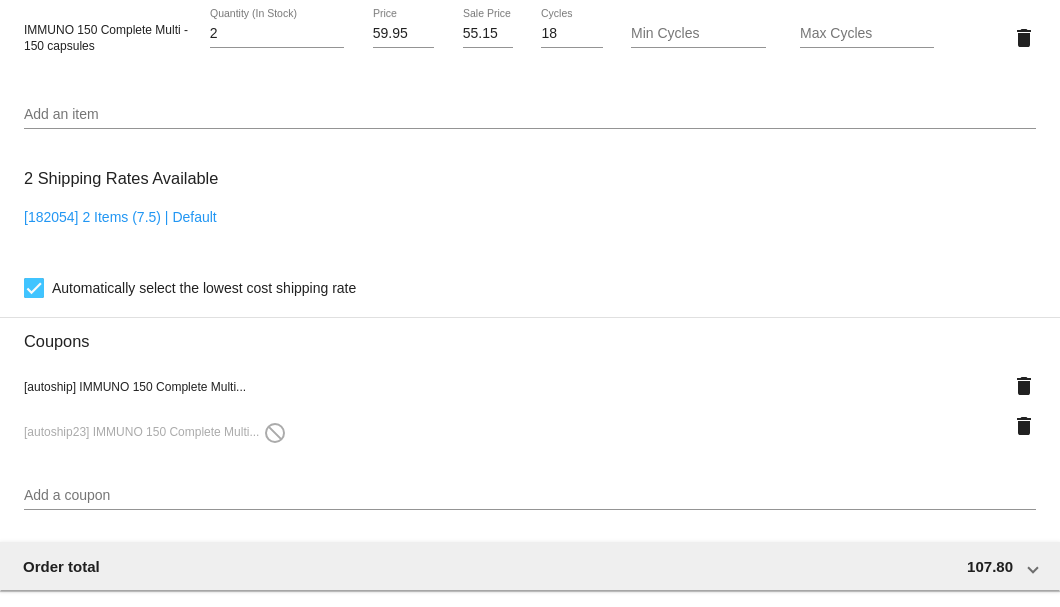 scroll, scrollTop: 1800, scrollLeft: 0, axis: vertical 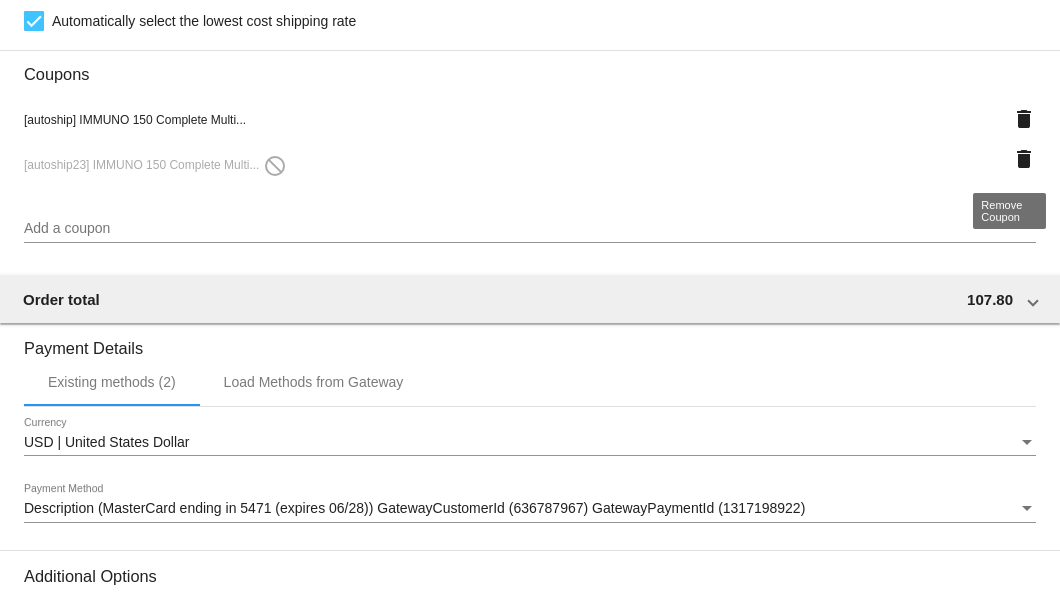 click on "delete" 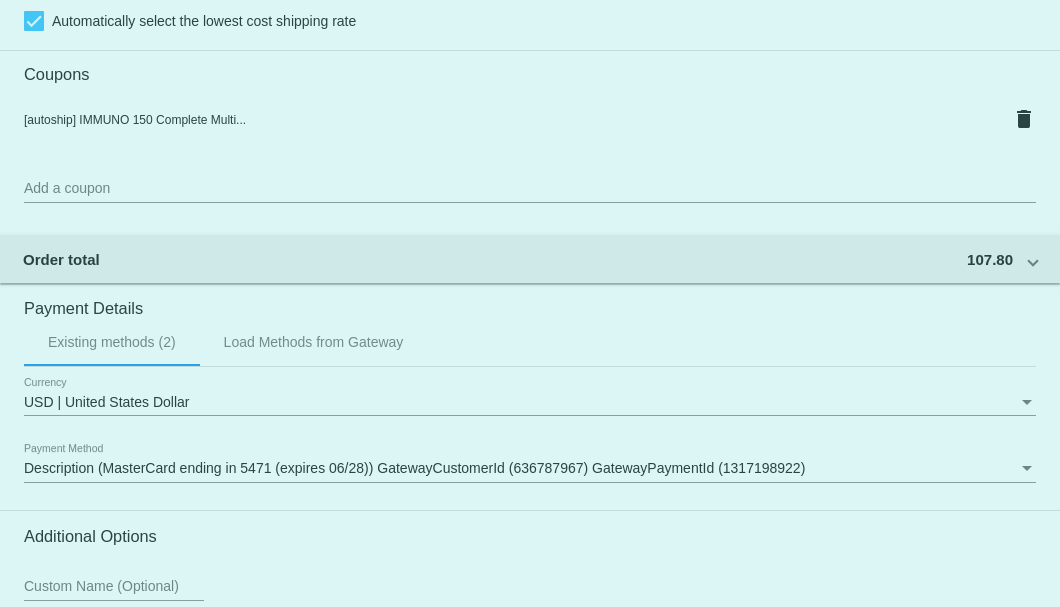 click on "Customer
3545402: Channing G Hall
5632521823@exceptionalproducts.org
Customer Shipping
Enter Shipping Address Select A Saved Address (0)
Channing G
Shipping First Name
Hall
Shipping Last Name
US | USA
Shipping Country
416 Timber Ln Rd
Shipping Street 1
Shipping Street 2
Guttenberg
Shipping City
IA | Iowa
Shipping State
52052
Shipping Postcode
Scheduled Order Details
Frequency:
Every 2 months
Failed
2 18" 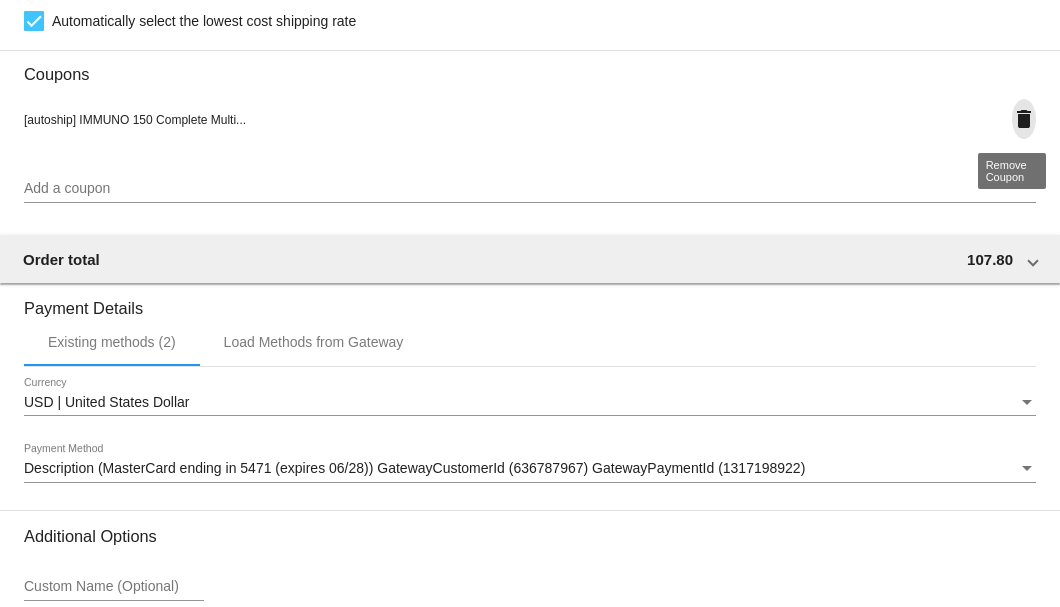 click on "delete" 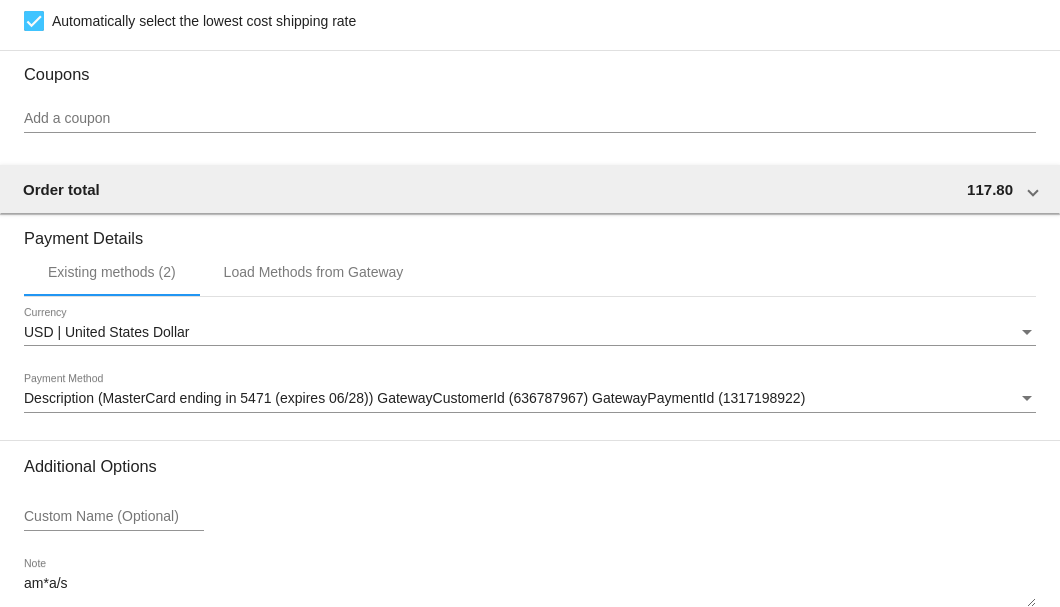 click on "Add a coupon" at bounding box center (530, 119) 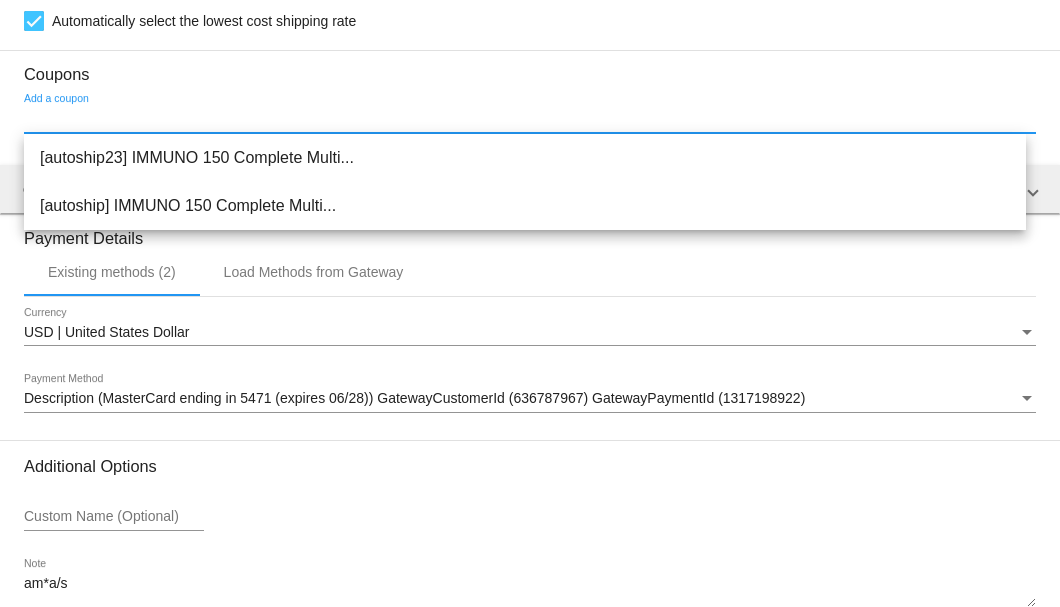 scroll, scrollTop: 1733, scrollLeft: 0, axis: vertical 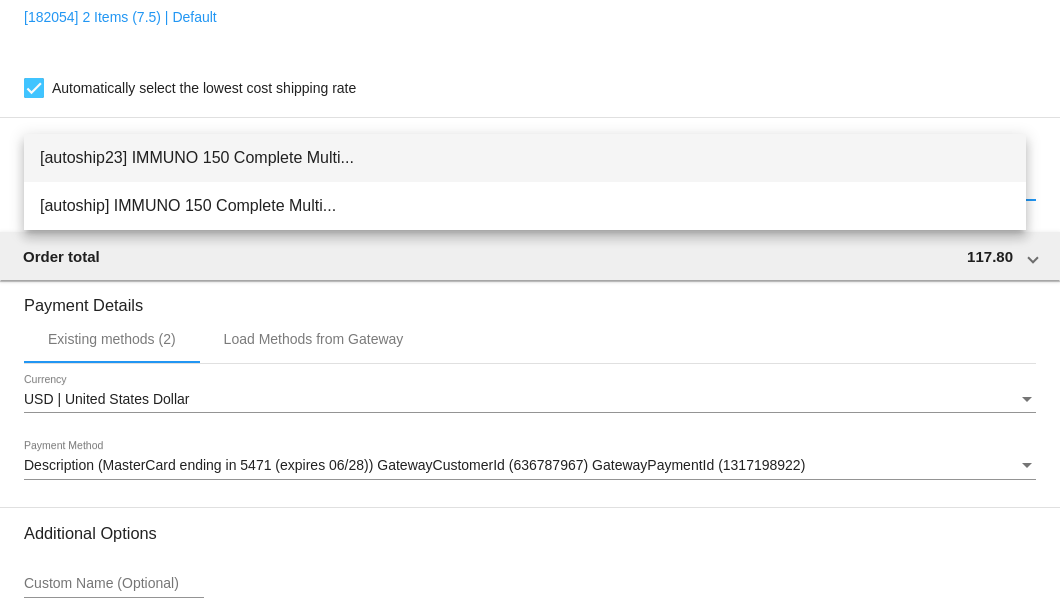 click on "[autoship23] IMMUNO 150 Complete Multi..." at bounding box center [525, 158] 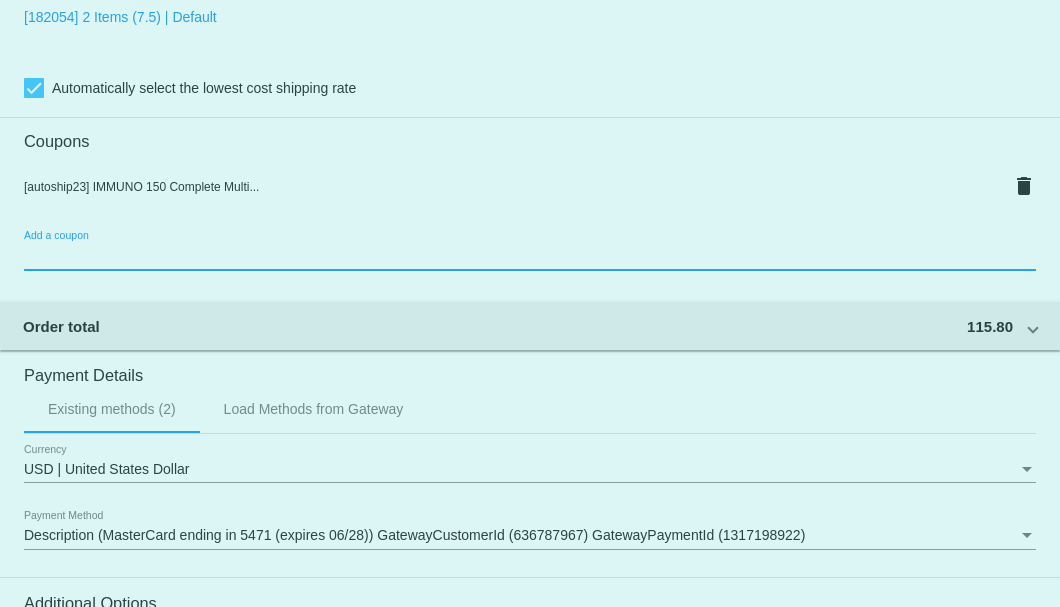 scroll, scrollTop: 1986, scrollLeft: 0, axis: vertical 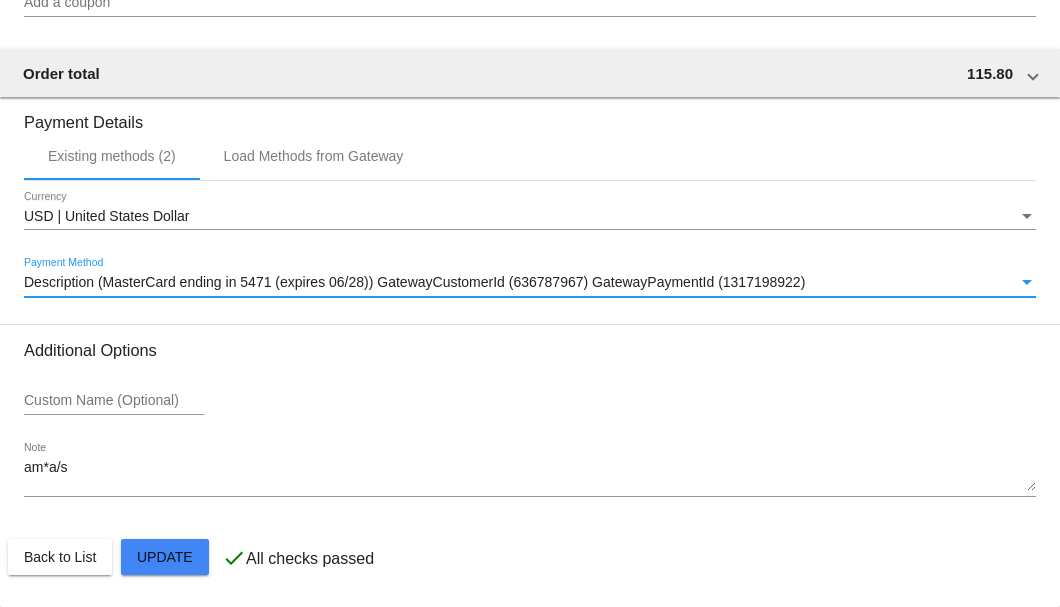 click on "Description (MasterCard ending in 5471 (expires 06/28)) GatewayCustomerId (636787967)
GatewayPaymentId (1317198922)" at bounding box center [414, 282] 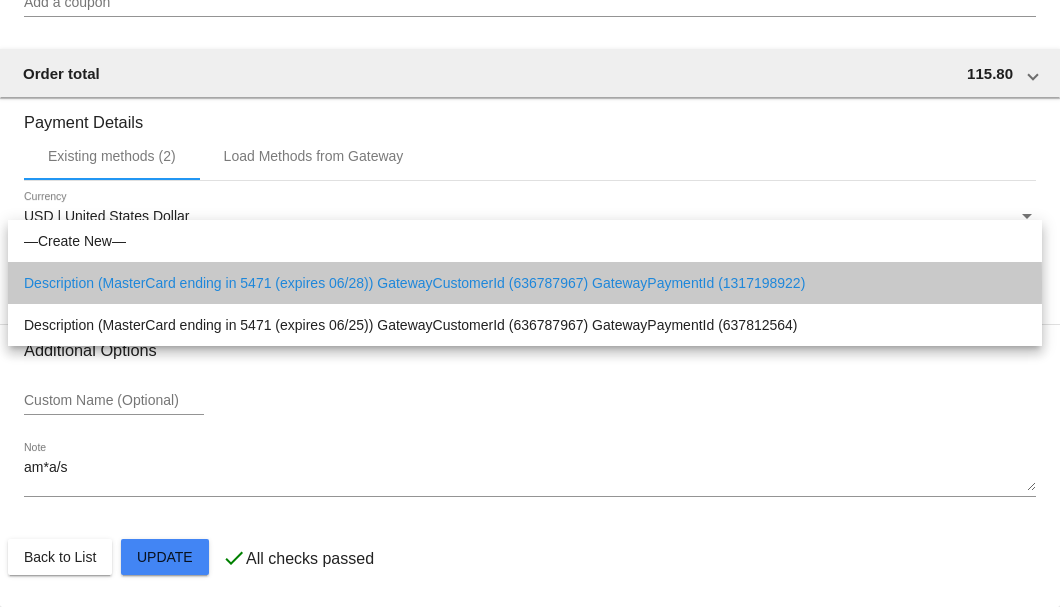 click on "Description (MasterCard ending in 5471 (expires 06/28)) GatewayCustomerId (636787967)
GatewayPaymentId (1317198922)" at bounding box center [525, 283] 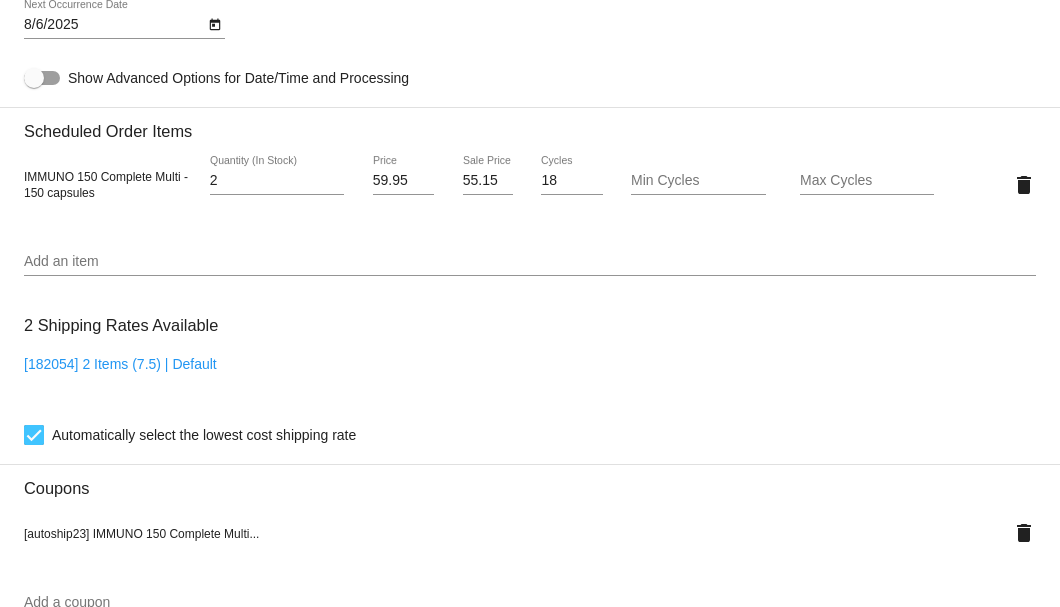 scroll, scrollTop: 1120, scrollLeft: 0, axis: vertical 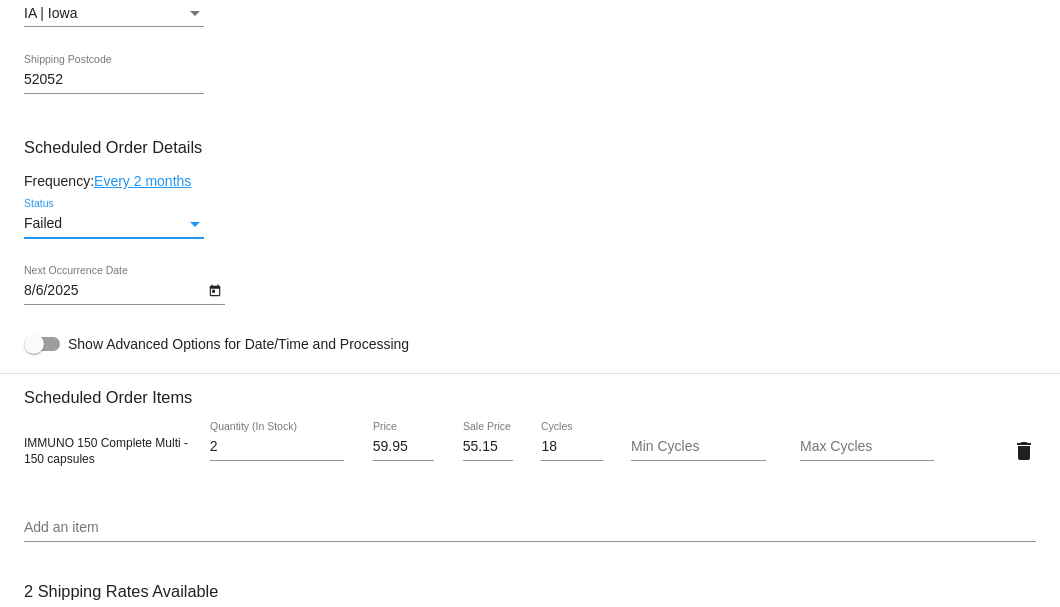 click at bounding box center [195, 224] 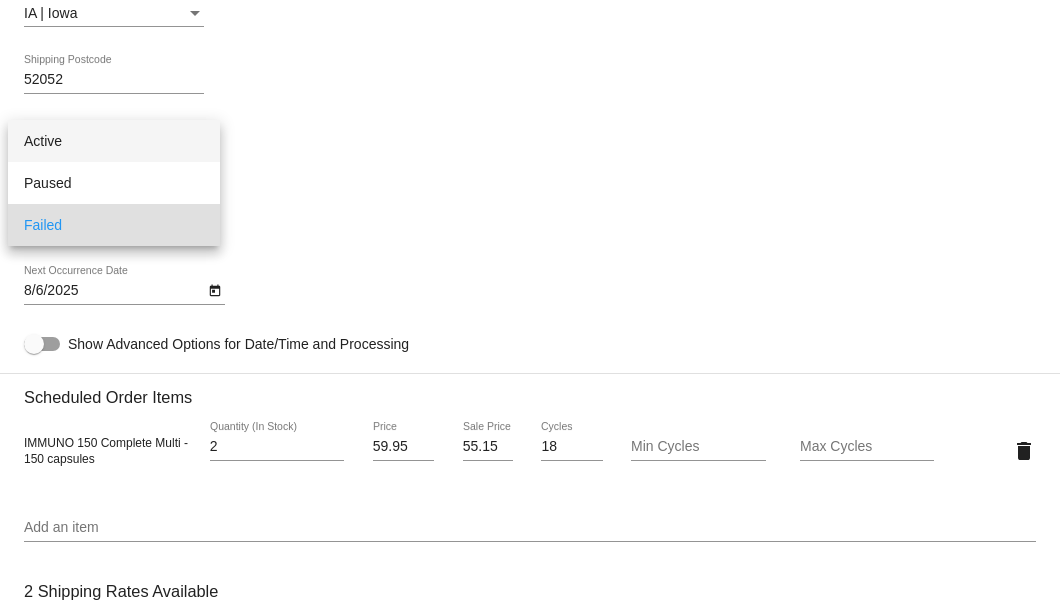 click on "Active" at bounding box center (114, 141) 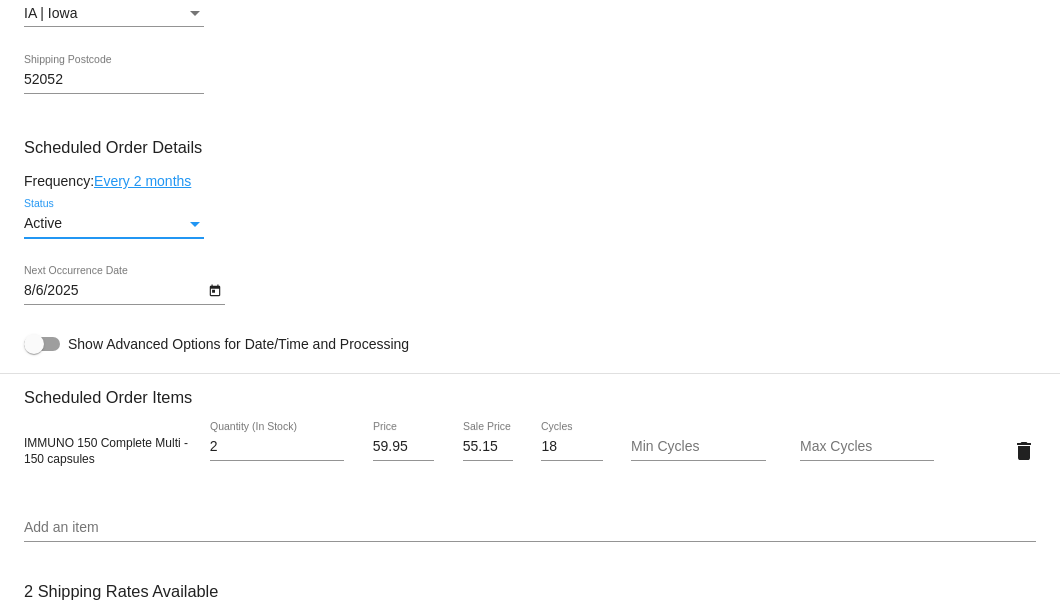 click 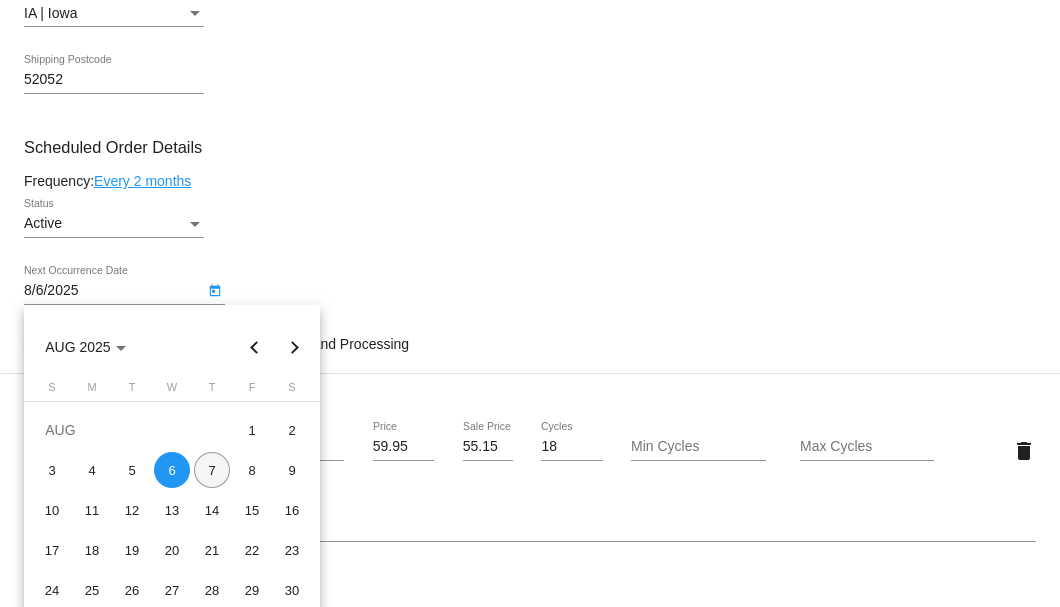 click on "7" at bounding box center (212, 470) 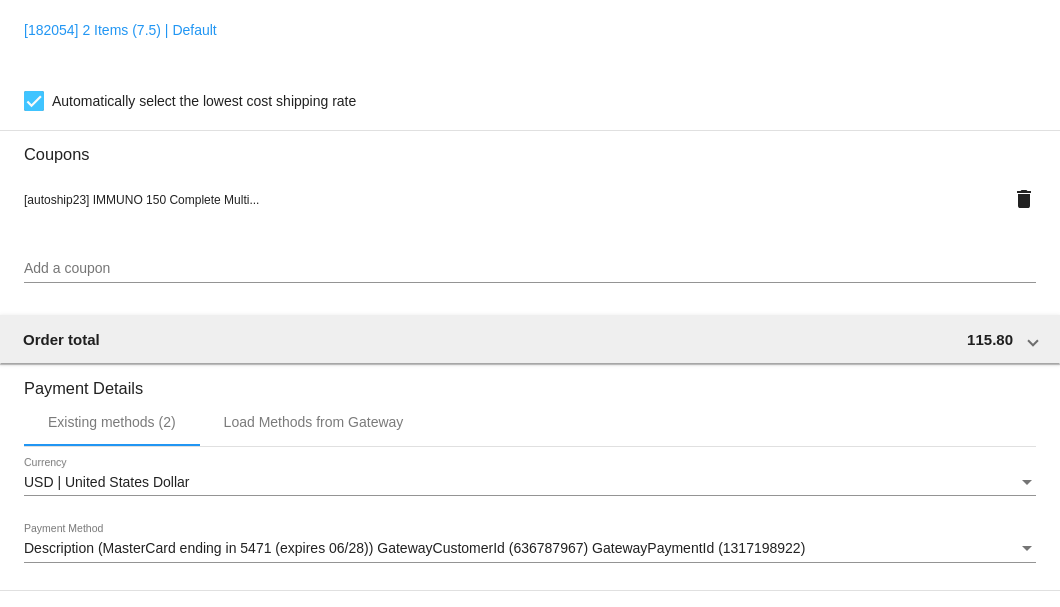 scroll, scrollTop: 1986, scrollLeft: 0, axis: vertical 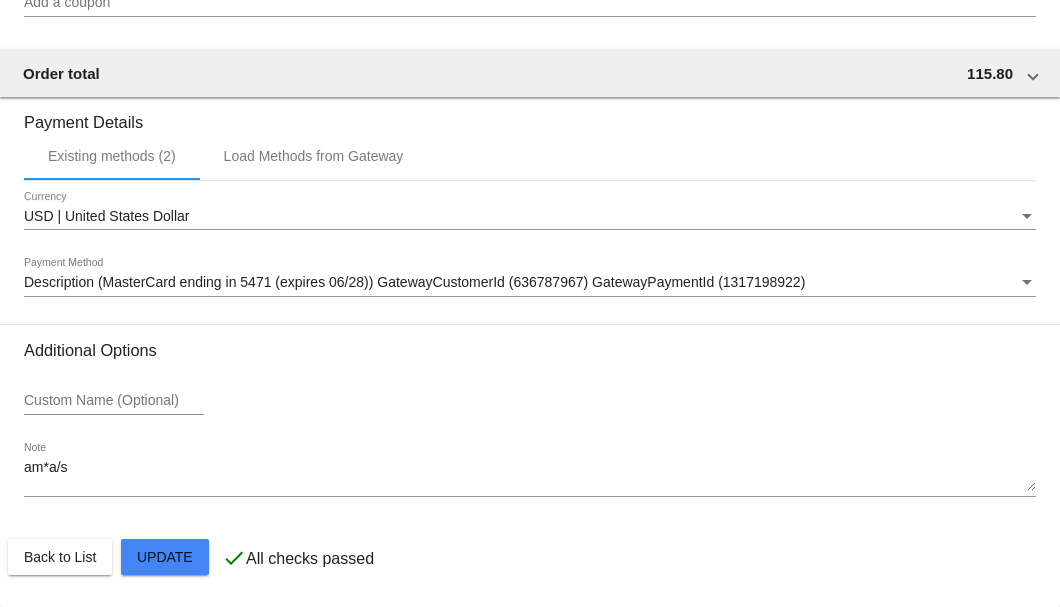 click on "Customer
3545402: Channing G Hall
5632521823@exceptionalproducts.org
Customer Shipping
Enter Shipping Address Select A Saved Address (0)
Channing G
Shipping First Name
Hall
Shipping Last Name
US | USA
Shipping Country
416 Timber Ln Rd
Shipping Street 1
Shipping Street 2
Guttenberg
Shipping City
IA | Iowa
Shipping State
52052
Shipping Postcode
Scheduled Order Details
Frequency:
Every 2 months
Active
2 18" 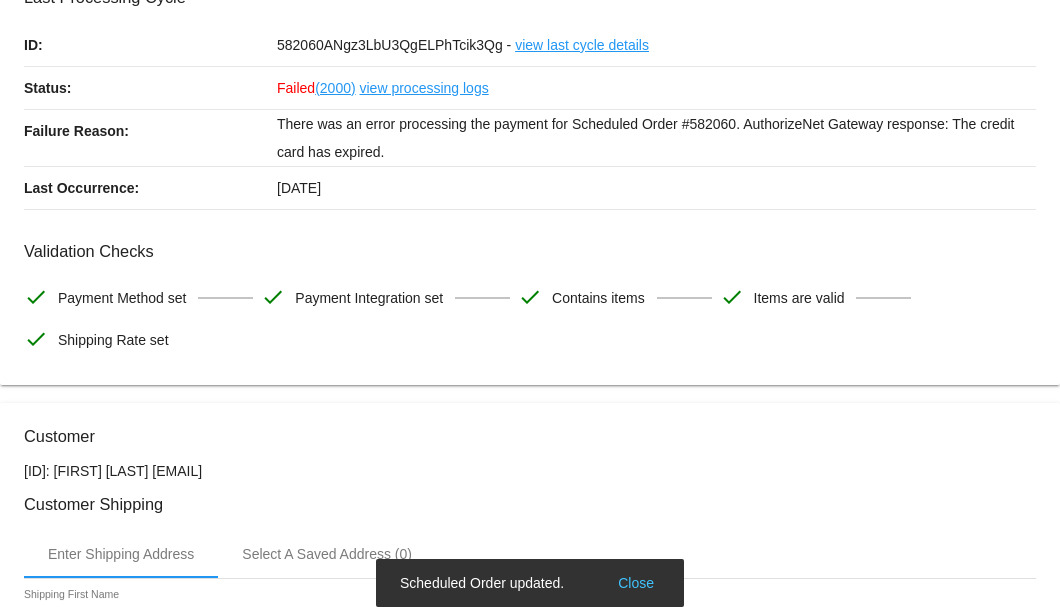 scroll, scrollTop: 0, scrollLeft: 0, axis: both 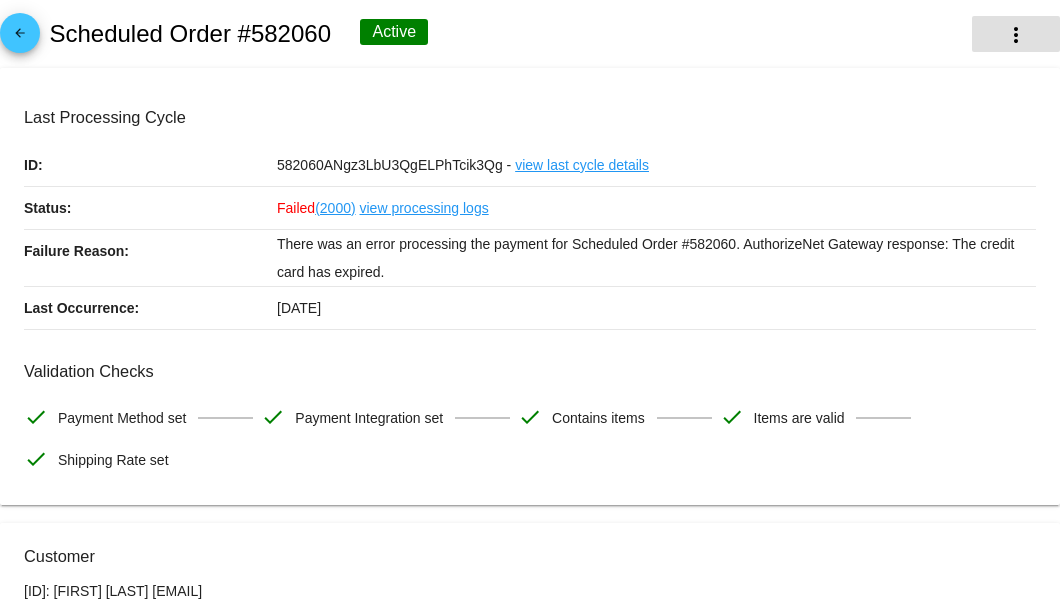 click on "more_vert" 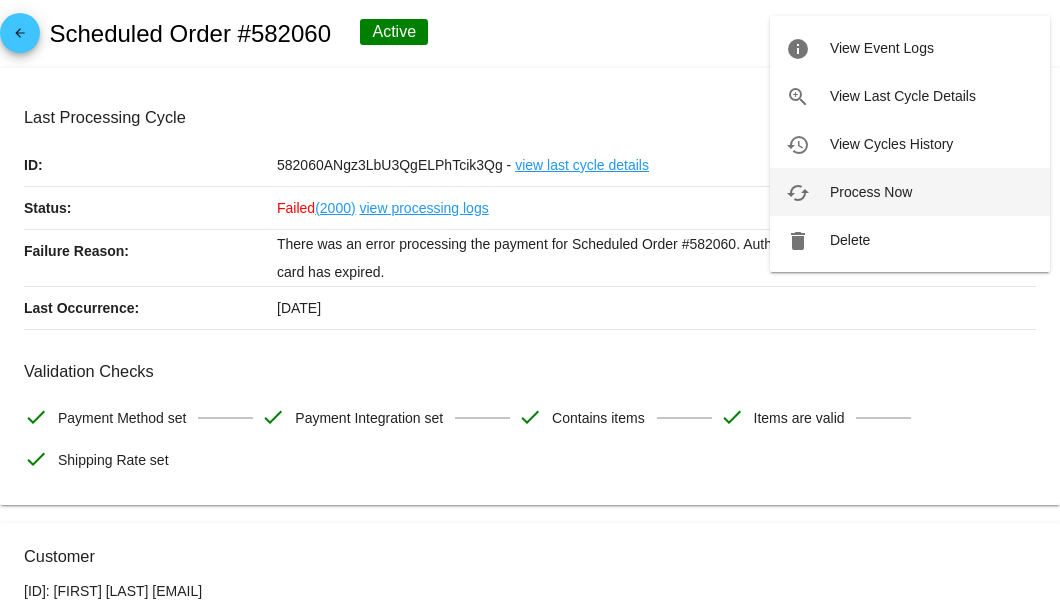 click on "Process Now" at bounding box center (871, 192) 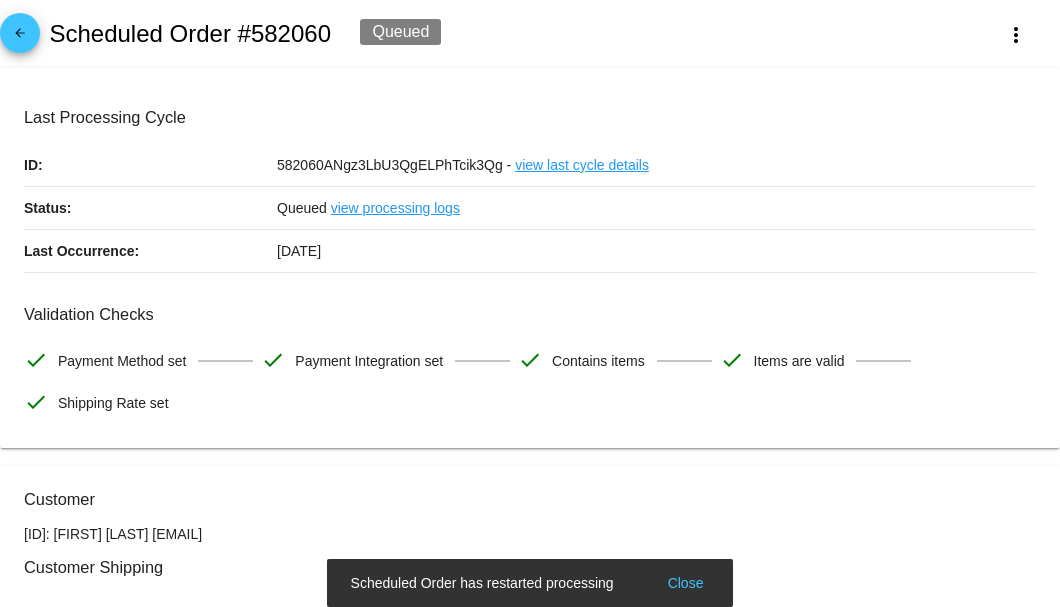 scroll, scrollTop: 200, scrollLeft: 0, axis: vertical 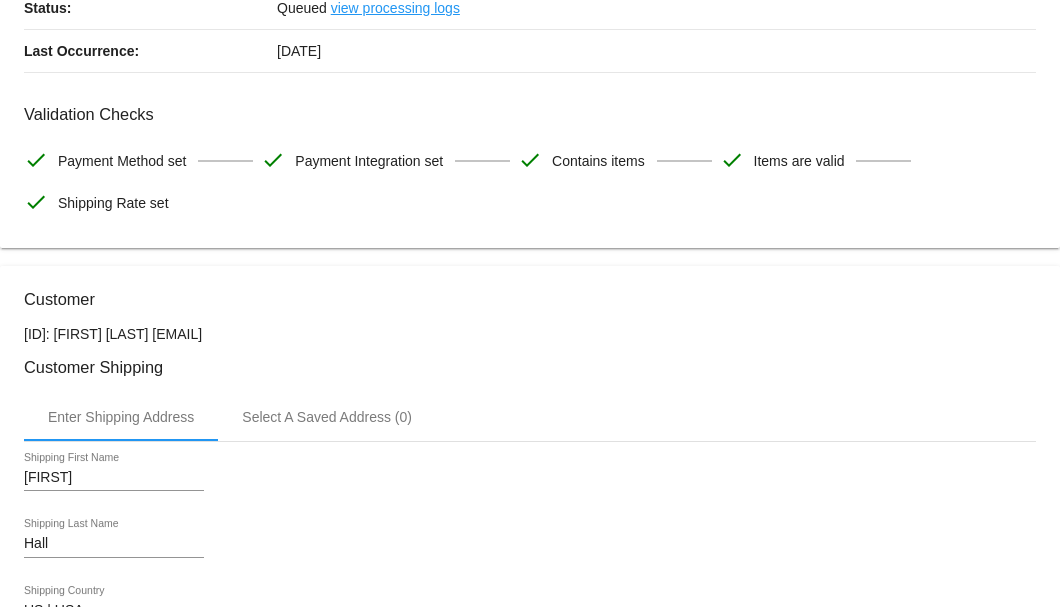 drag, startPoint x: 430, startPoint y: 328, endPoint x: 194, endPoint y: 334, distance: 236.07626 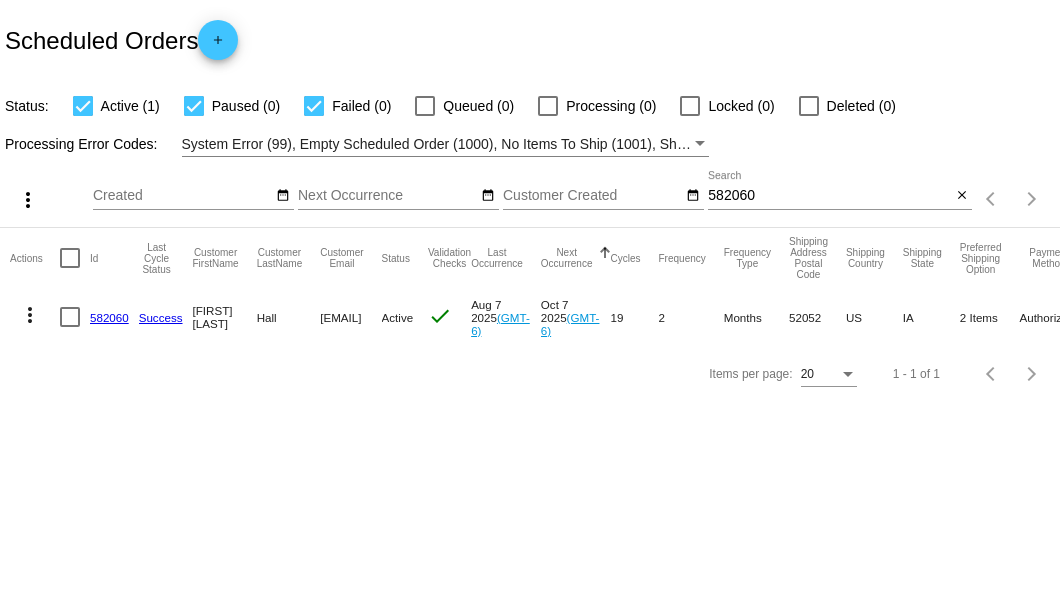 scroll, scrollTop: 0, scrollLeft: 0, axis: both 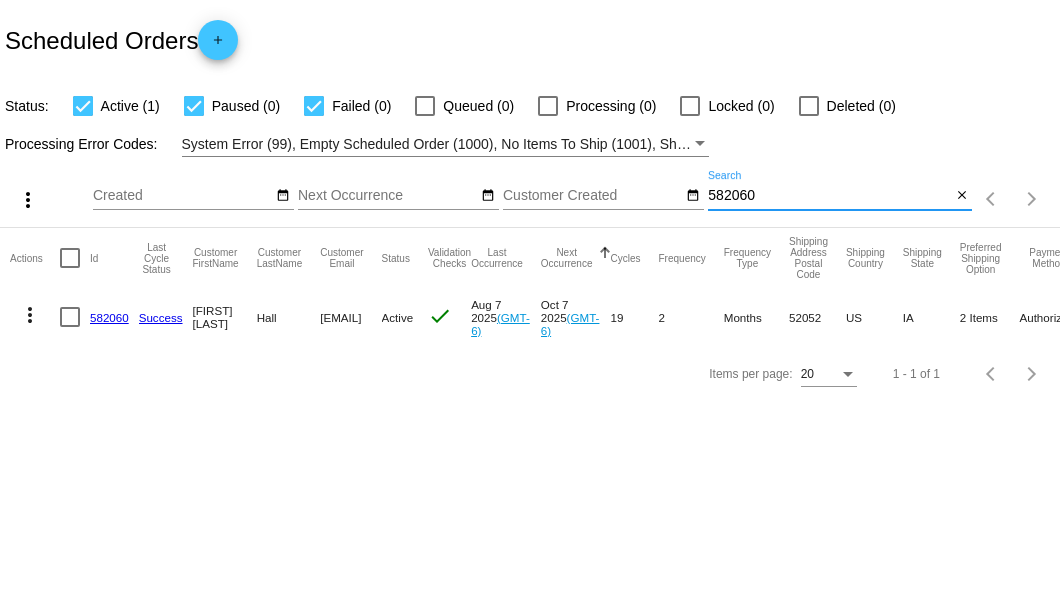 click on "582060" at bounding box center (829, 196) 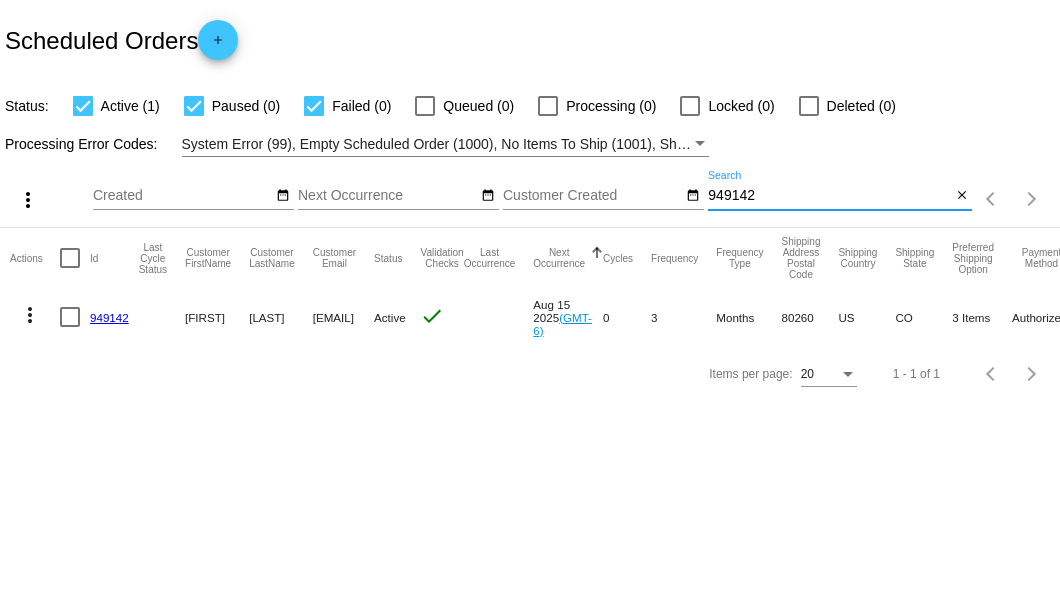 type on "949142" 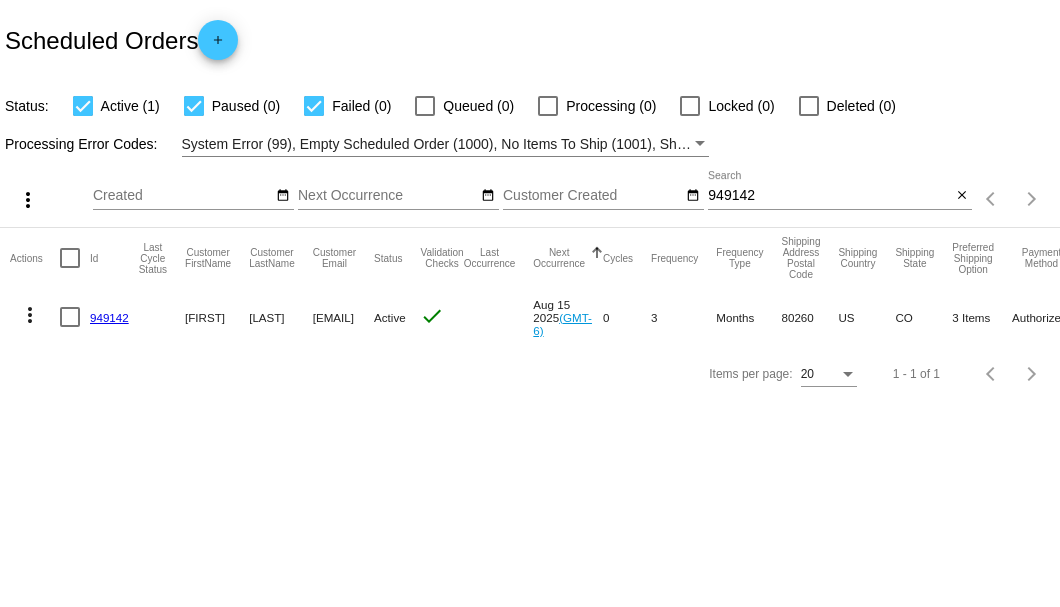 click on "949142" 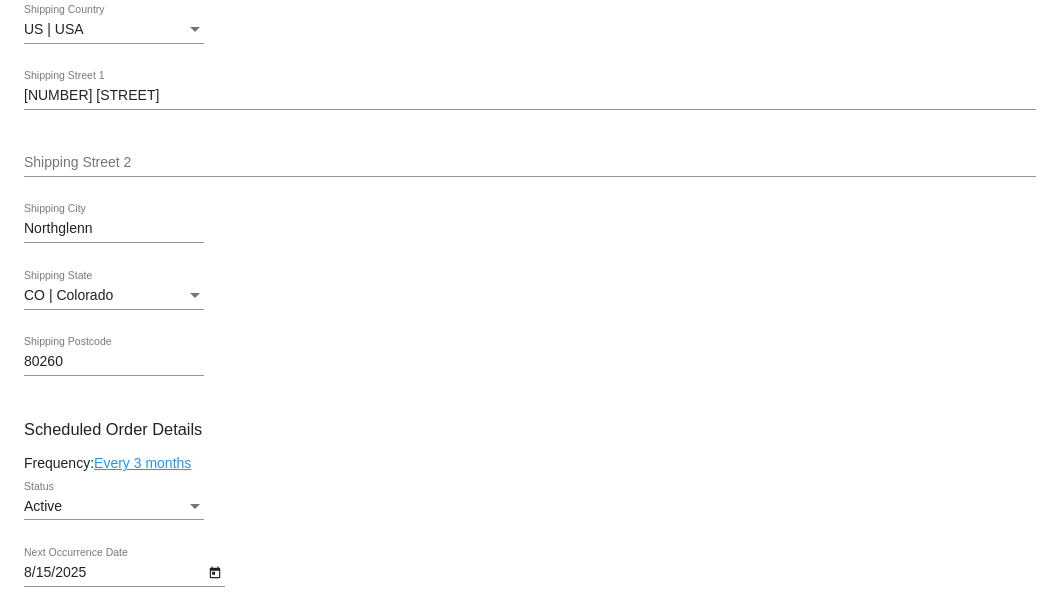 scroll, scrollTop: 933, scrollLeft: 0, axis: vertical 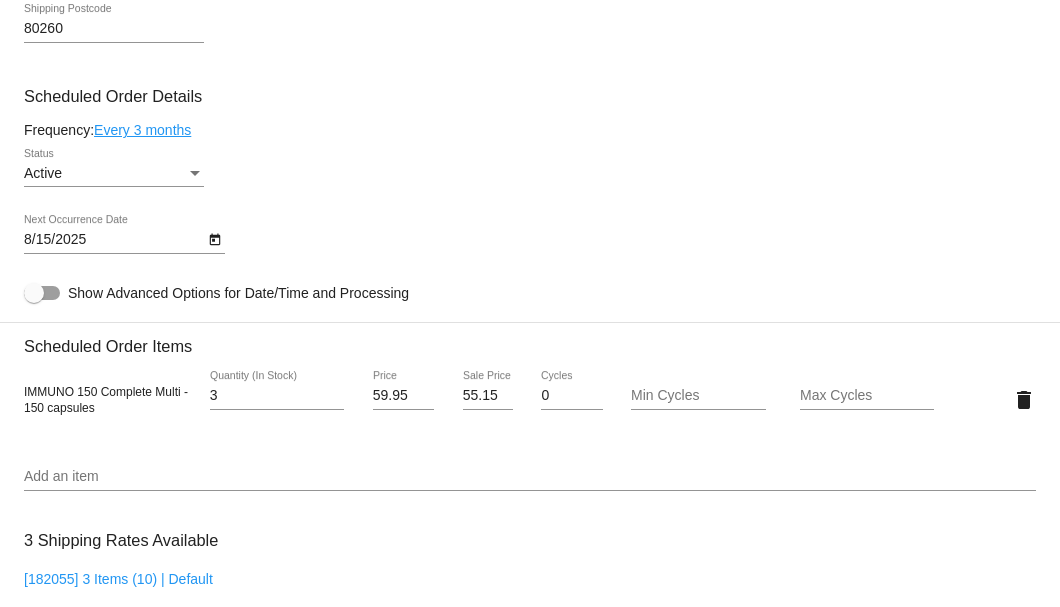 click on "Every 3 months" 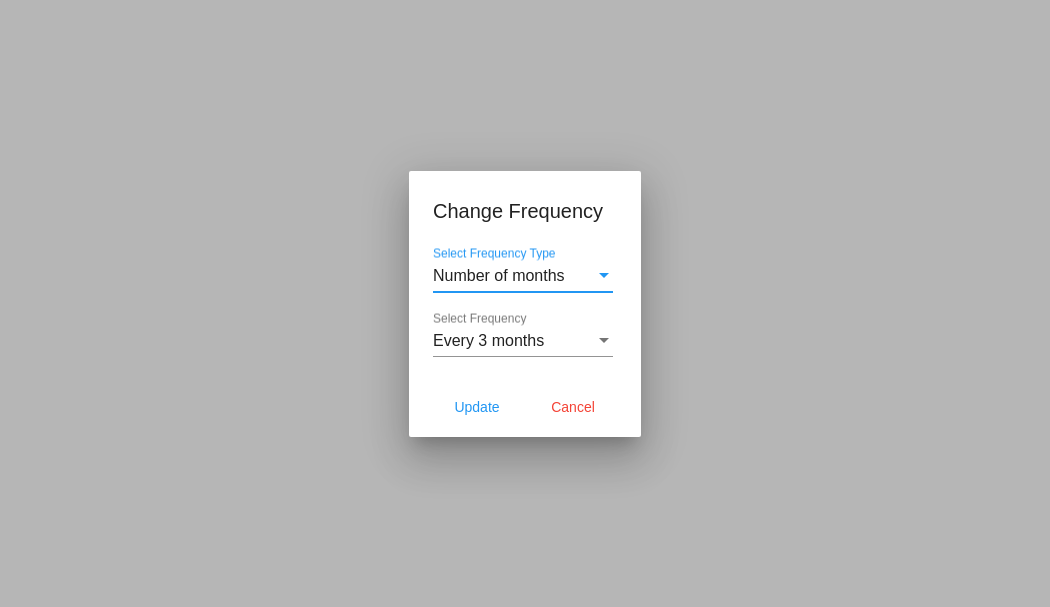 click on "Every 3 months
Select Frequency" at bounding box center (523, 334) 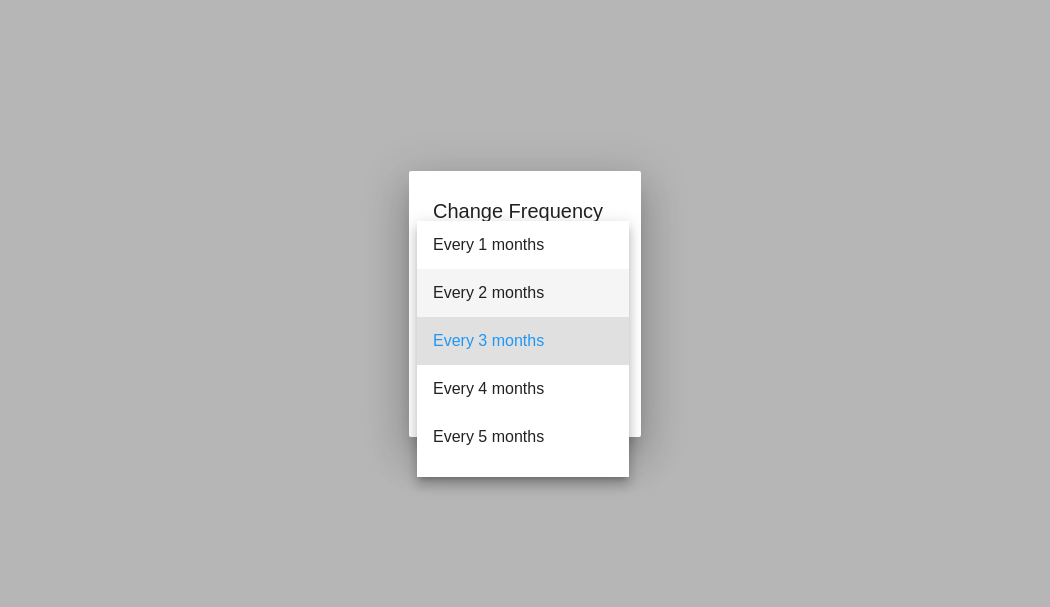 click on "Every 2 months" at bounding box center [523, 293] 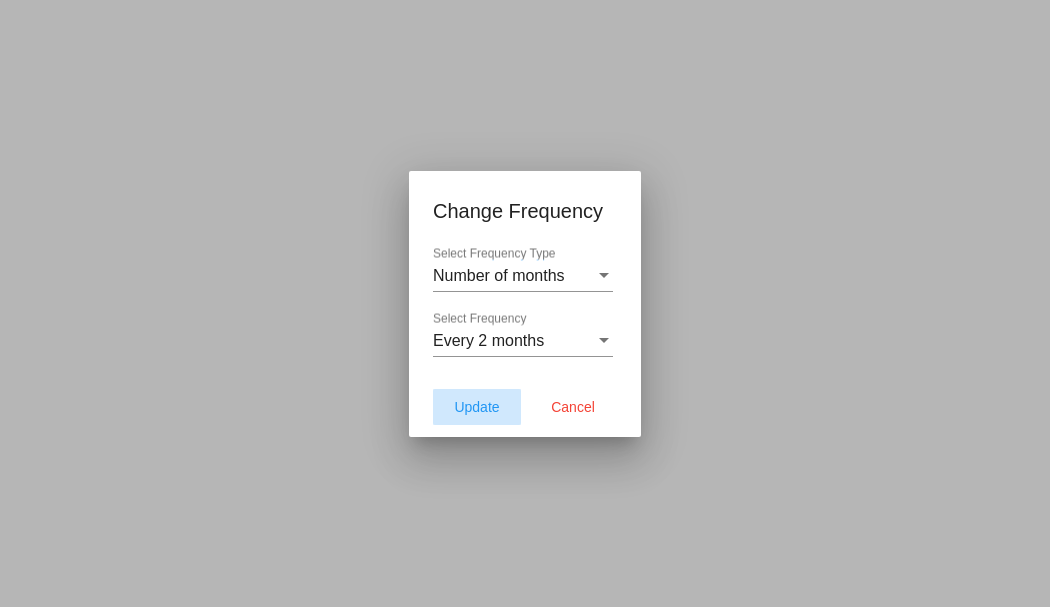 click on "Update" 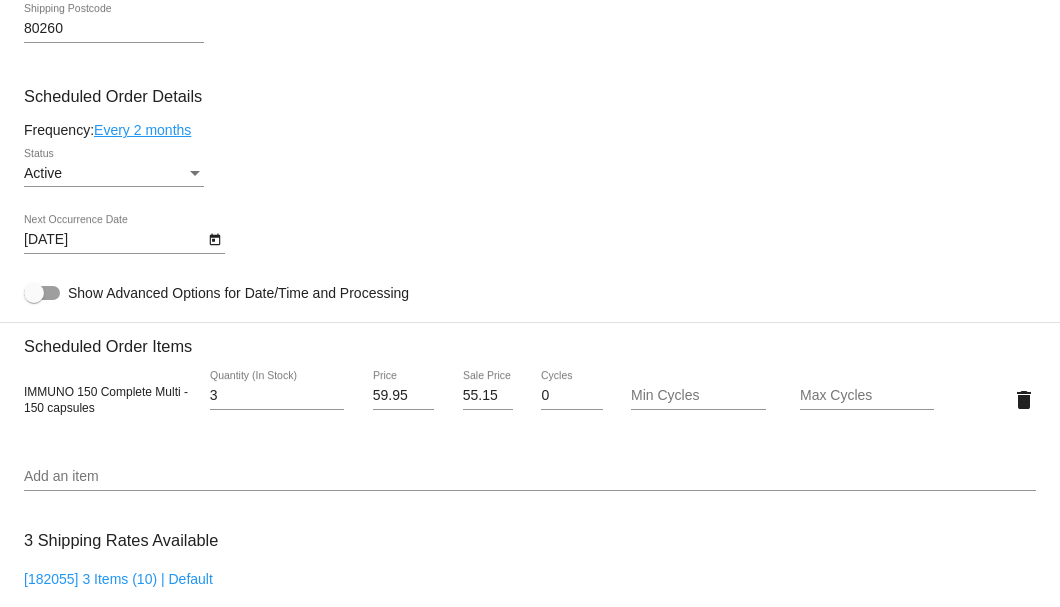 click 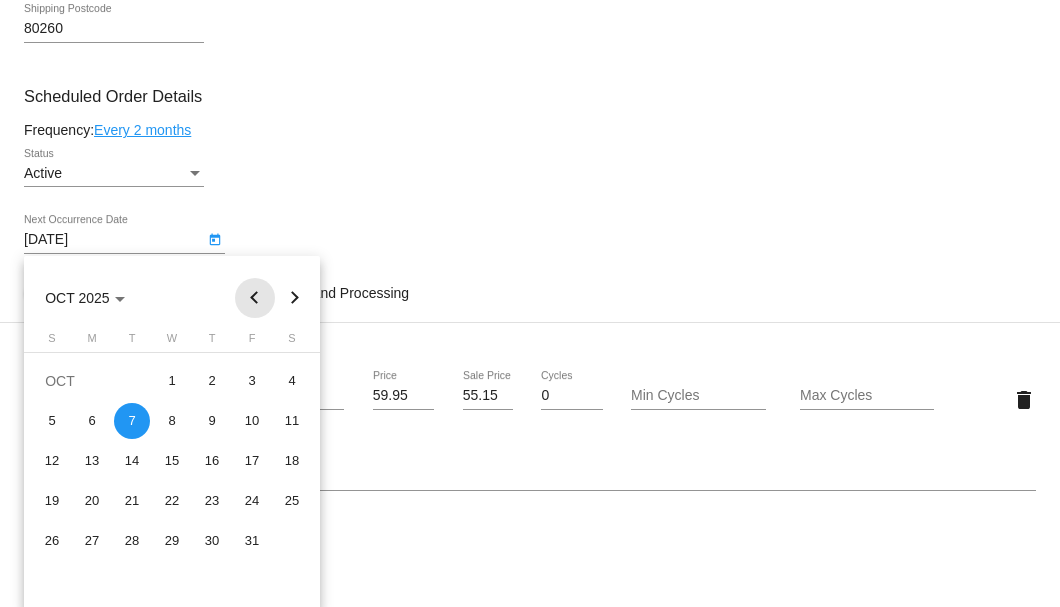 click at bounding box center (255, 298) 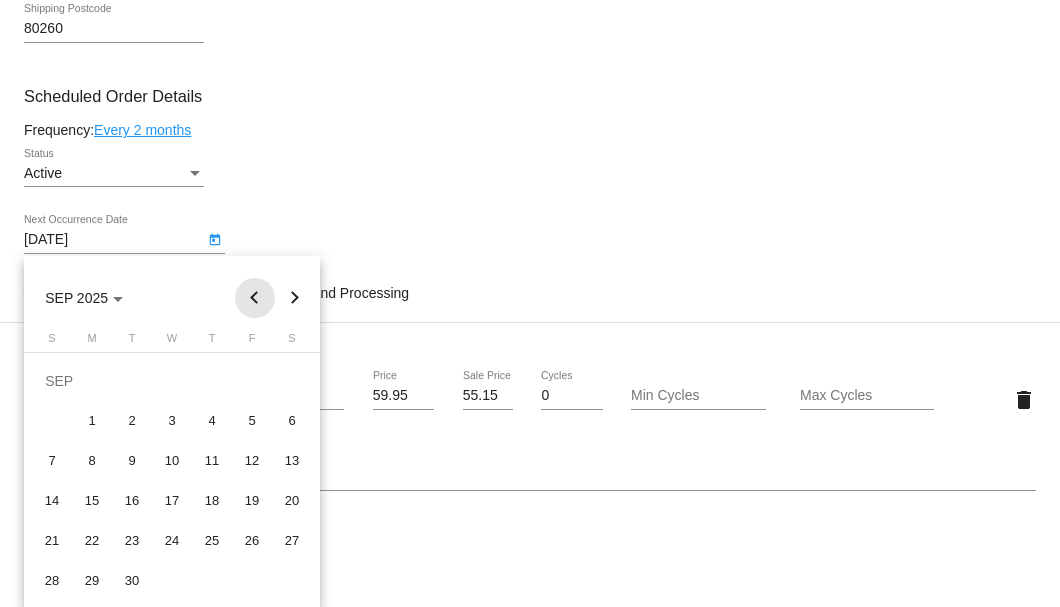 click at bounding box center (255, 298) 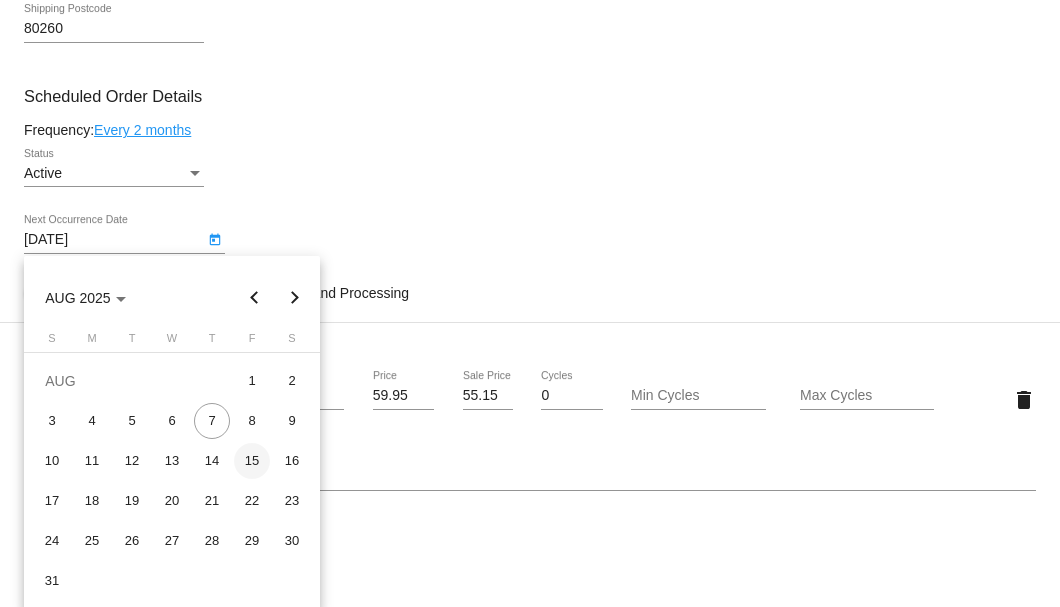 click on "15" at bounding box center [252, 461] 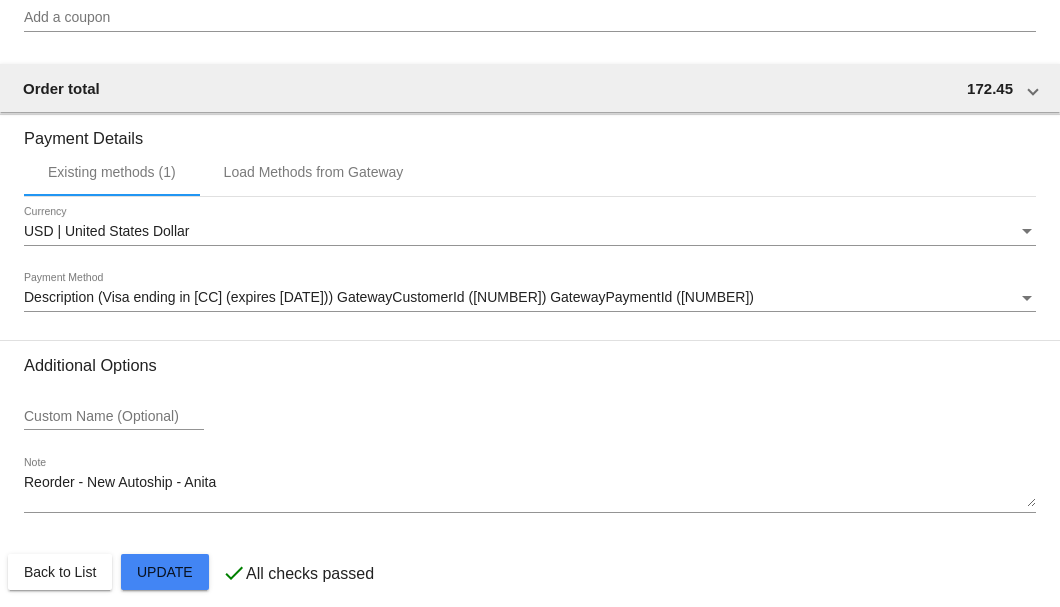 scroll, scrollTop: 1750, scrollLeft: 0, axis: vertical 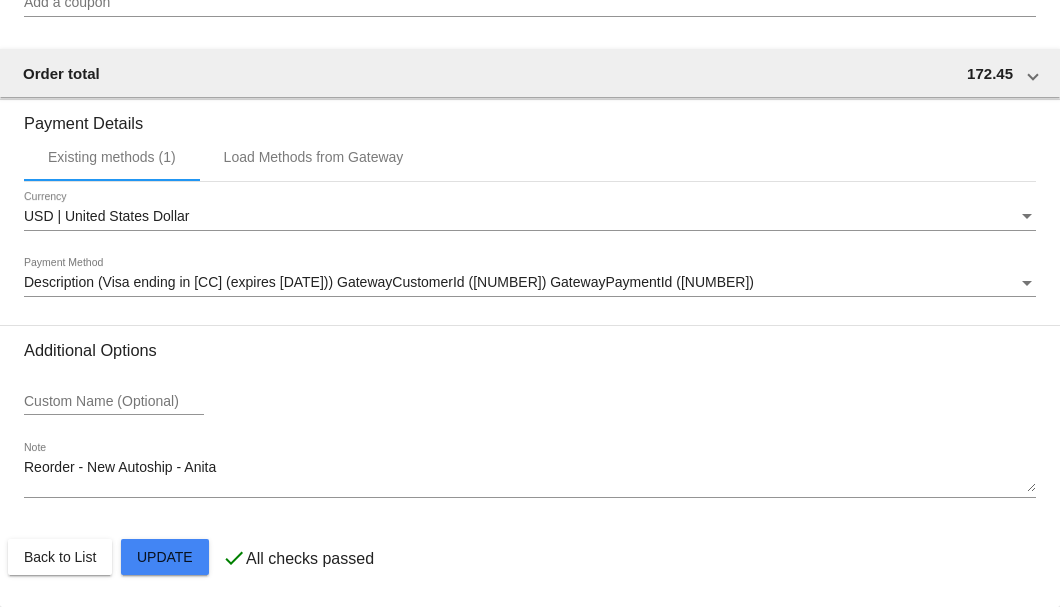 click on "Customer
6539264: Lucia Degrave
3034299687@ExceptionalProducts.org
Customer Shipping
Enter Shipping Address Select A Saved Address (0)
Lucia
Shipping First Name
Degrave
Shipping Last Name
US | USA
Shipping Country
1084 W 97th Ave
Shipping Street 1
Shipping Street 2
Northglenn
Shipping City
CO | Colorado
Shipping State
80260
Shipping Postcode
Scheduled Order Details
Frequency:
Every 2 months
Active" 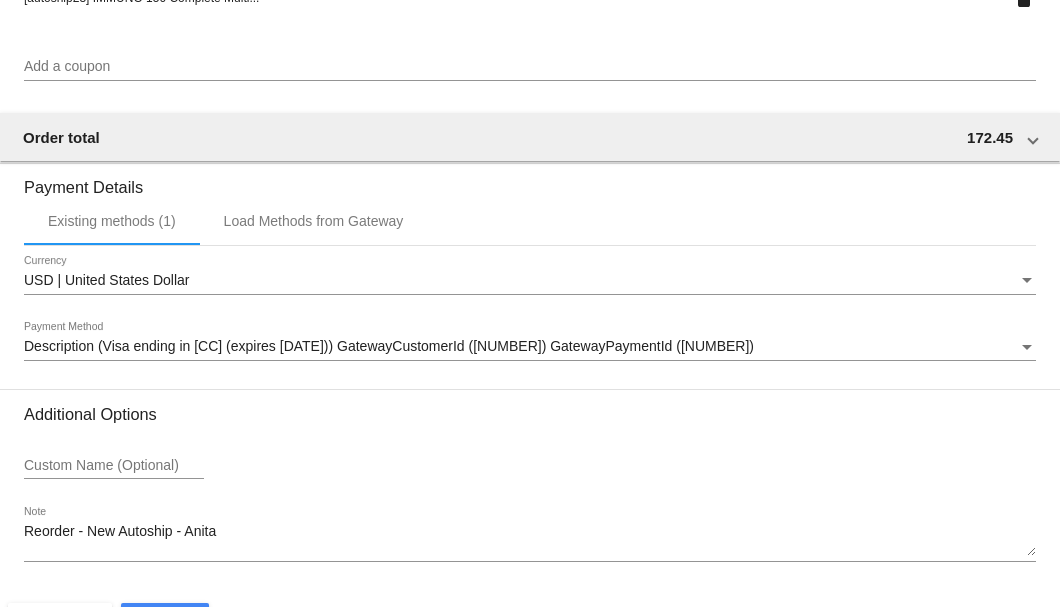 scroll, scrollTop: 1750, scrollLeft: 0, axis: vertical 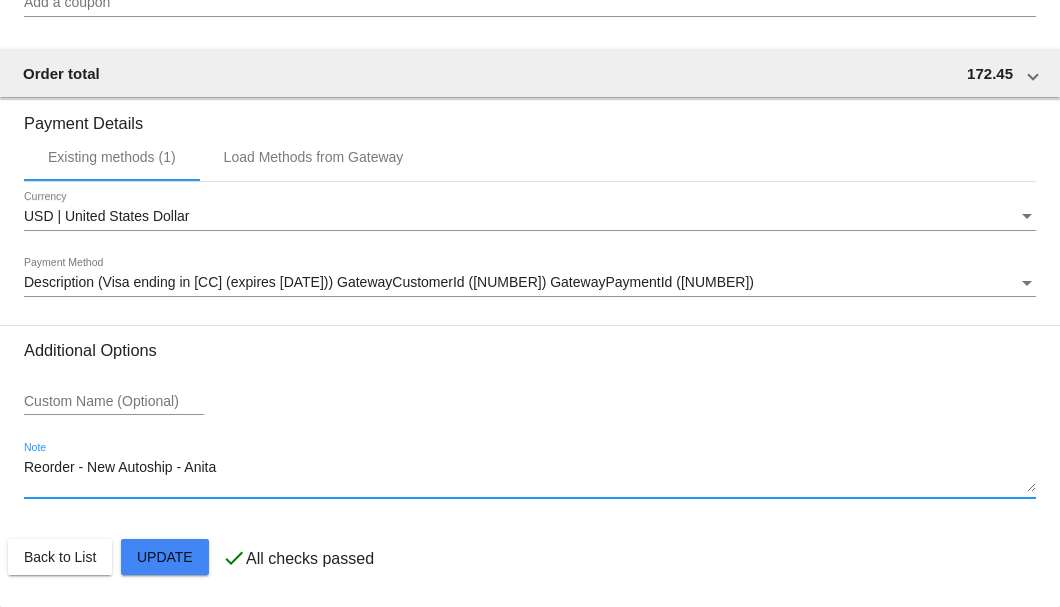 drag, startPoint x: 217, startPoint y: 473, endPoint x: -2, endPoint y: 474, distance: 219.00229 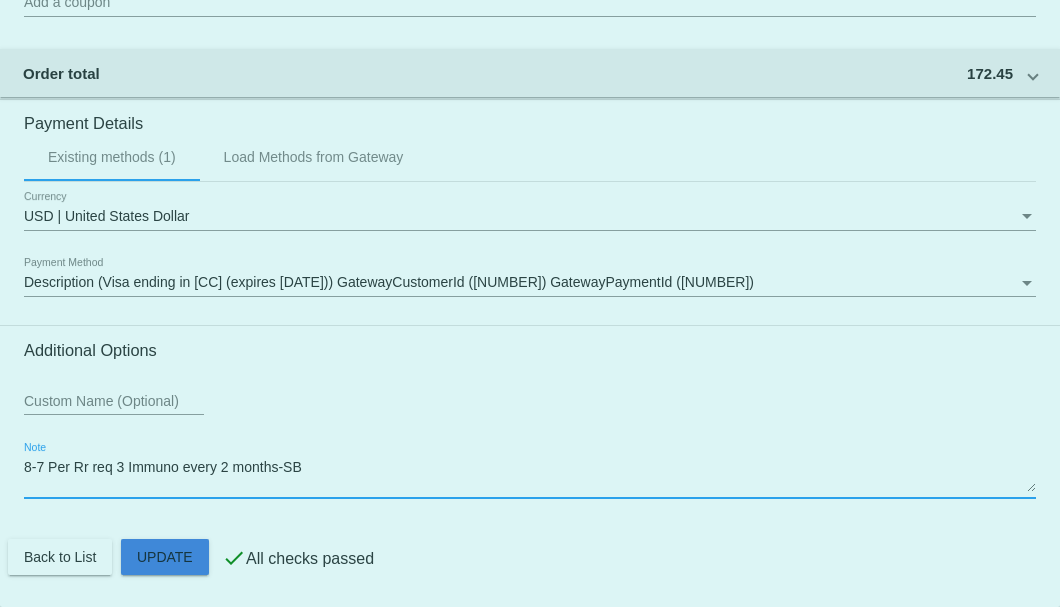 click on "Customer
6539264: Lucia Degrave
3034299687@ExceptionalProducts.org
Customer Shipping
Enter Shipping Address Select A Saved Address (0)
Lucia
Shipping First Name
Degrave
Shipping Last Name
US | USA
Shipping Country
1084 W 97th Ave
Shipping Street 1
Shipping Street 2
Northglenn
Shipping City
CO | Colorado
Shipping State
80260
Shipping Postcode
Scheduled Order Details
Frequency:
Every 2 months
Active" 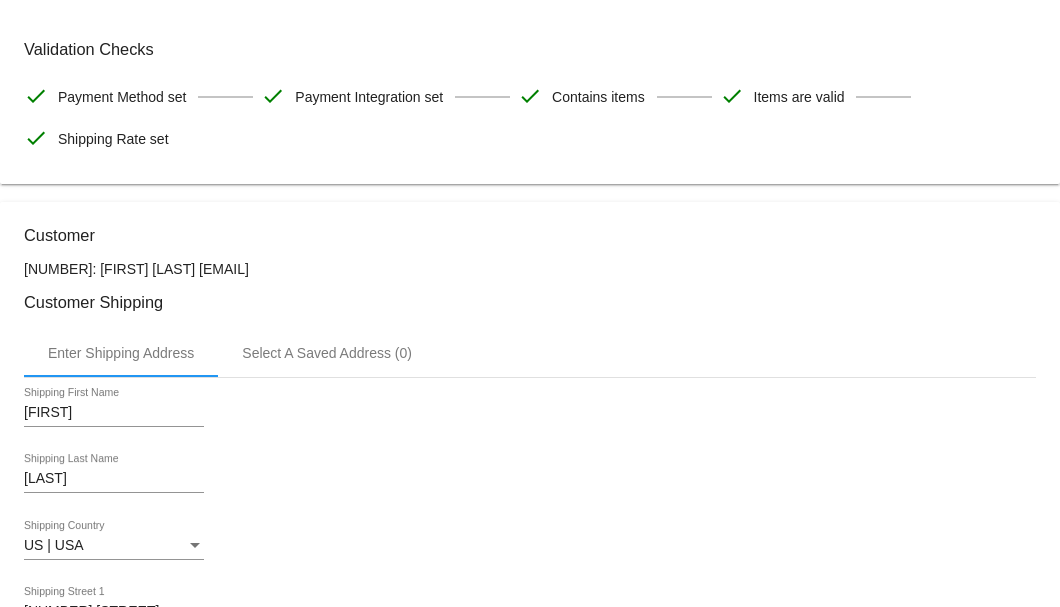 scroll, scrollTop: 0, scrollLeft: 0, axis: both 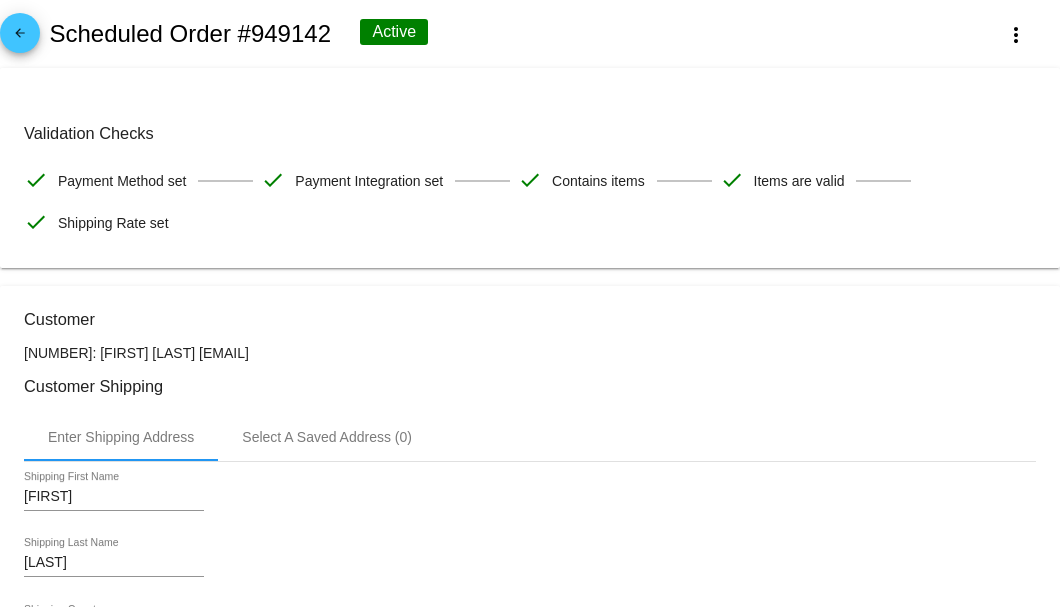 type on "8-7 Per Rr req 3 Immuno every 2 months-SB" 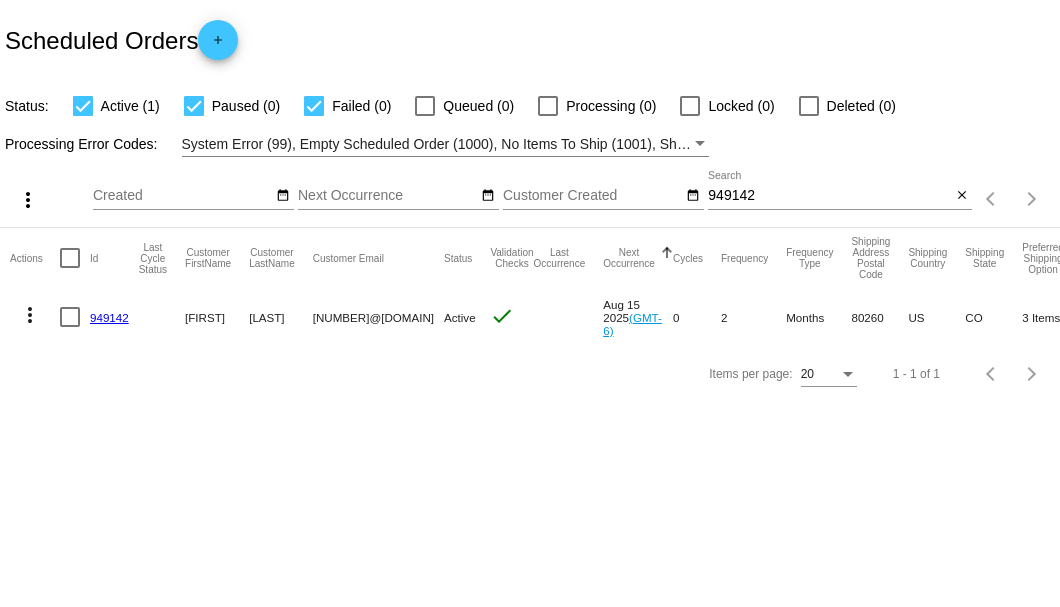 scroll, scrollTop: 0, scrollLeft: 0, axis: both 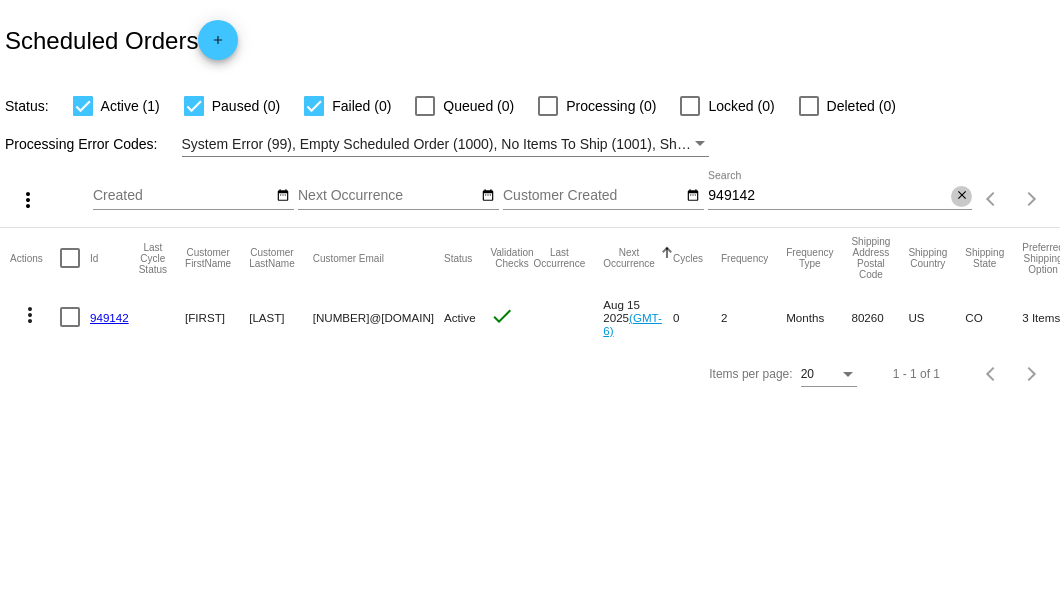 click on "close" 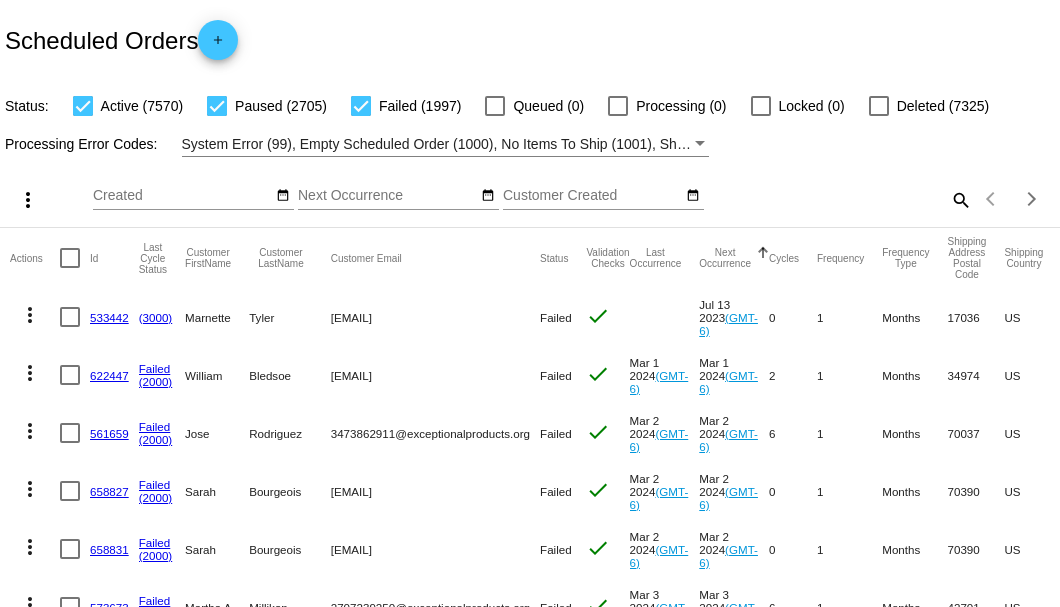 click on "Scheduled Orders
add" 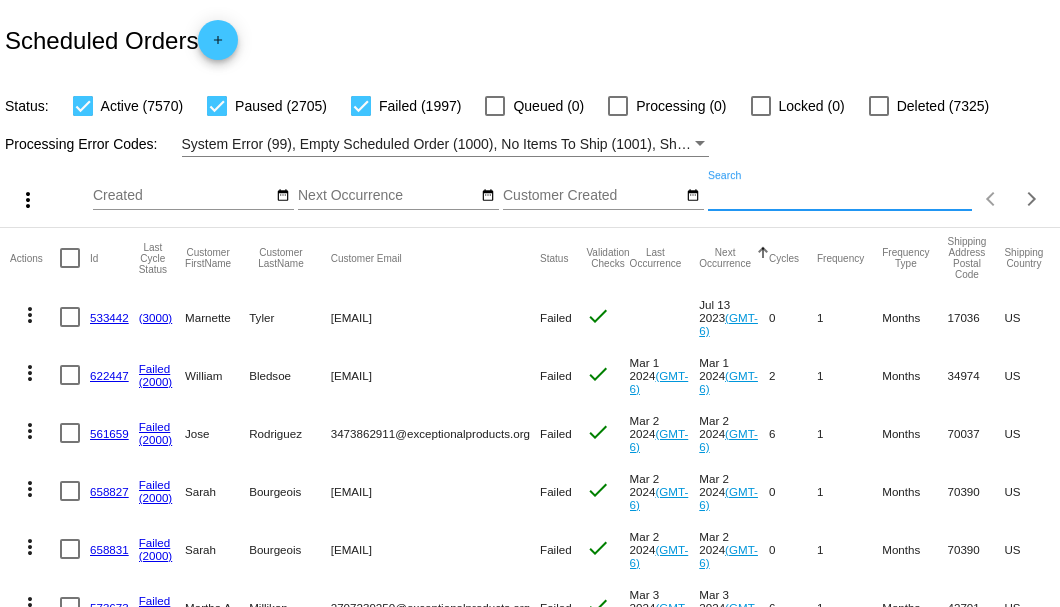 click on "Search" at bounding box center (840, 196) 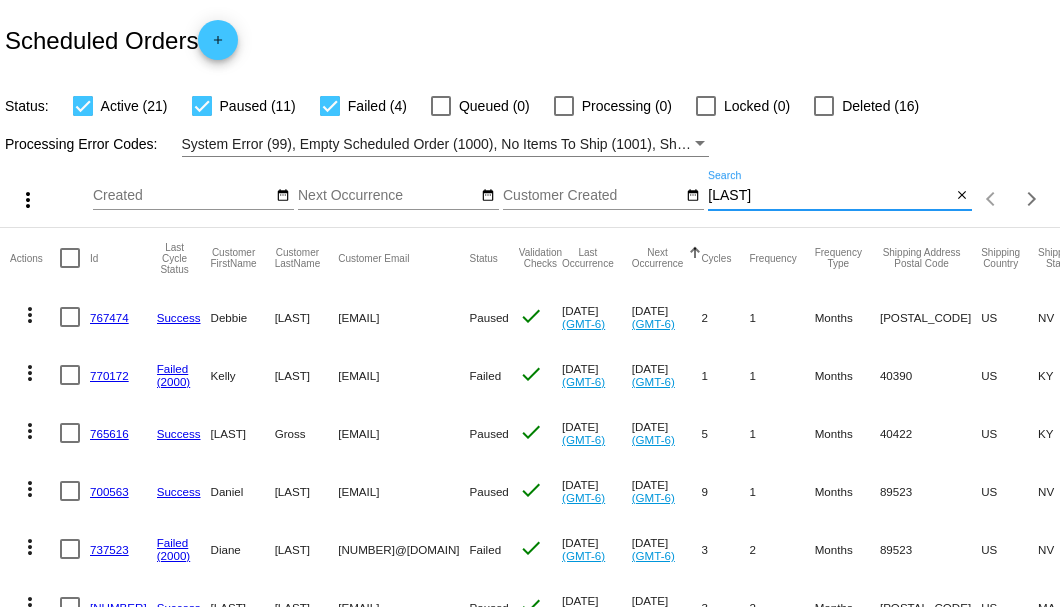 type on "Ross" 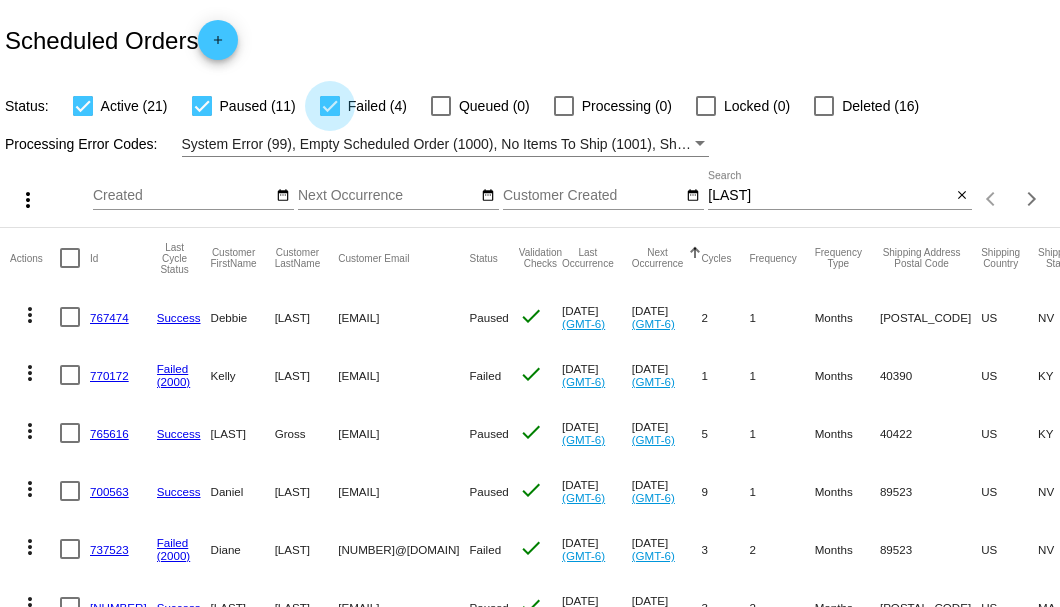 click at bounding box center (330, 106) 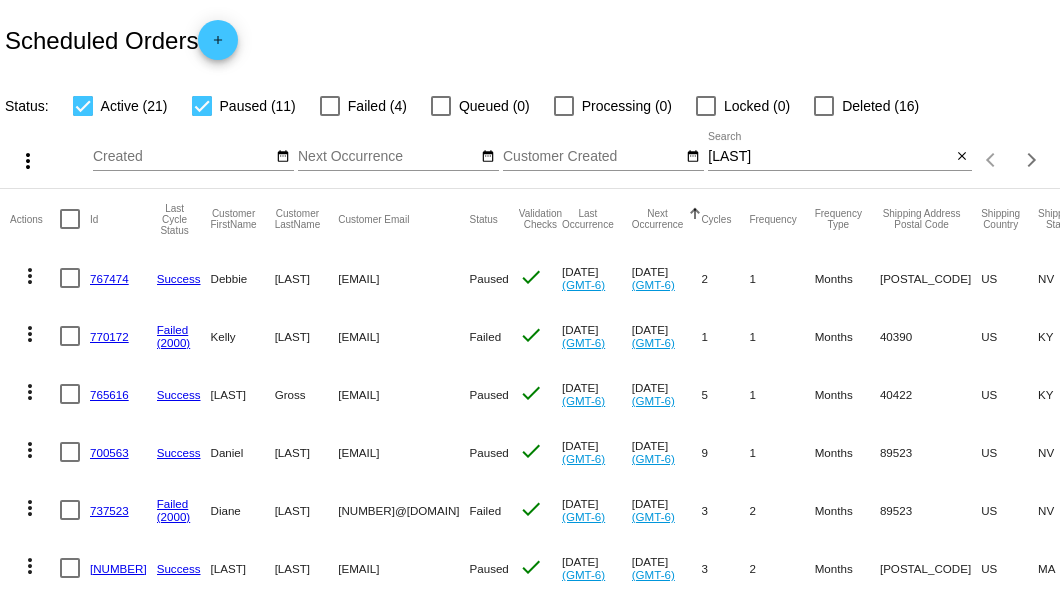 click at bounding box center (202, 106) 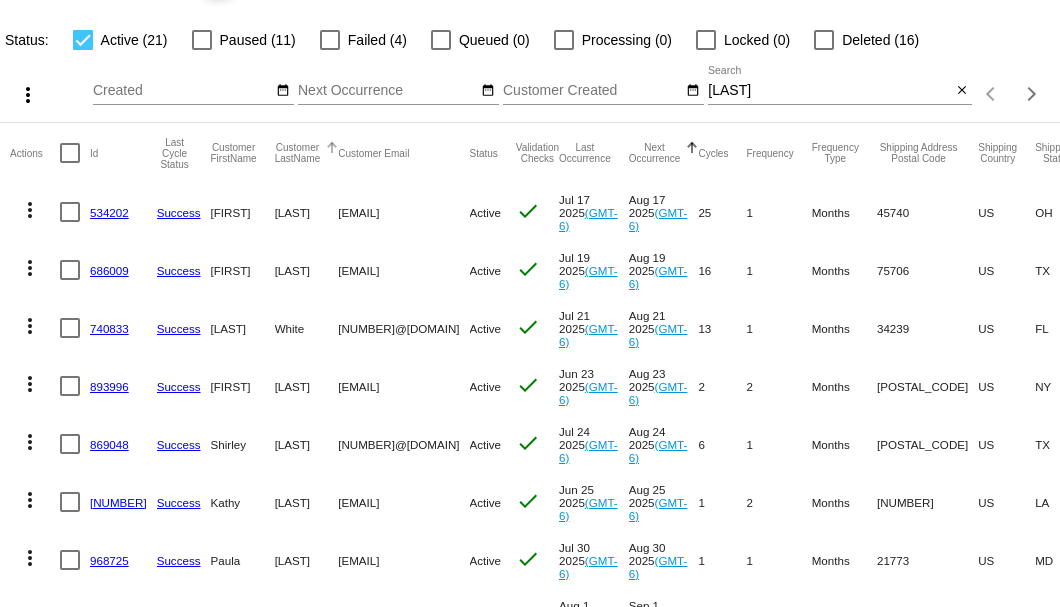 scroll, scrollTop: 133, scrollLeft: 0, axis: vertical 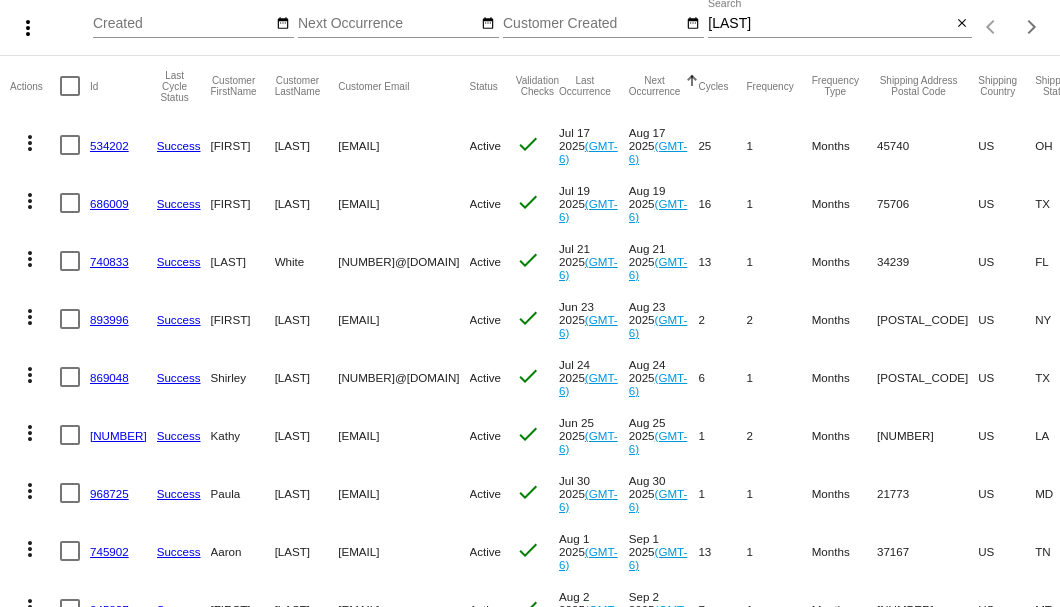 click on "869048" 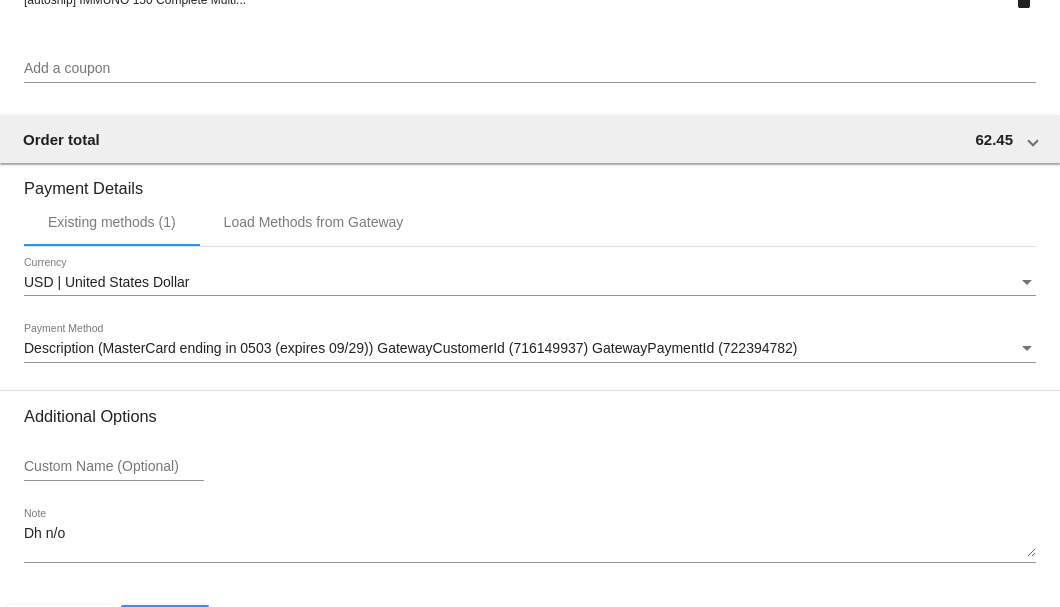 scroll, scrollTop: 1930, scrollLeft: 0, axis: vertical 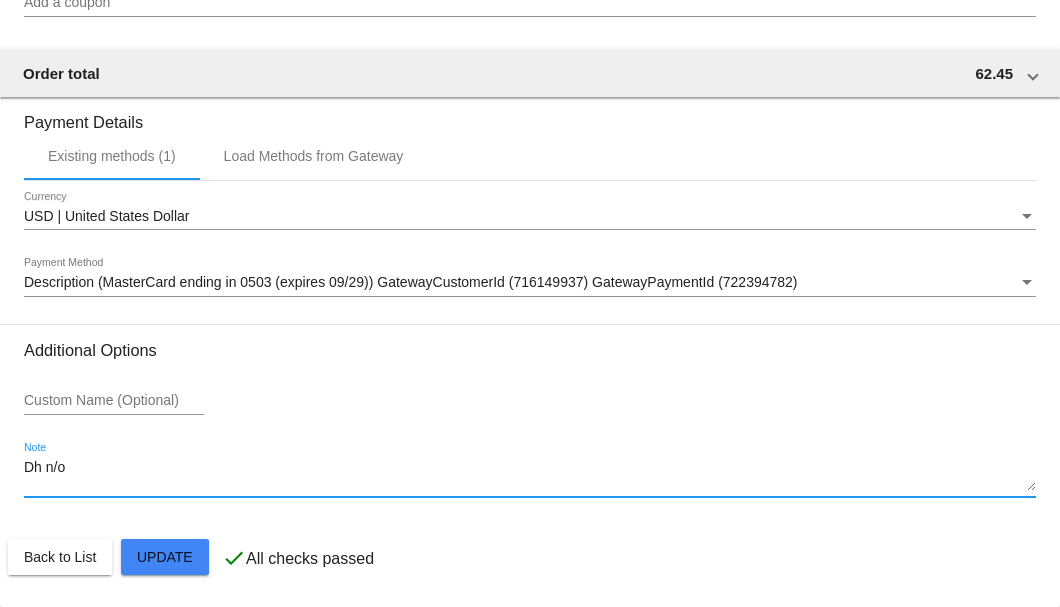drag, startPoint x: 87, startPoint y: 482, endPoint x: 28, endPoint y: 482, distance: 59 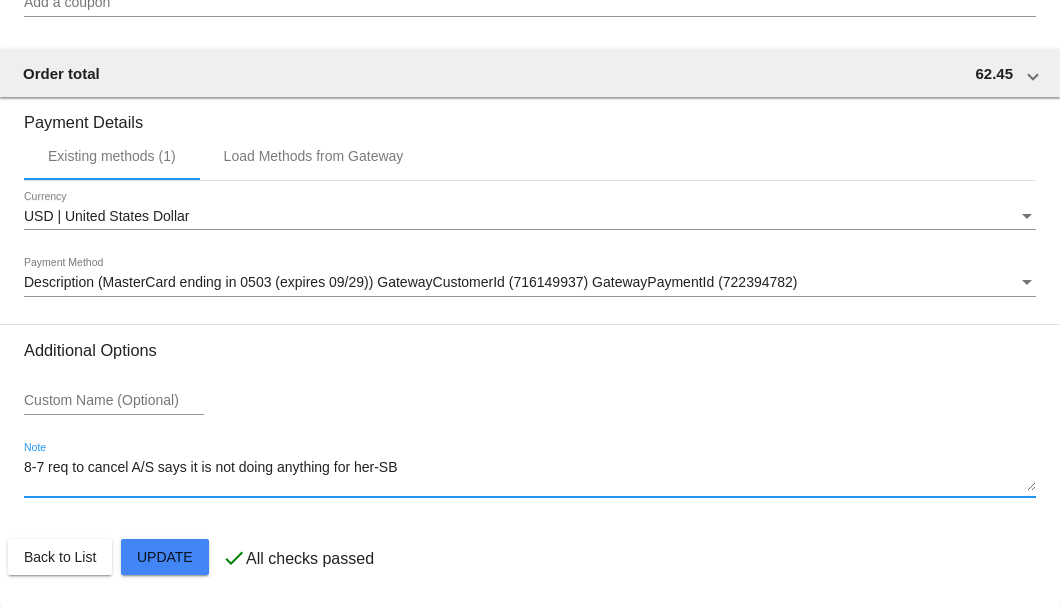 click on "Customer
6305401: Shirley Ross
8328450316@exceptionalhealthproducts.org
Customer Shipping
Enter Shipping Address Select A Saved Address (0)
Shirley
Shipping First Name
Ross
Shipping Last Name
US | USA
Shipping Country
6923 Winding Trace Dr
Shipping Street 1
Shipping Street 2
Houston
Shipping City
TX | Texas
Shipping State
77086
Shipping Postcode
Scheduled Order Details
Frequency:
Every 1 months
Active
1" 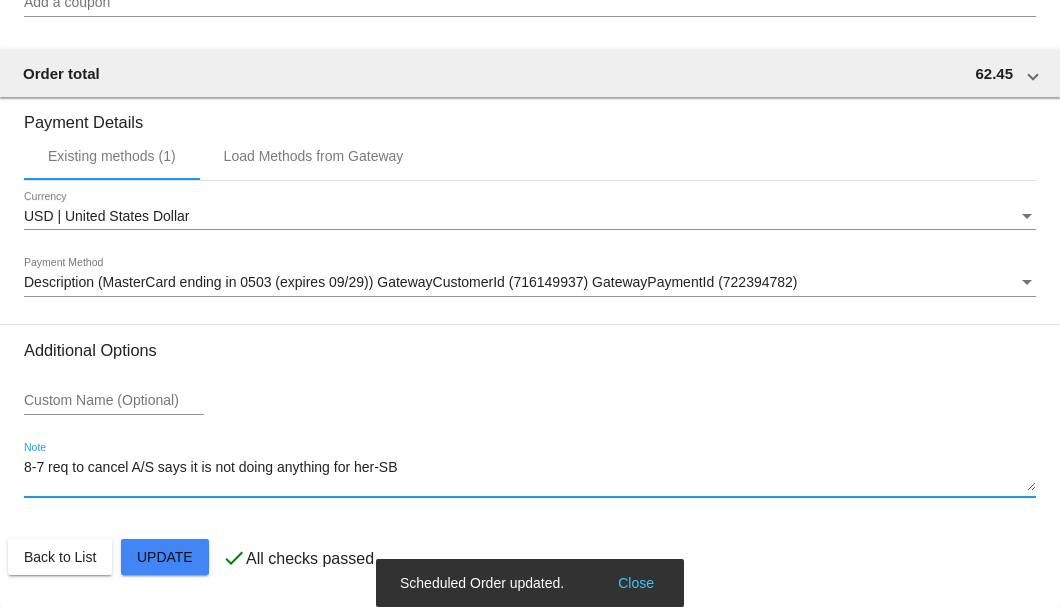 type on "8-7 req to cancel A/S says it is not doing anything for her-SB" 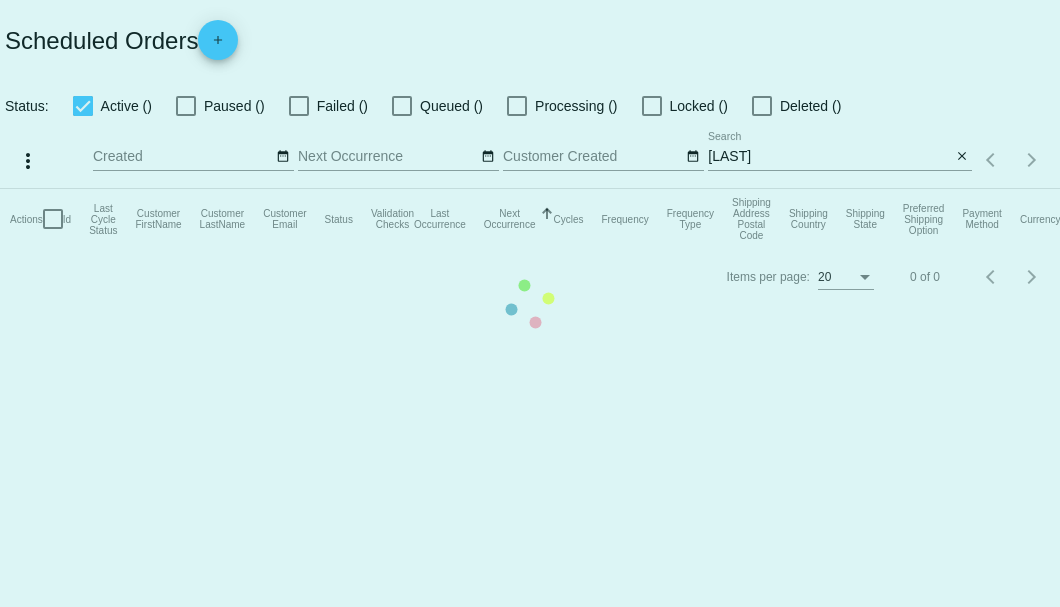 scroll, scrollTop: 0, scrollLeft: 0, axis: both 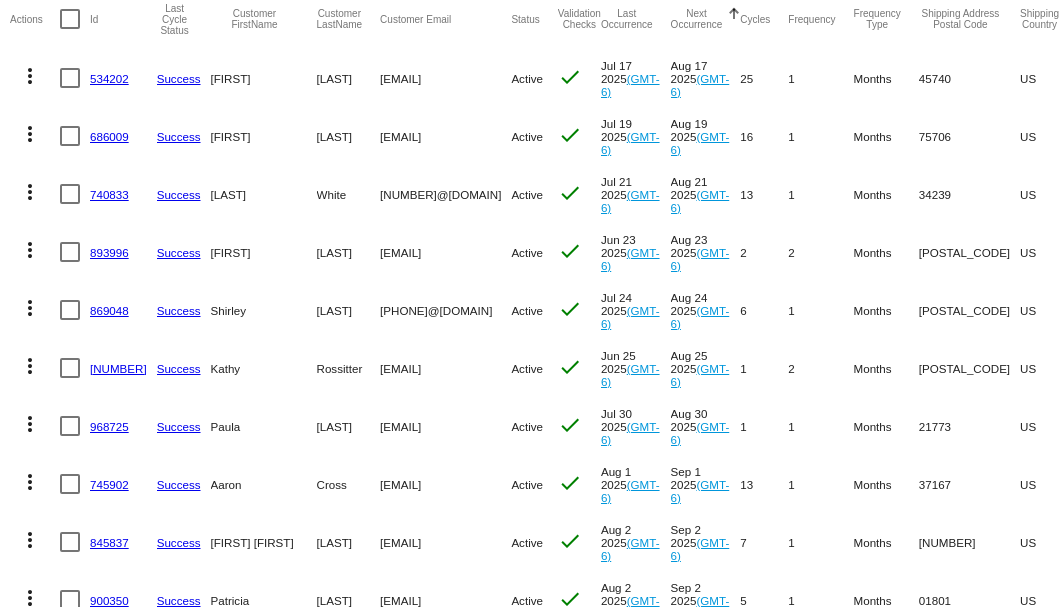 click at bounding box center (70, 310) 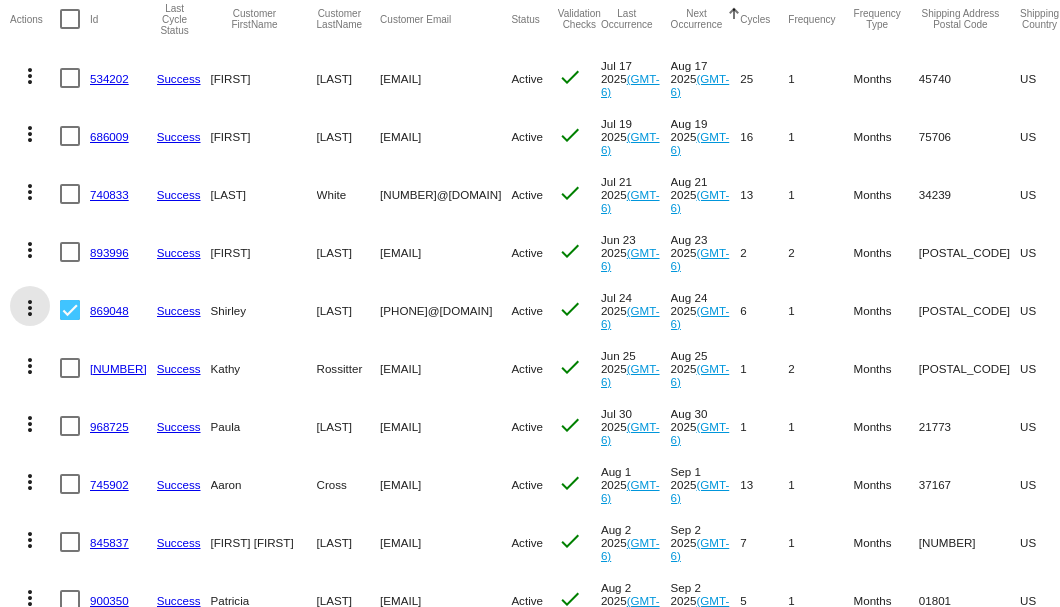 click on "more_vert" 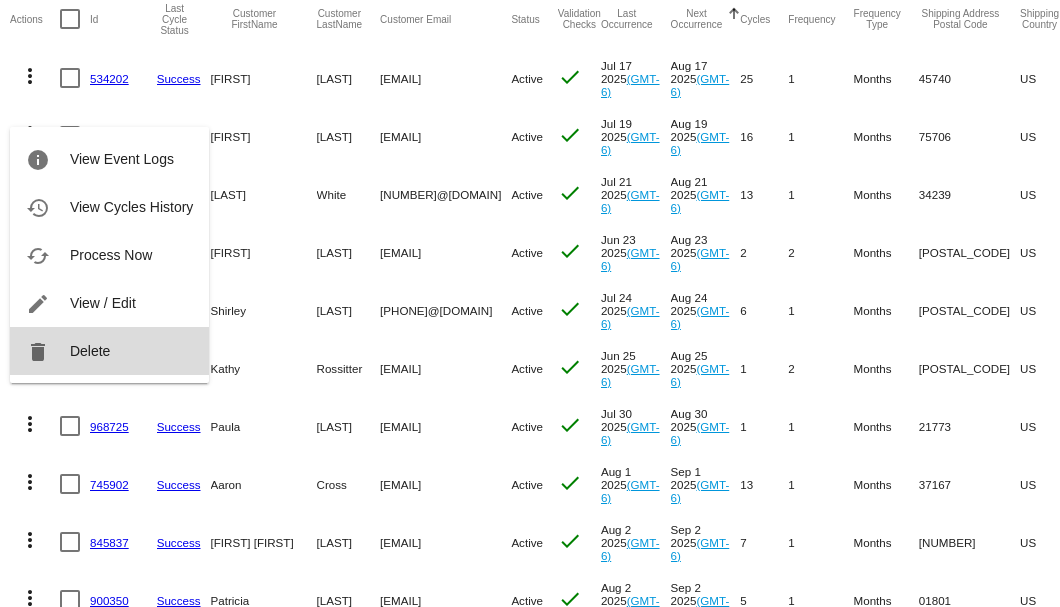 click on "Delete" at bounding box center [90, 351] 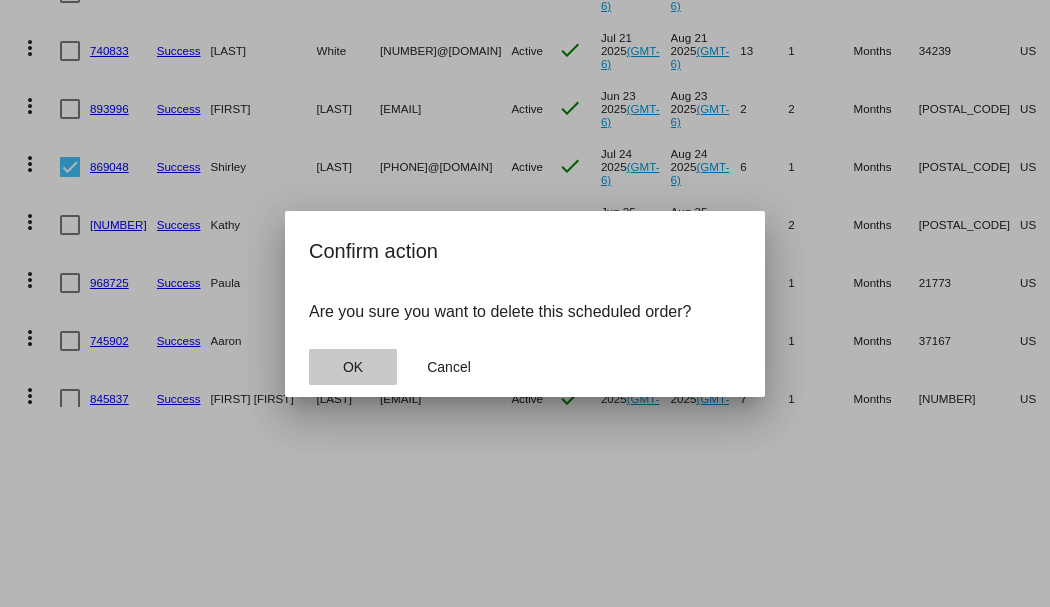 click on "OK" 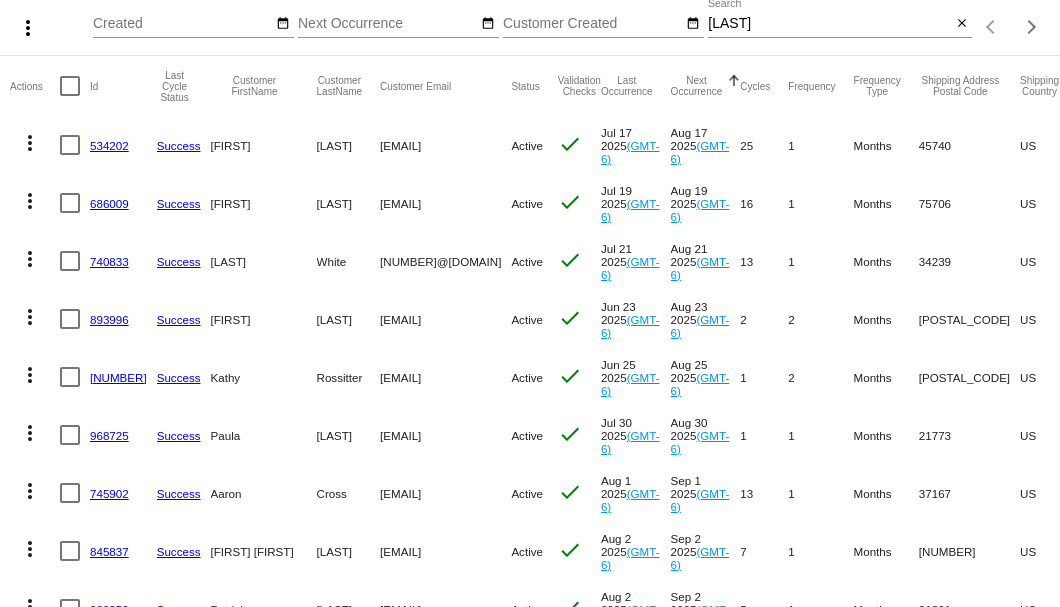 scroll, scrollTop: 0, scrollLeft: 0, axis: both 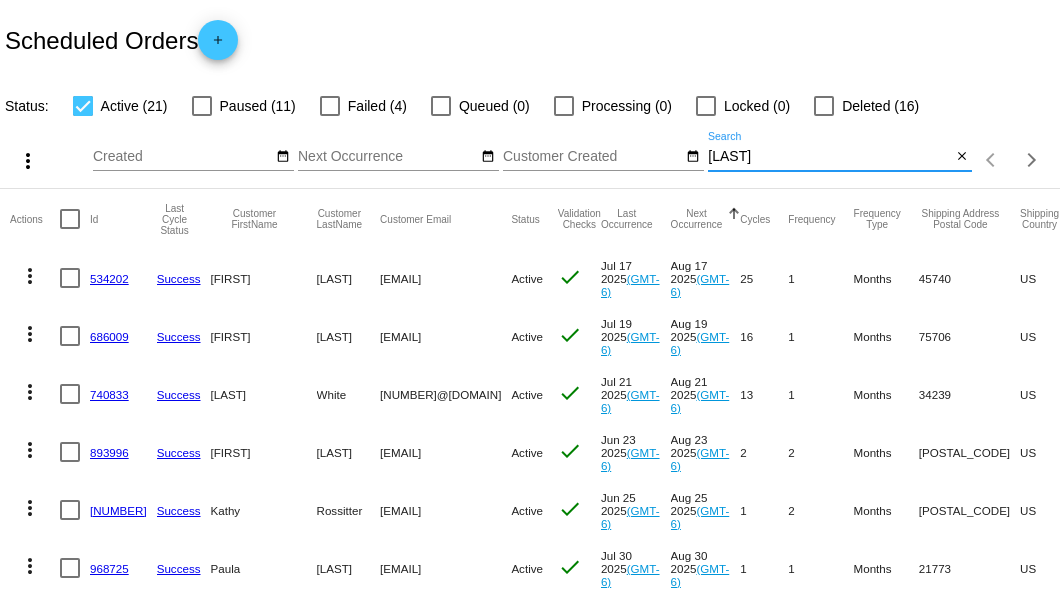 drag, startPoint x: 742, startPoint y: 186, endPoint x: 697, endPoint y: 186, distance: 45 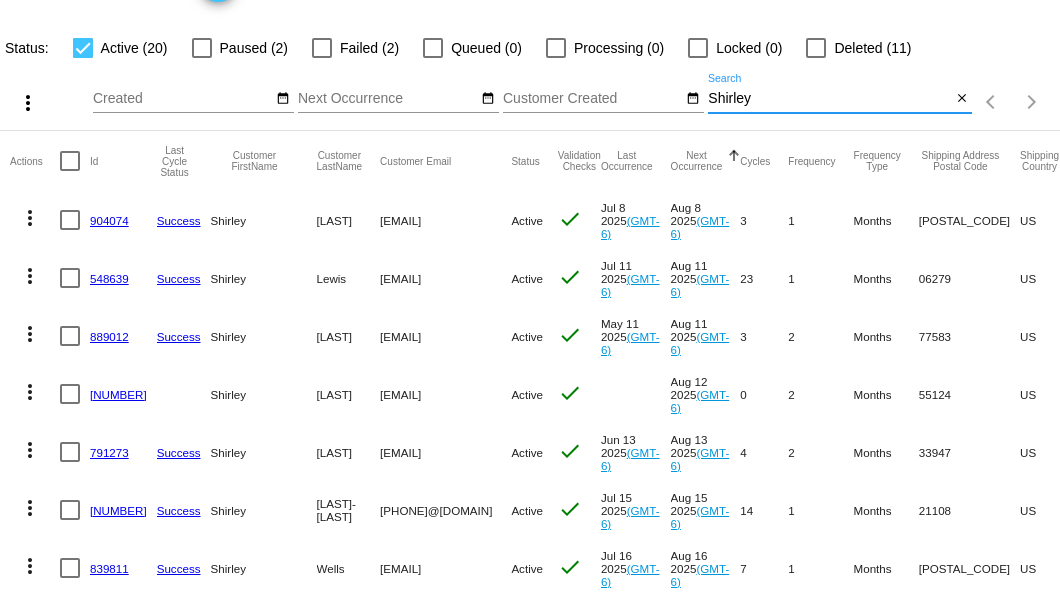 scroll, scrollTop: 0, scrollLeft: 0, axis: both 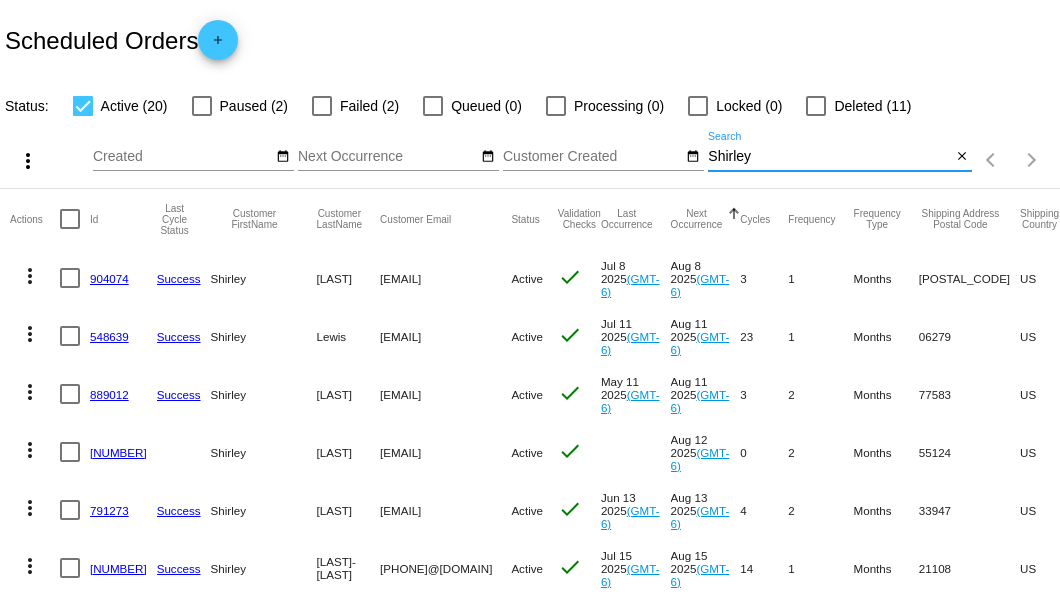 drag, startPoint x: 762, startPoint y: 184, endPoint x: 685, endPoint y: 187, distance: 77.05842 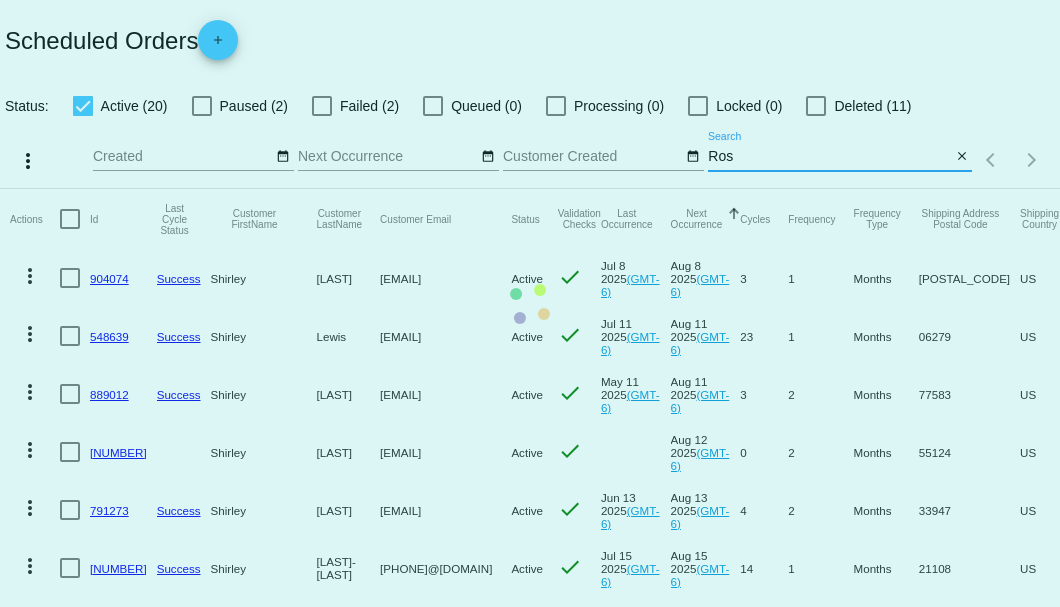 type on "[LAST]" 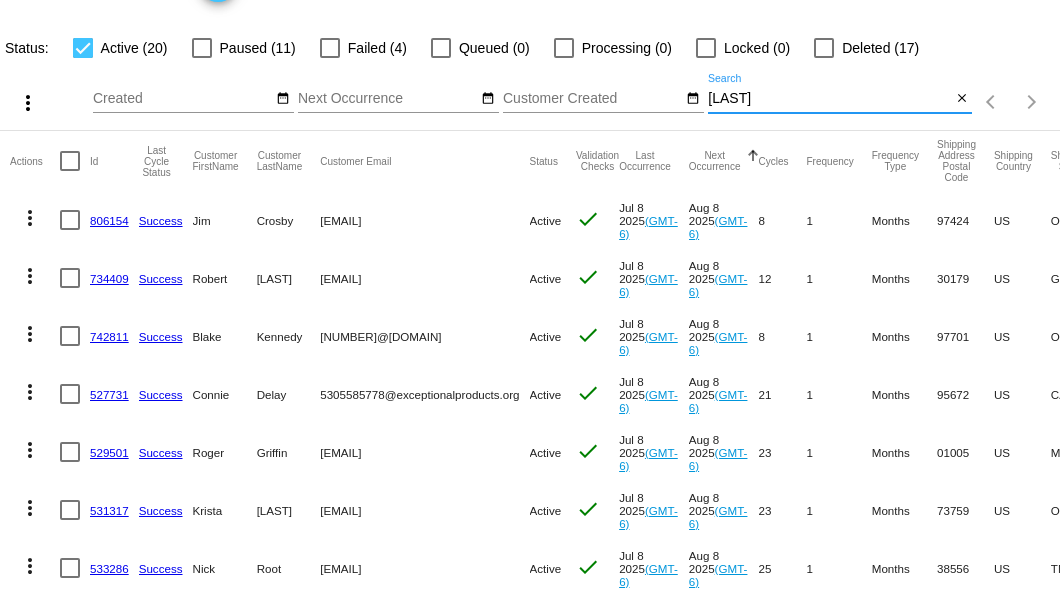 scroll, scrollTop: 0, scrollLeft: 0, axis: both 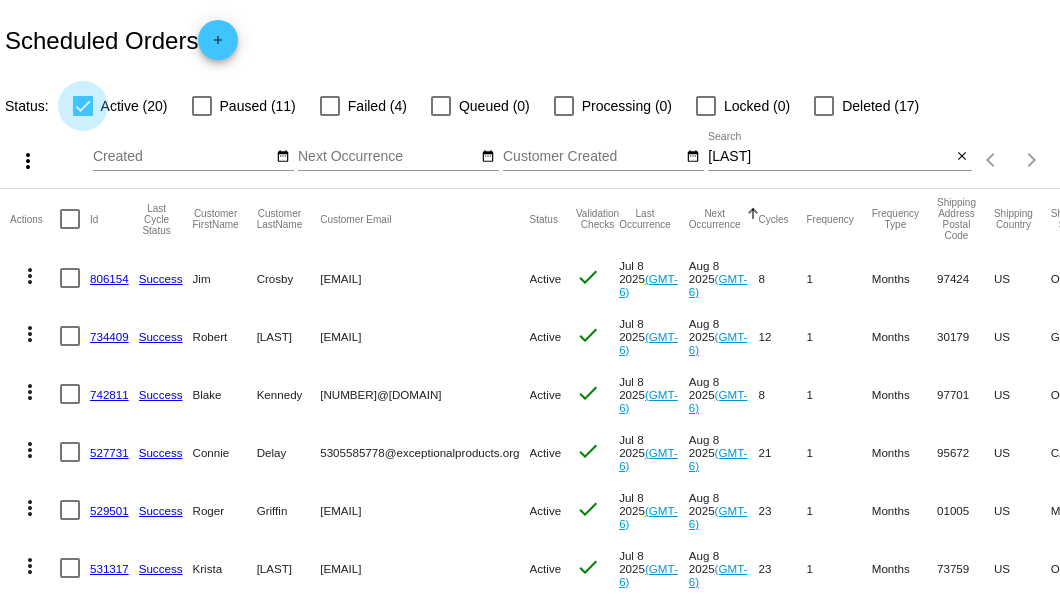 click at bounding box center [83, 106] 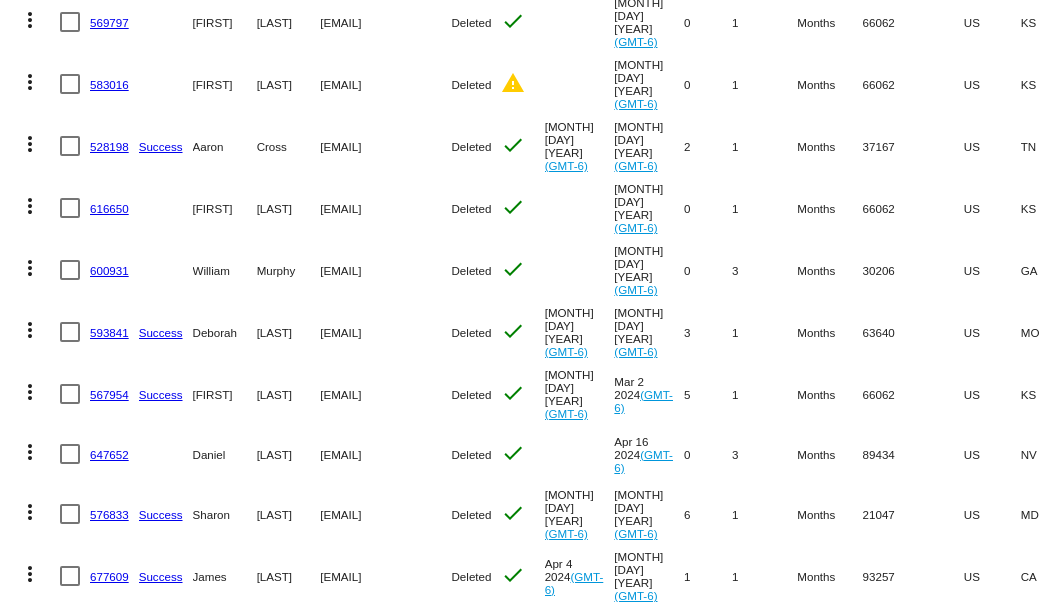 scroll, scrollTop: 0, scrollLeft: 0, axis: both 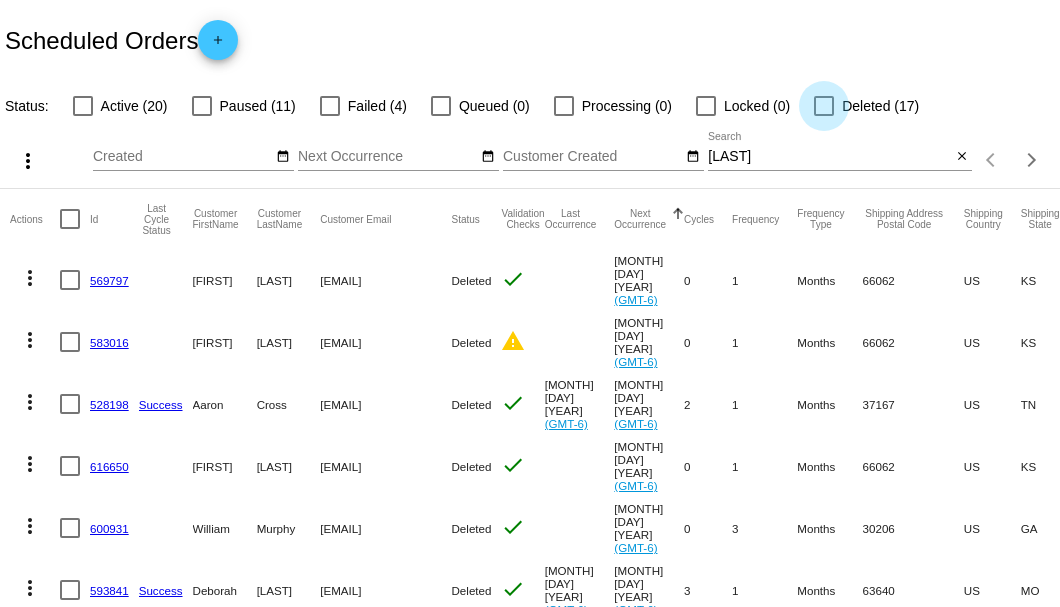 click at bounding box center [824, 106] 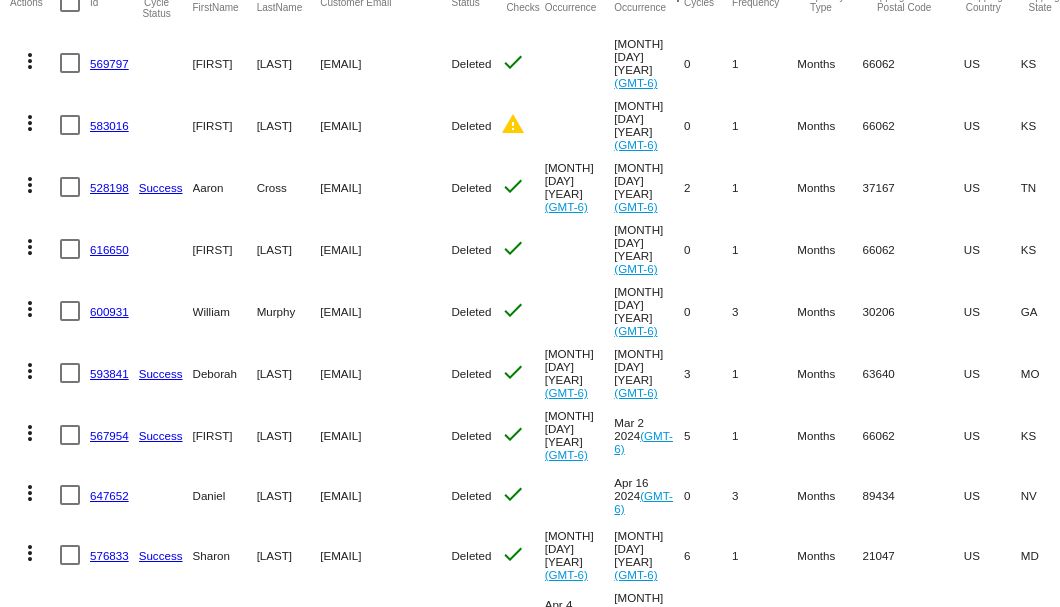 scroll, scrollTop: 0, scrollLeft: 0, axis: both 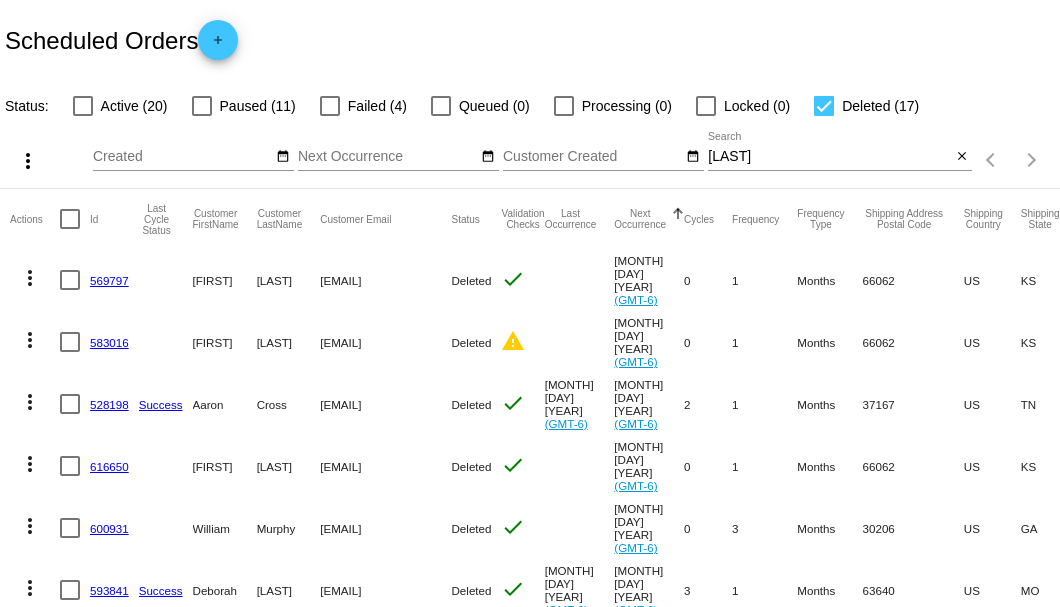 click at bounding box center (824, 106) 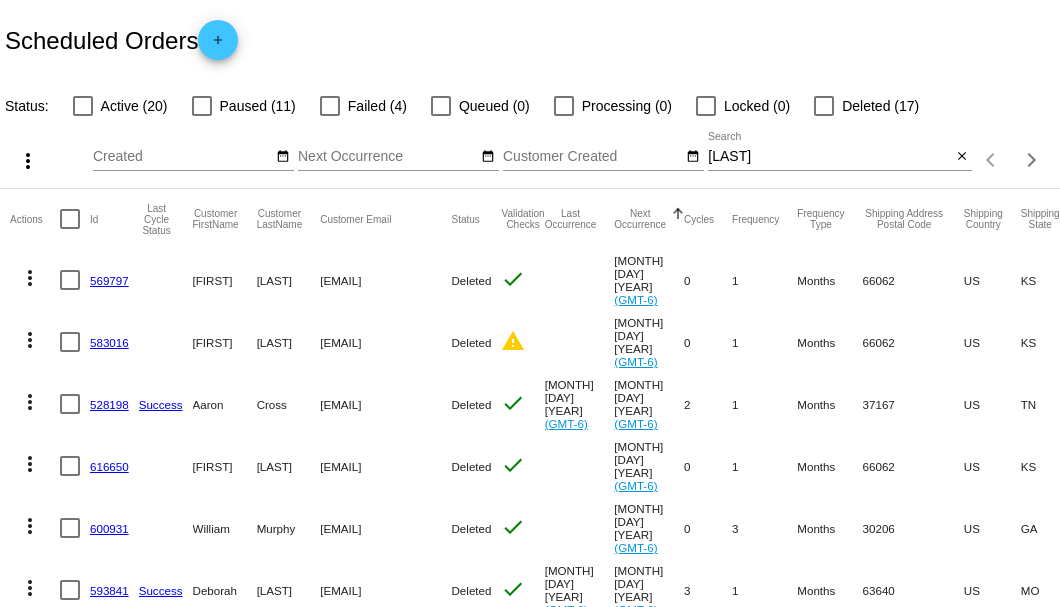 click on "Scheduled Orders
add" 